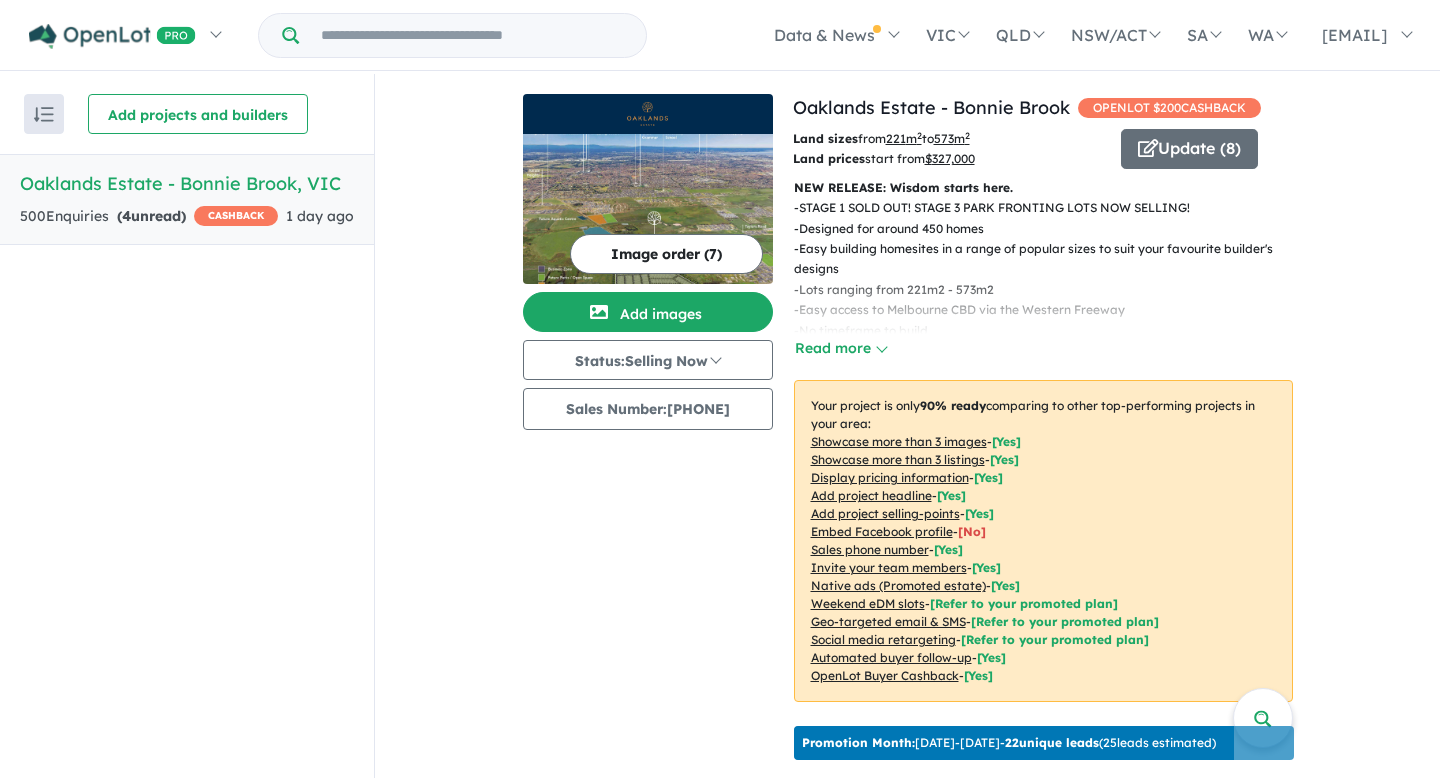 scroll, scrollTop: 0, scrollLeft: 0, axis: both 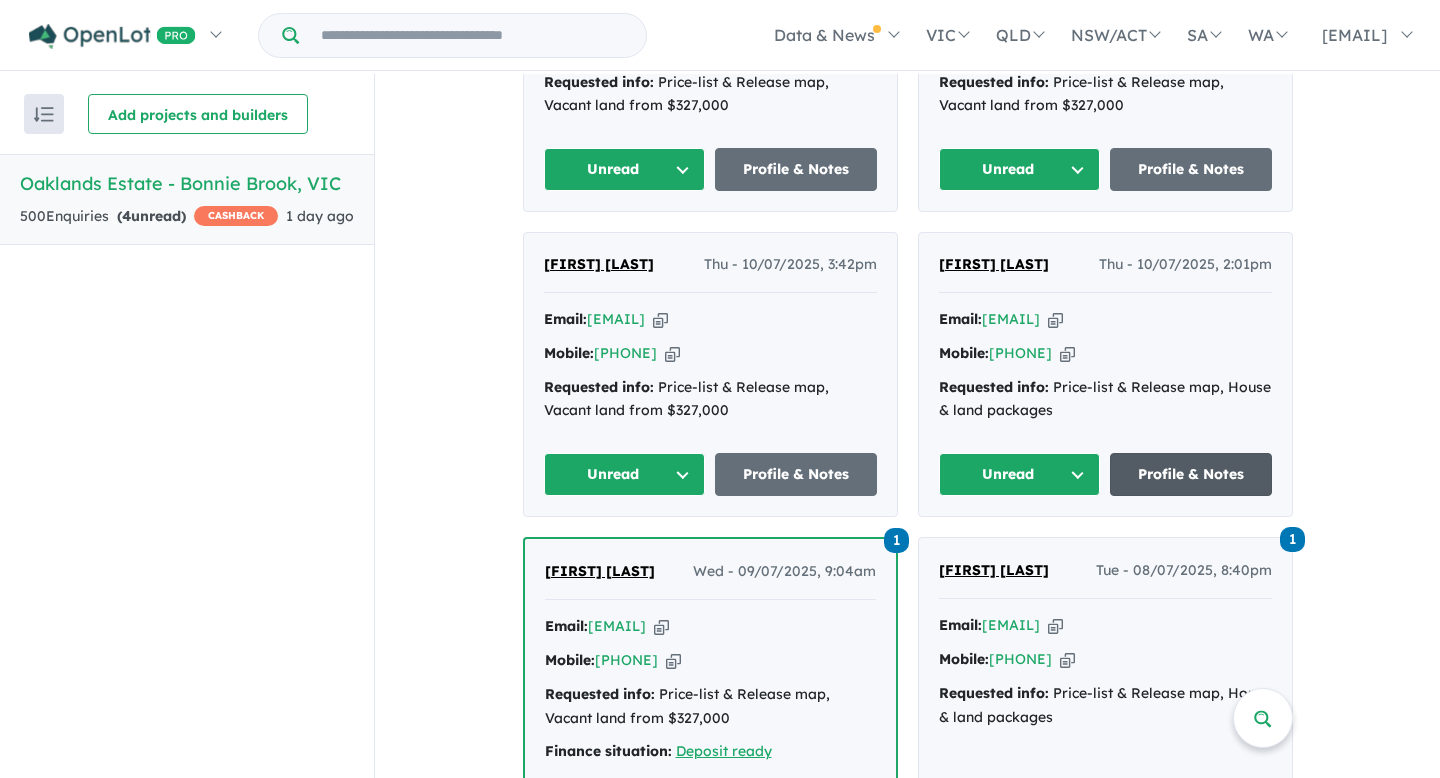 click on "Profile & Notes" at bounding box center (1191, 474) 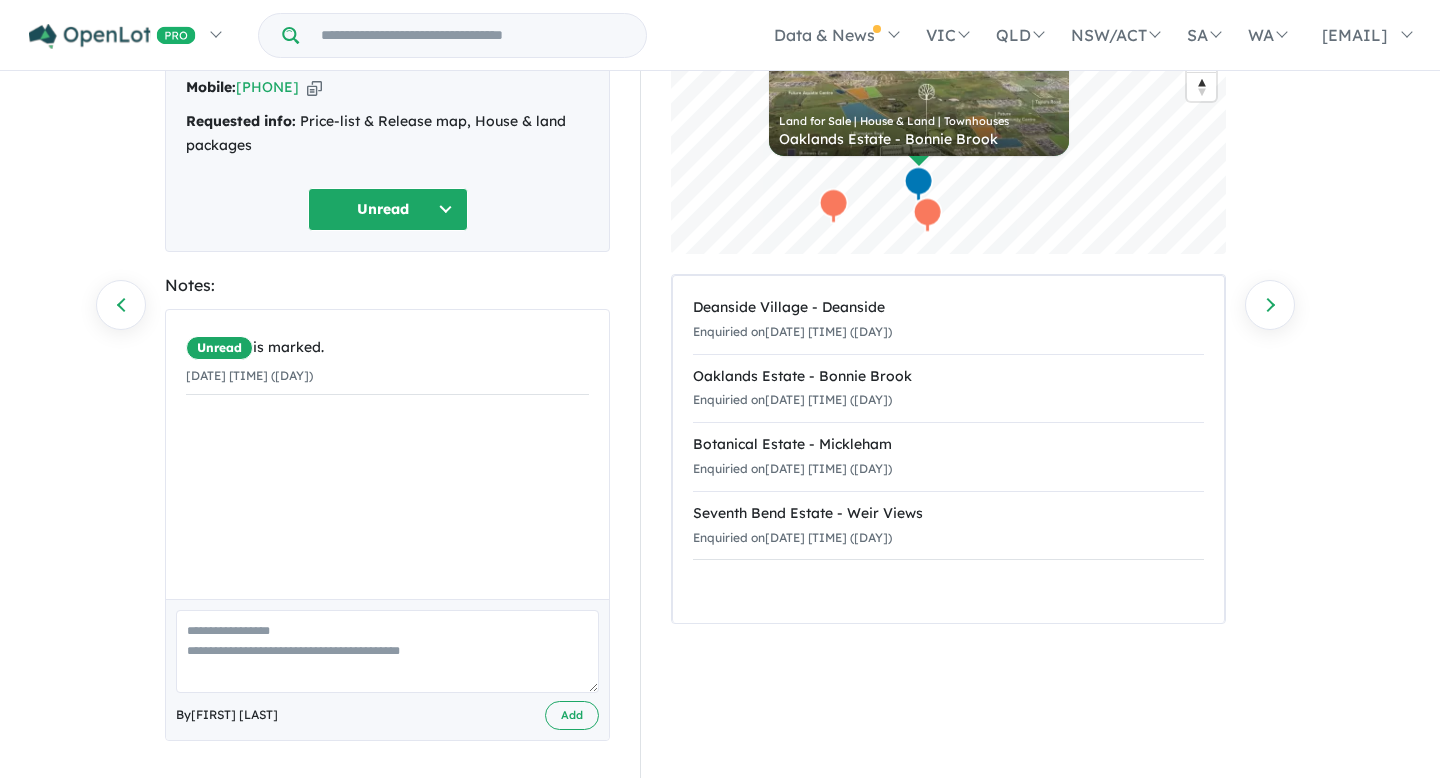 scroll, scrollTop: 175, scrollLeft: 0, axis: vertical 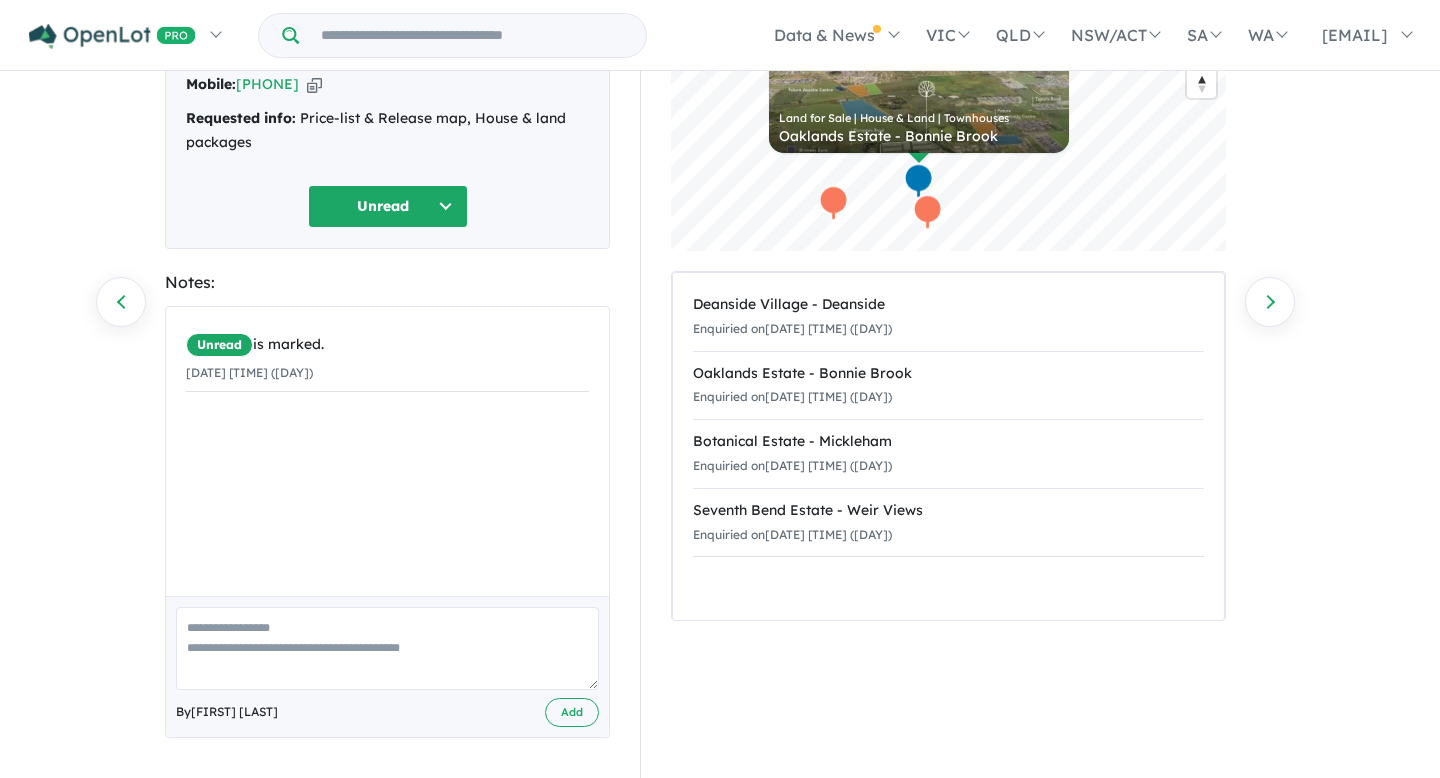 click at bounding box center [387, 648] 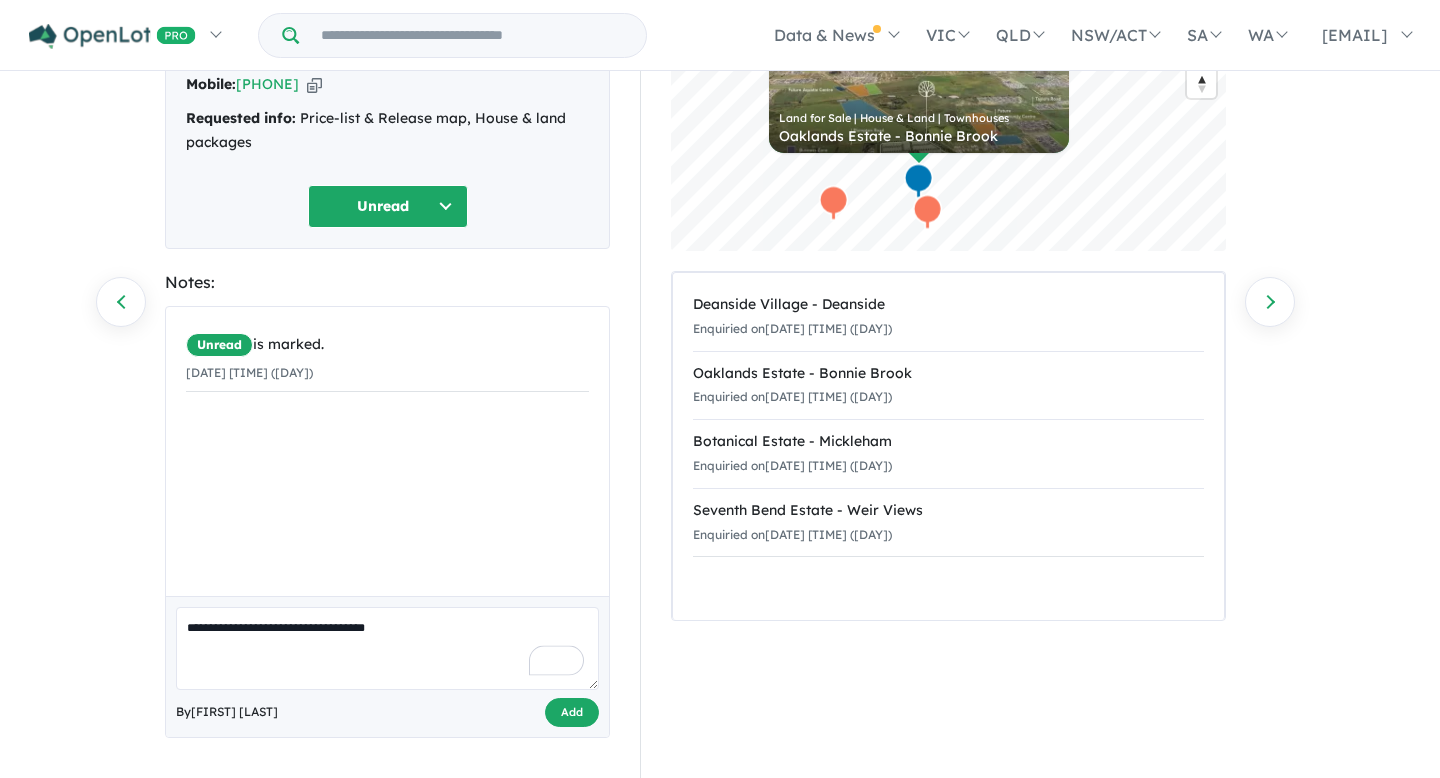type on "**********" 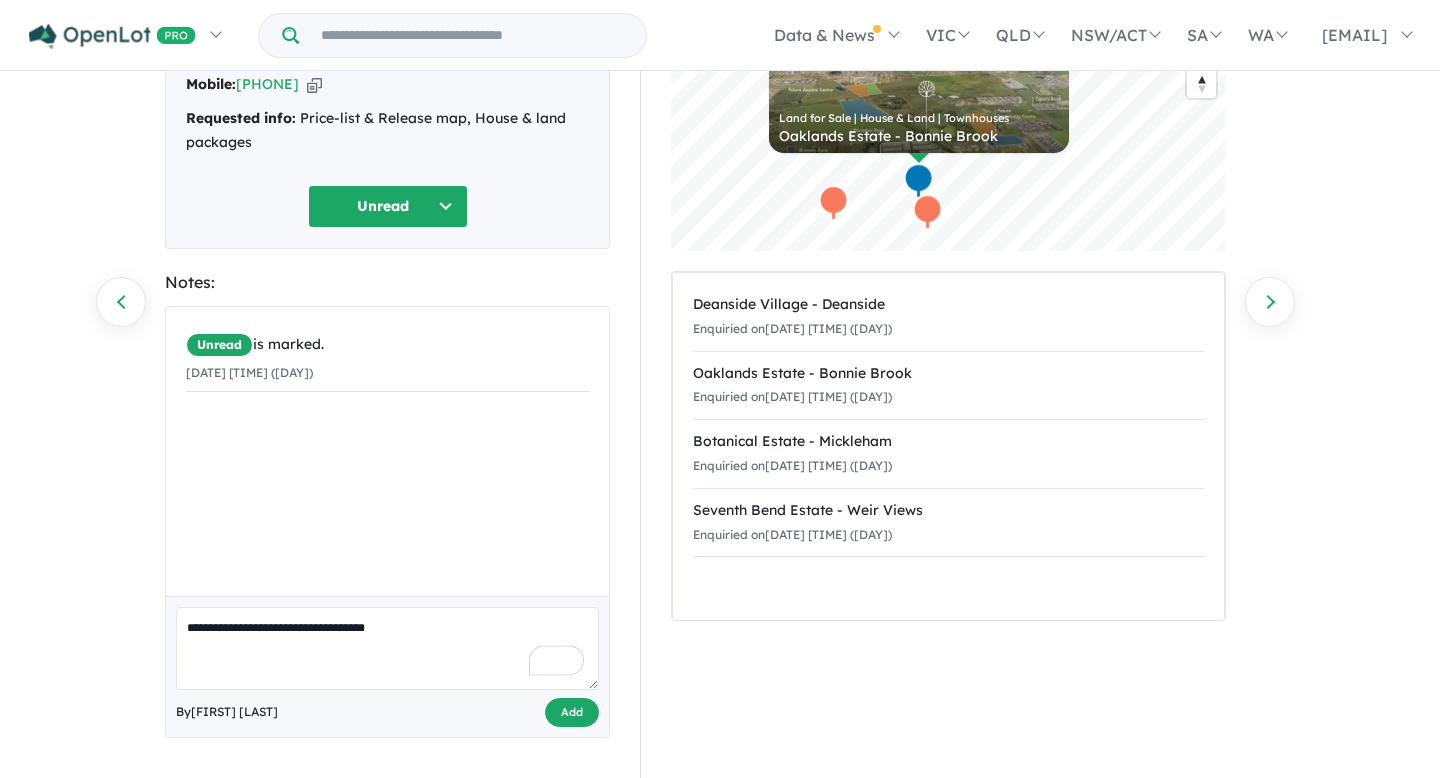 click on "Add" at bounding box center [572, 712] 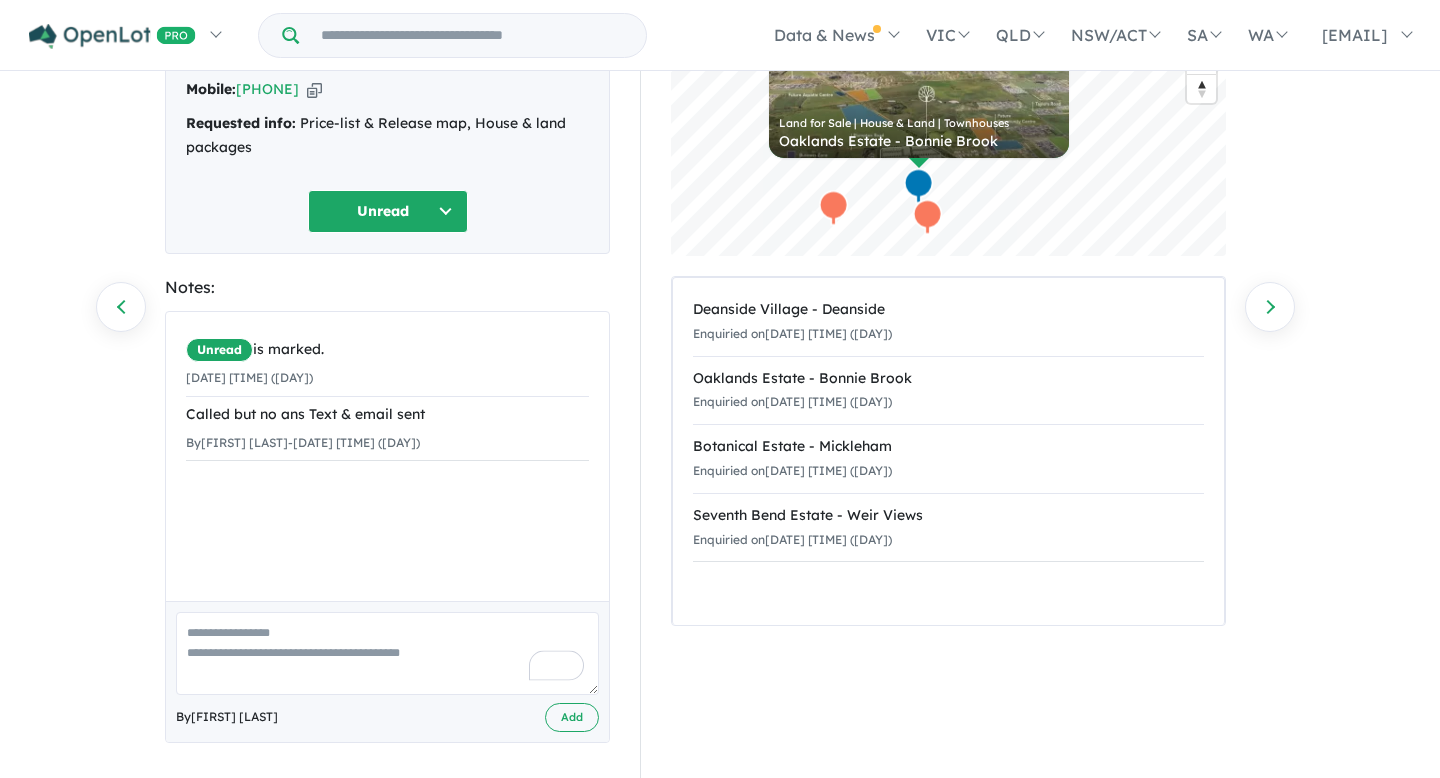 scroll, scrollTop: 167, scrollLeft: 0, axis: vertical 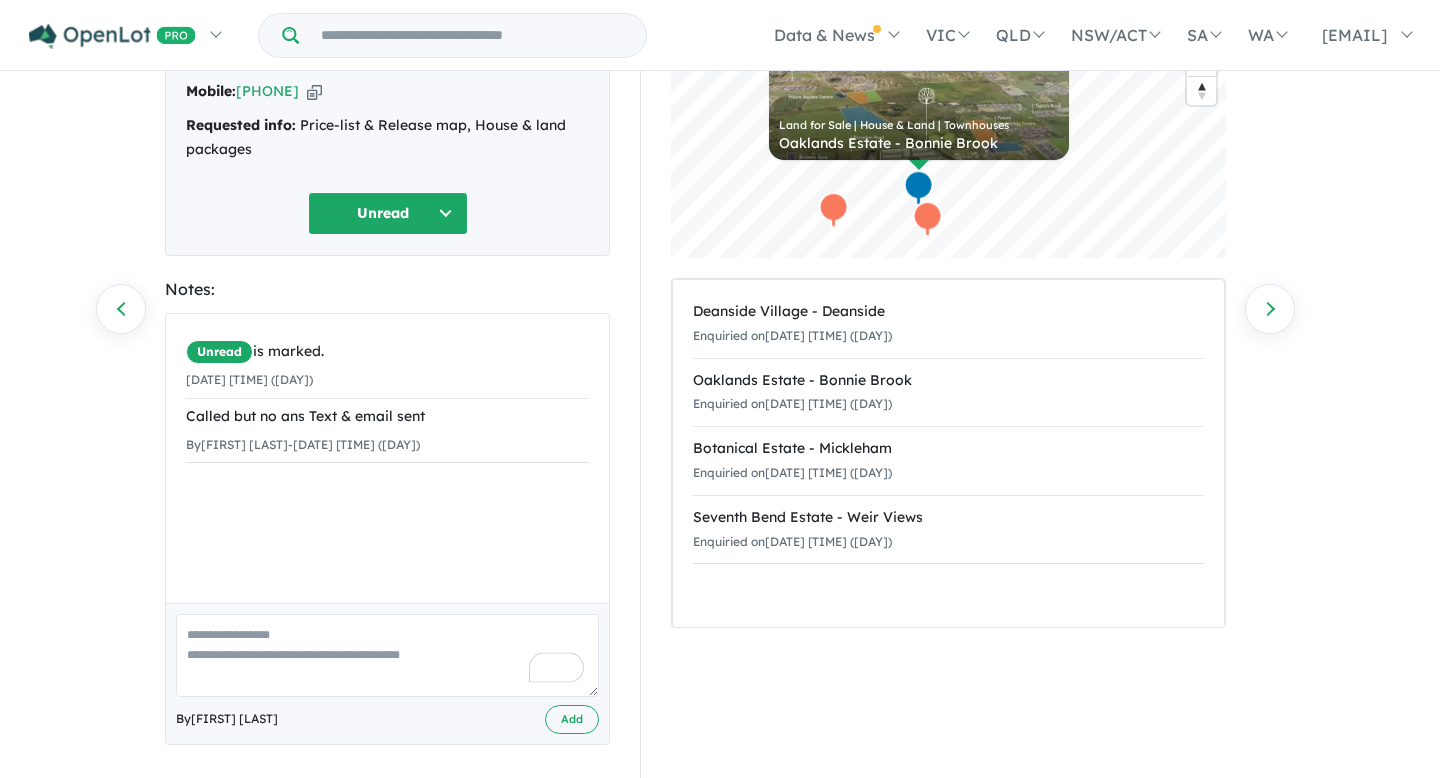click at bounding box center (387, 655) 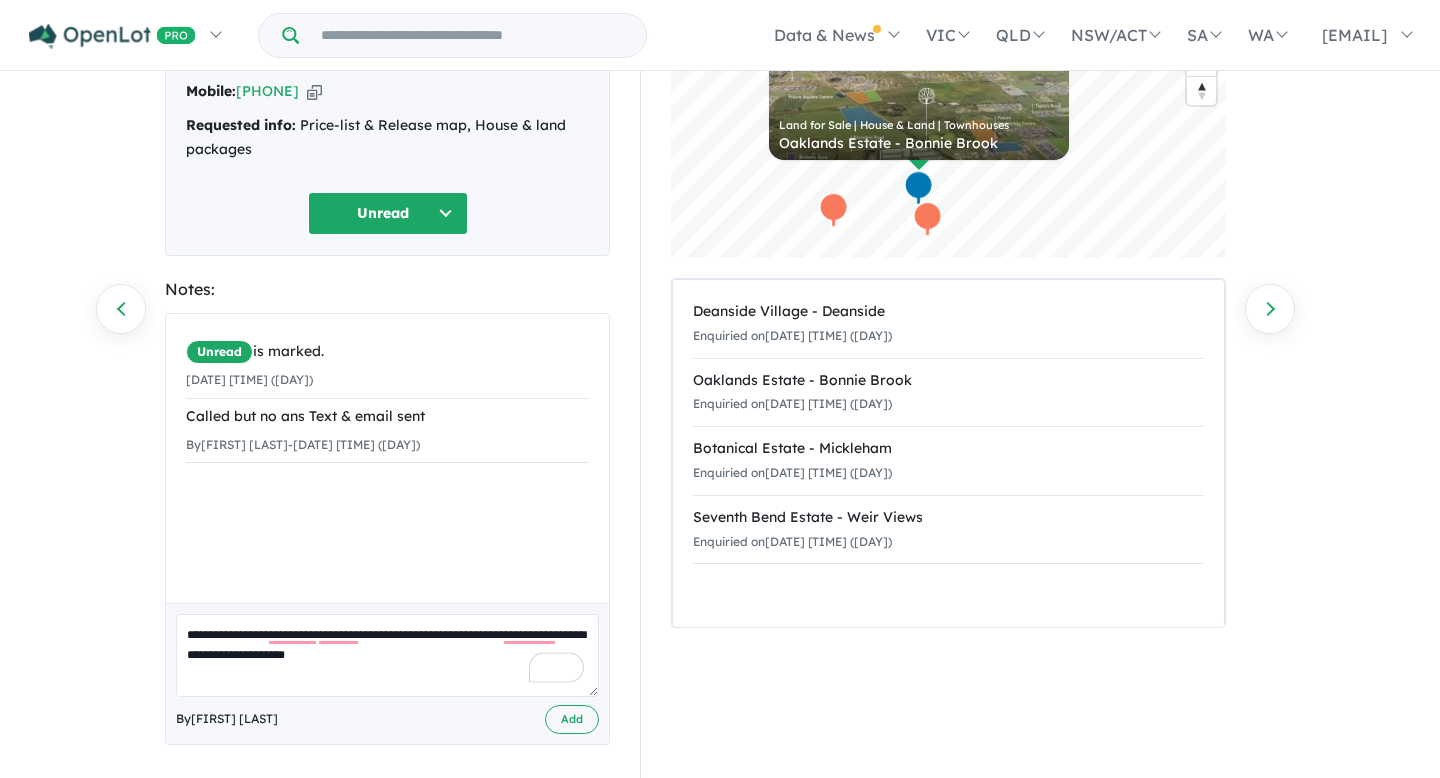click on "**********" at bounding box center [387, 655] 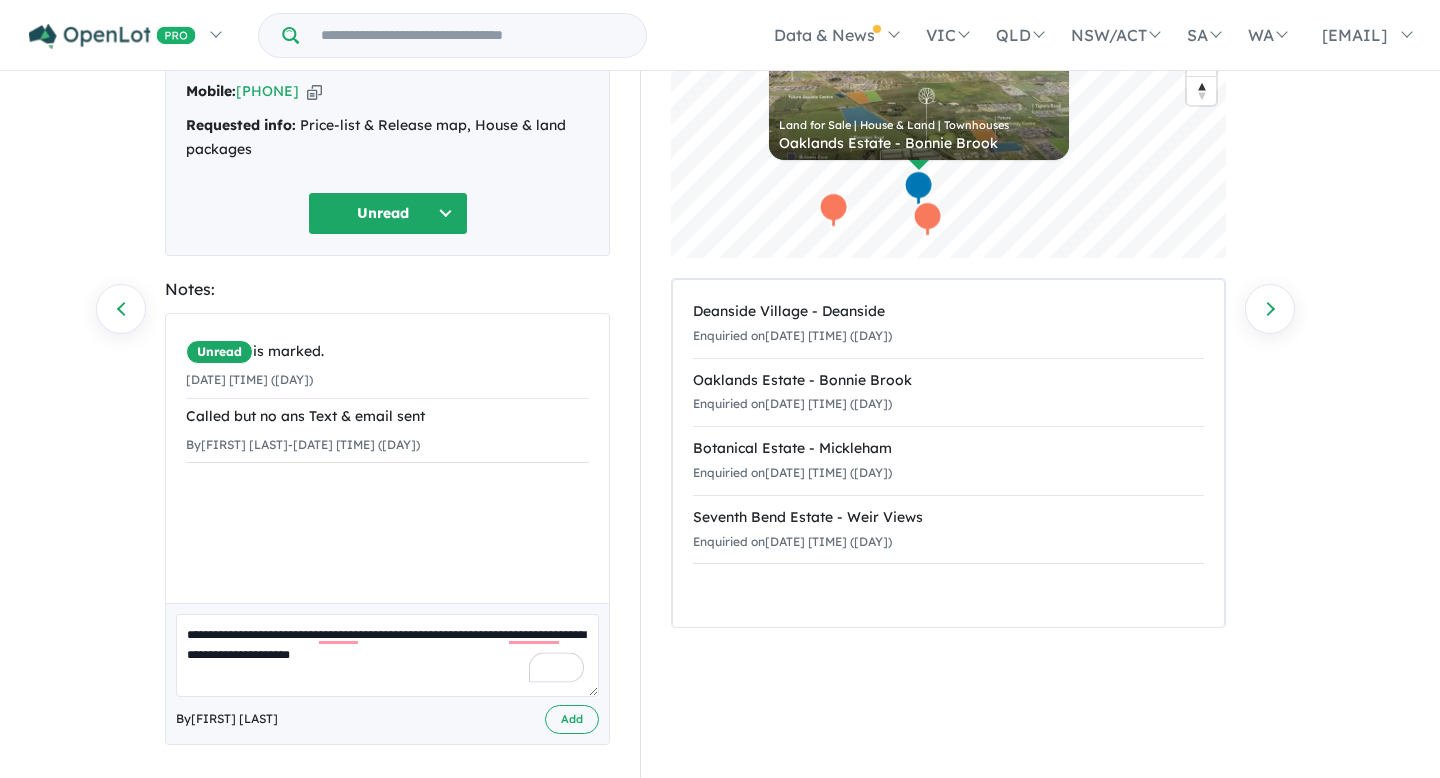 click on "**********" at bounding box center (387, 655) 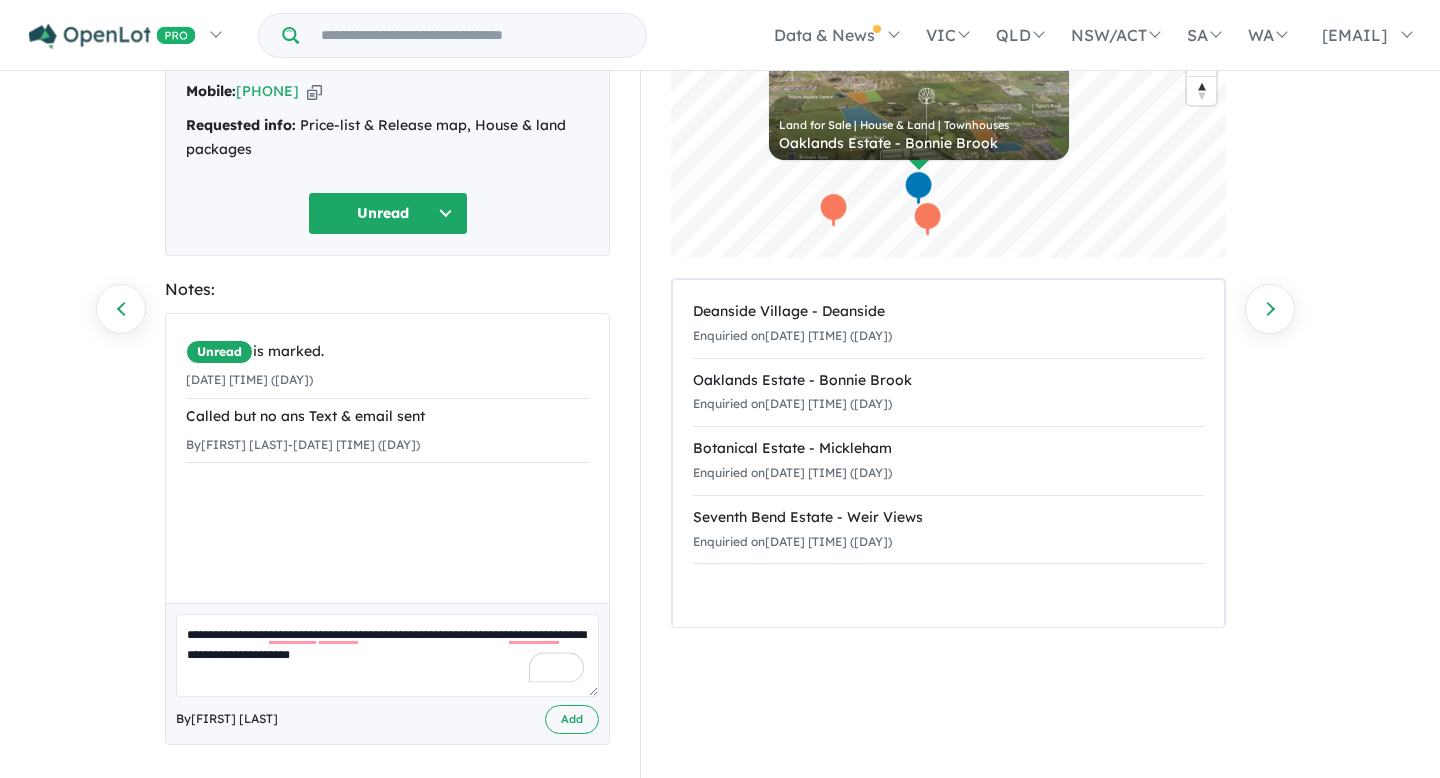 click on "**********" at bounding box center (387, 655) 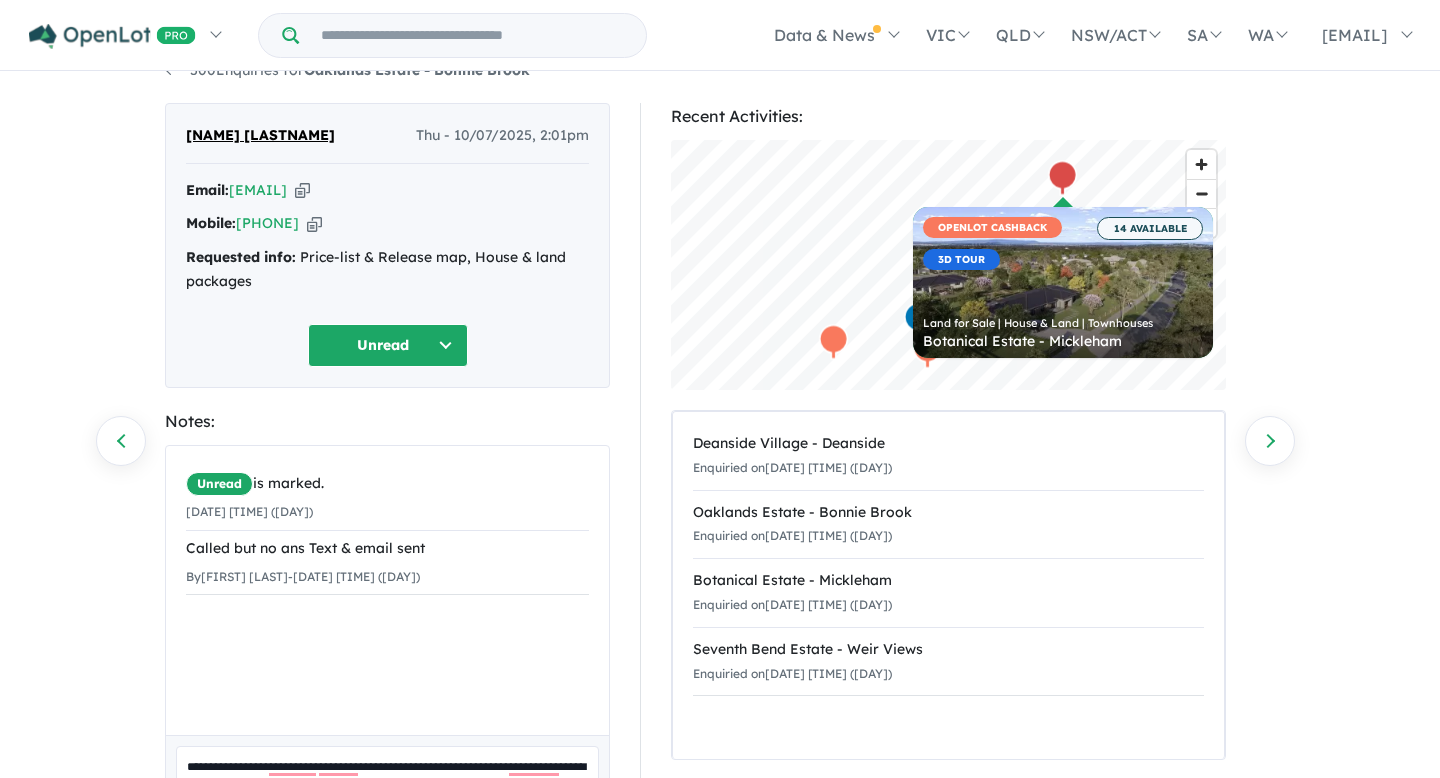 scroll, scrollTop: 29, scrollLeft: 0, axis: vertical 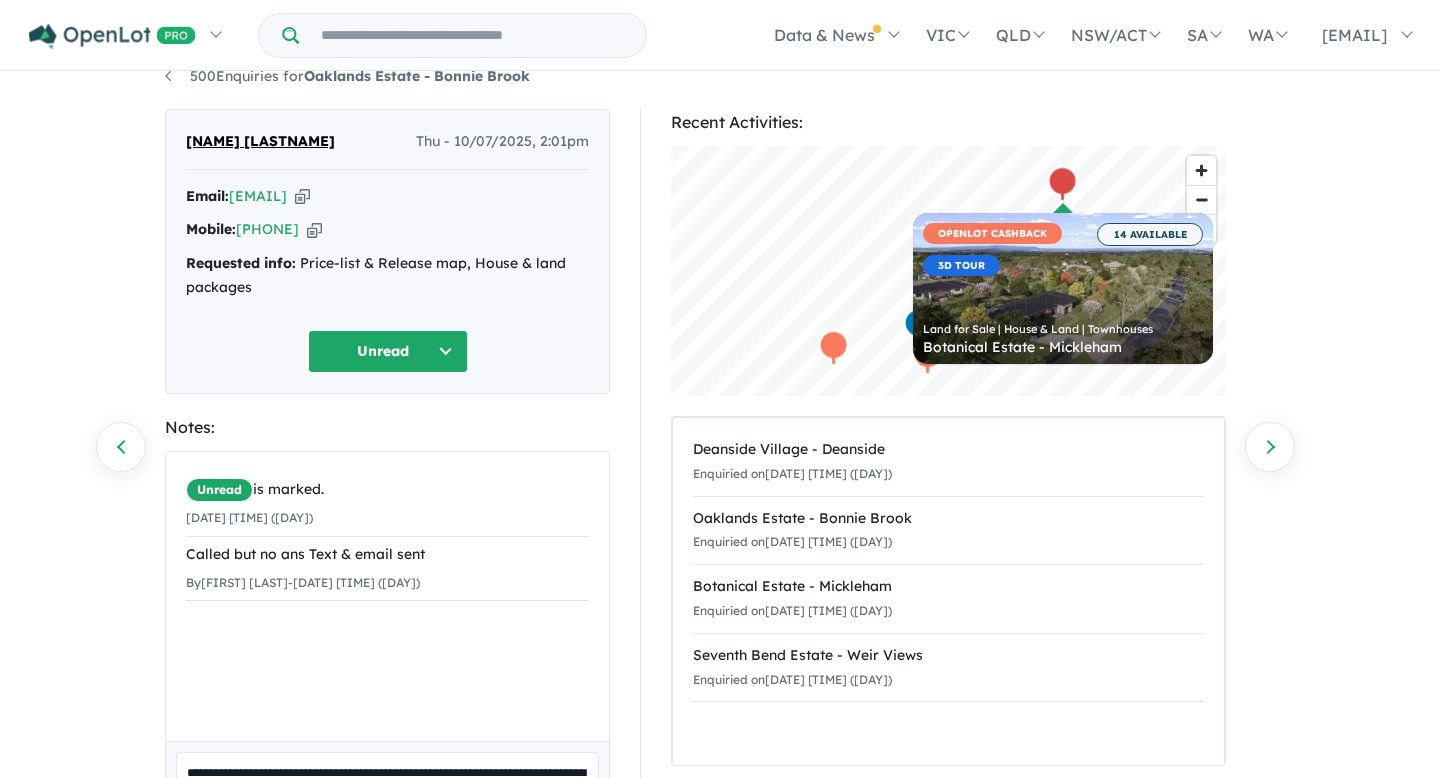 click on "**********" at bounding box center (720, 398) 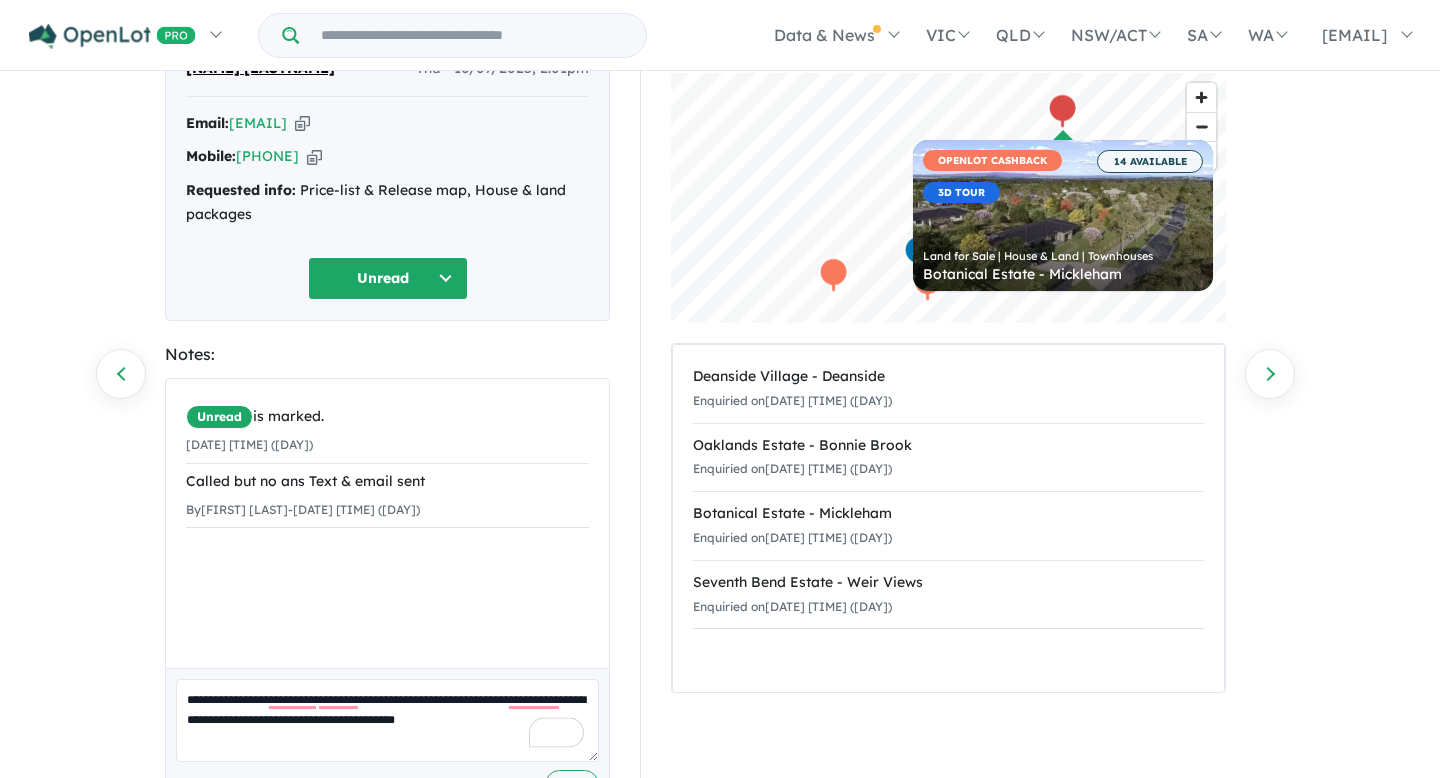 scroll, scrollTop: 99, scrollLeft: 0, axis: vertical 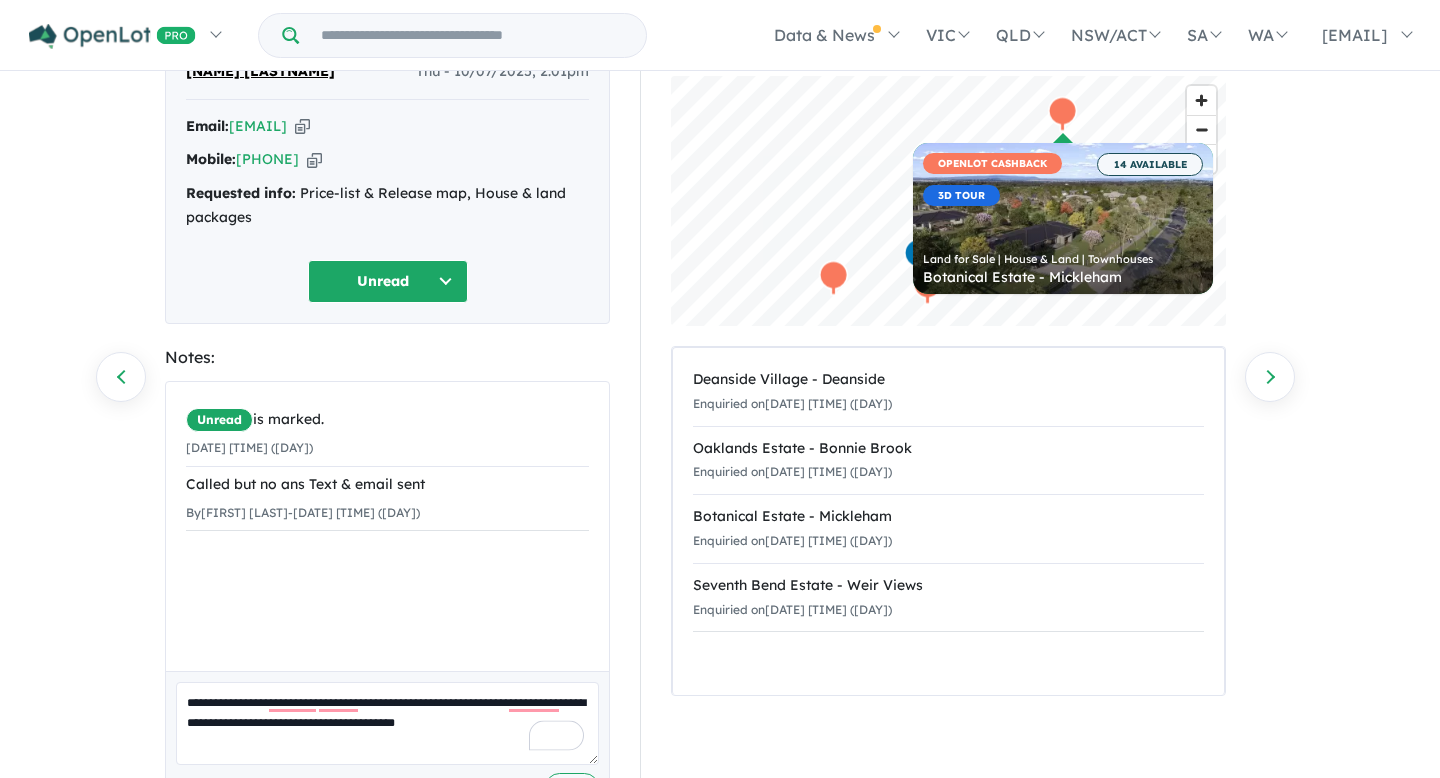 click on "**********" at bounding box center (720, 328) 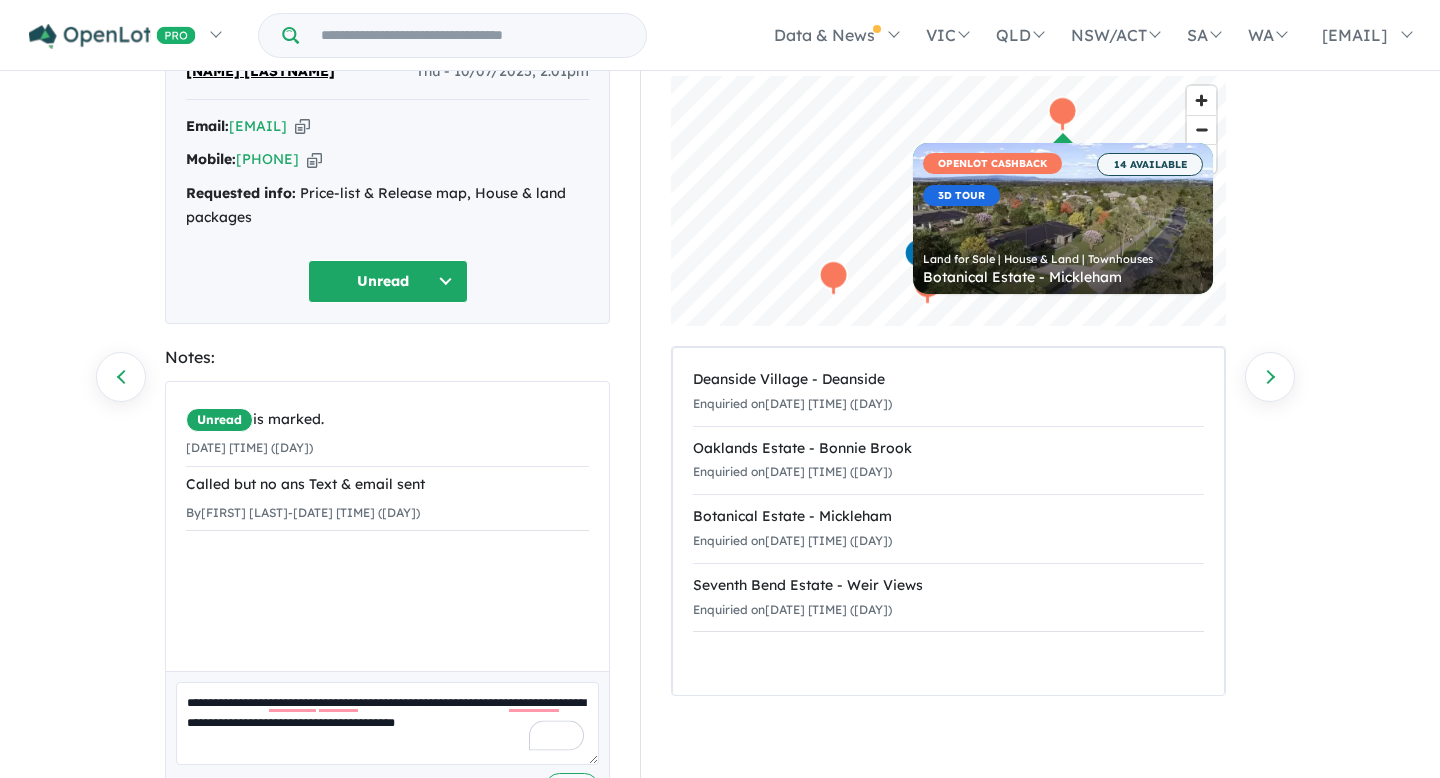 click on "**********" at bounding box center (720, 328) 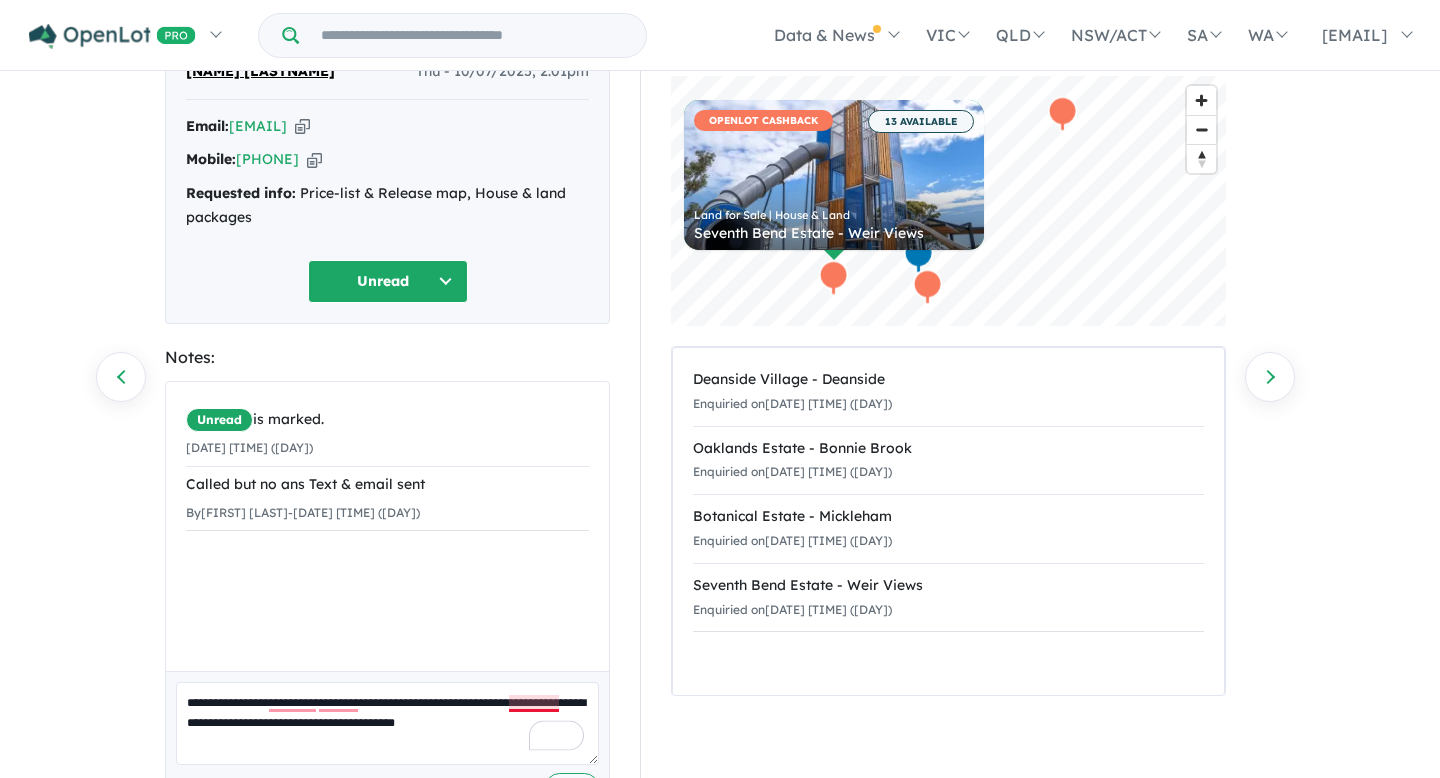 click on "**********" at bounding box center (387, 723) 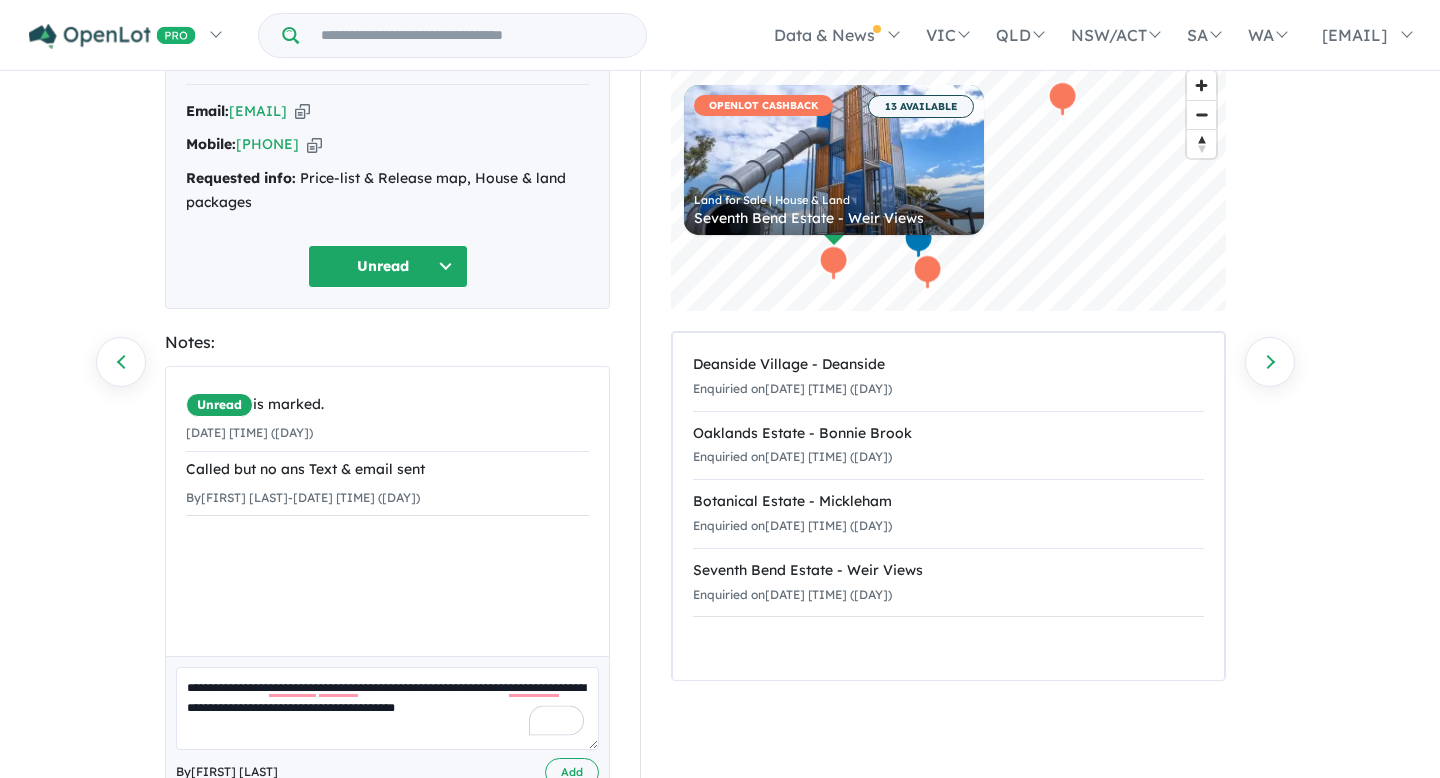 scroll, scrollTop: 175, scrollLeft: 0, axis: vertical 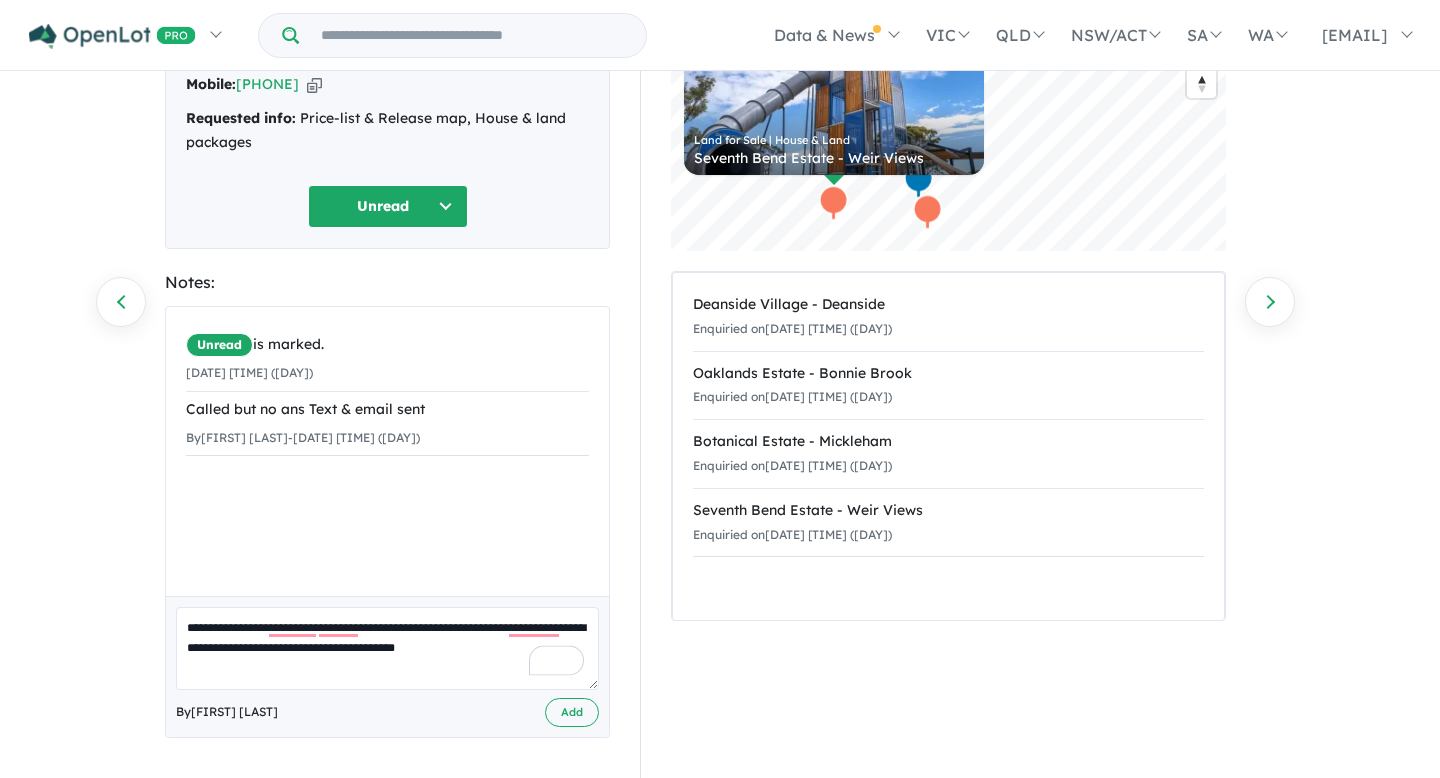 click on "**********" at bounding box center (387, 648) 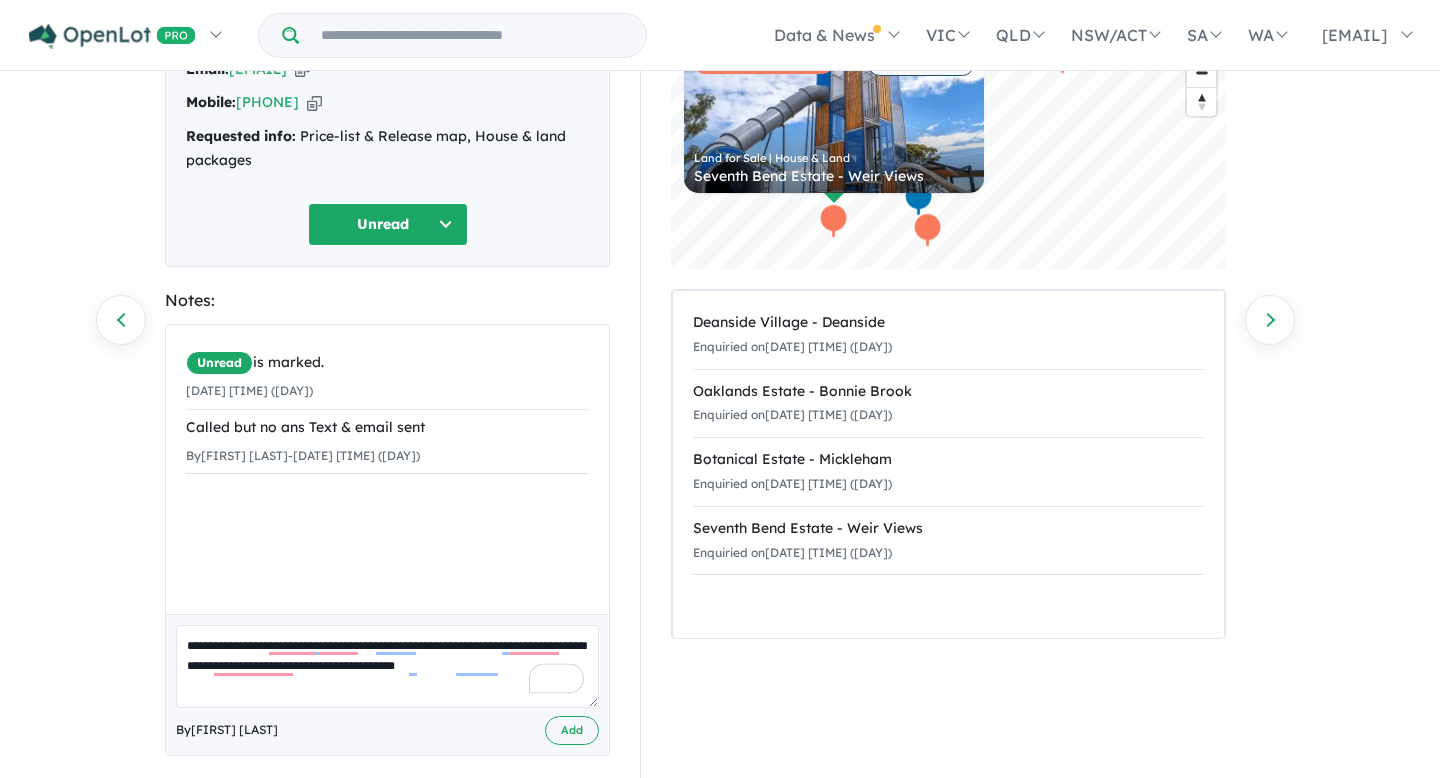 scroll, scrollTop: 138, scrollLeft: 0, axis: vertical 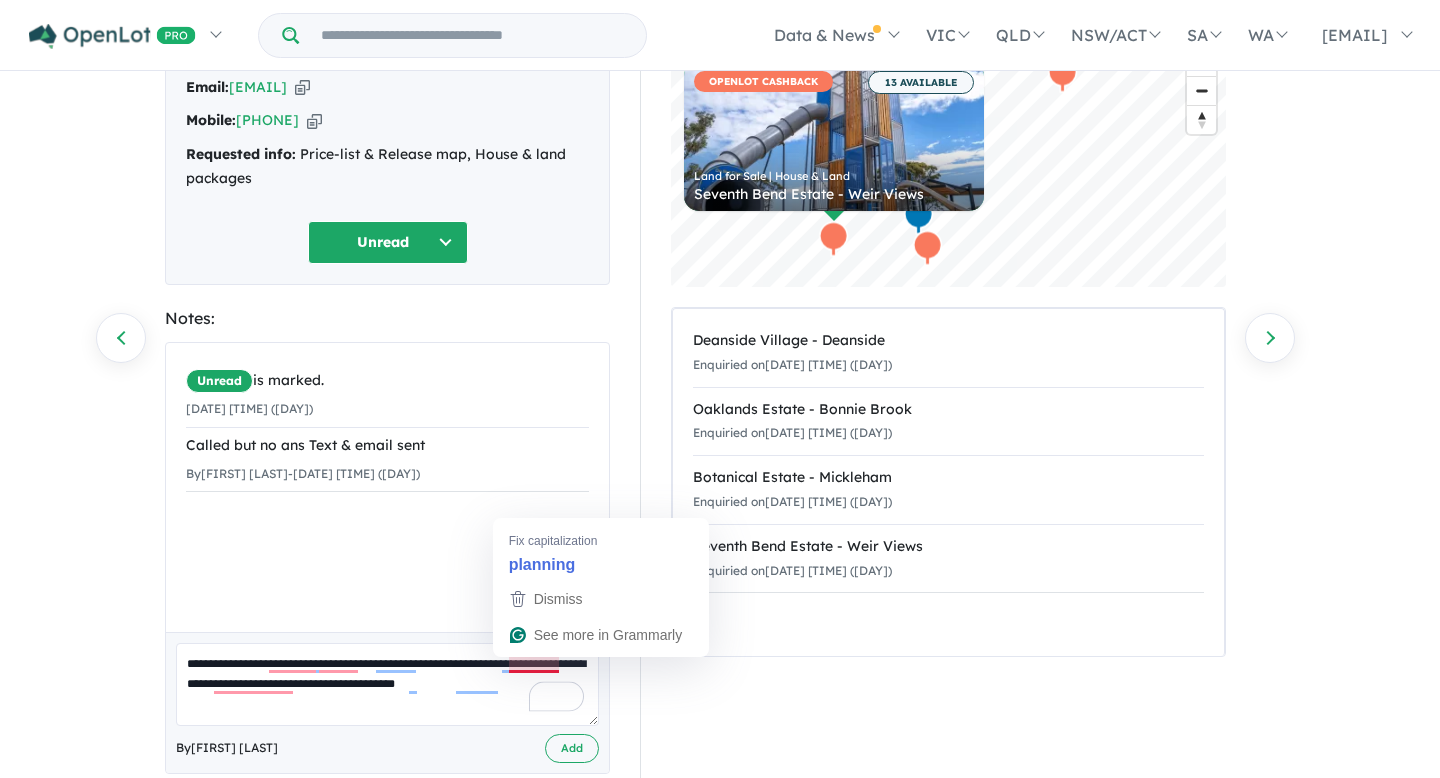 click on "**********" at bounding box center [387, 684] 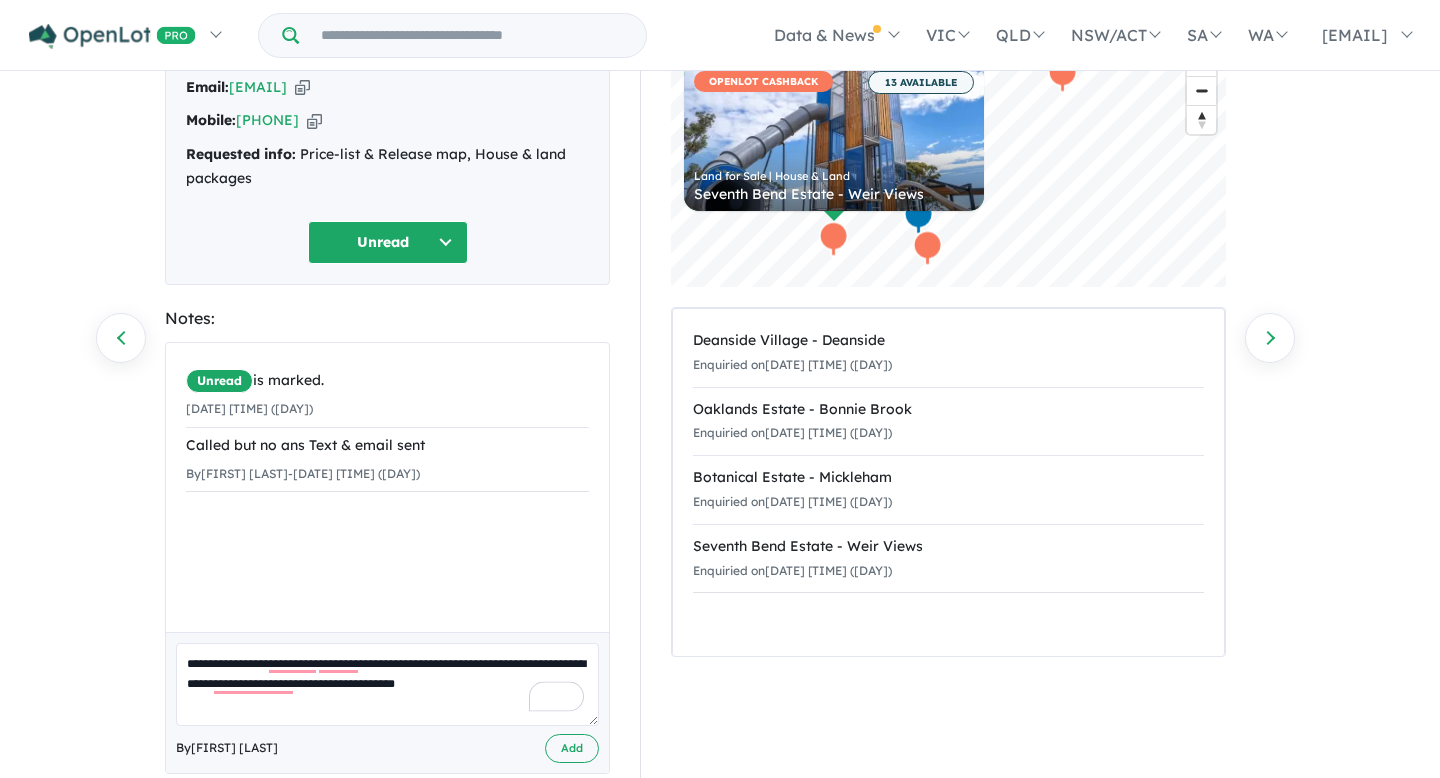 click on "**********" at bounding box center [387, 684] 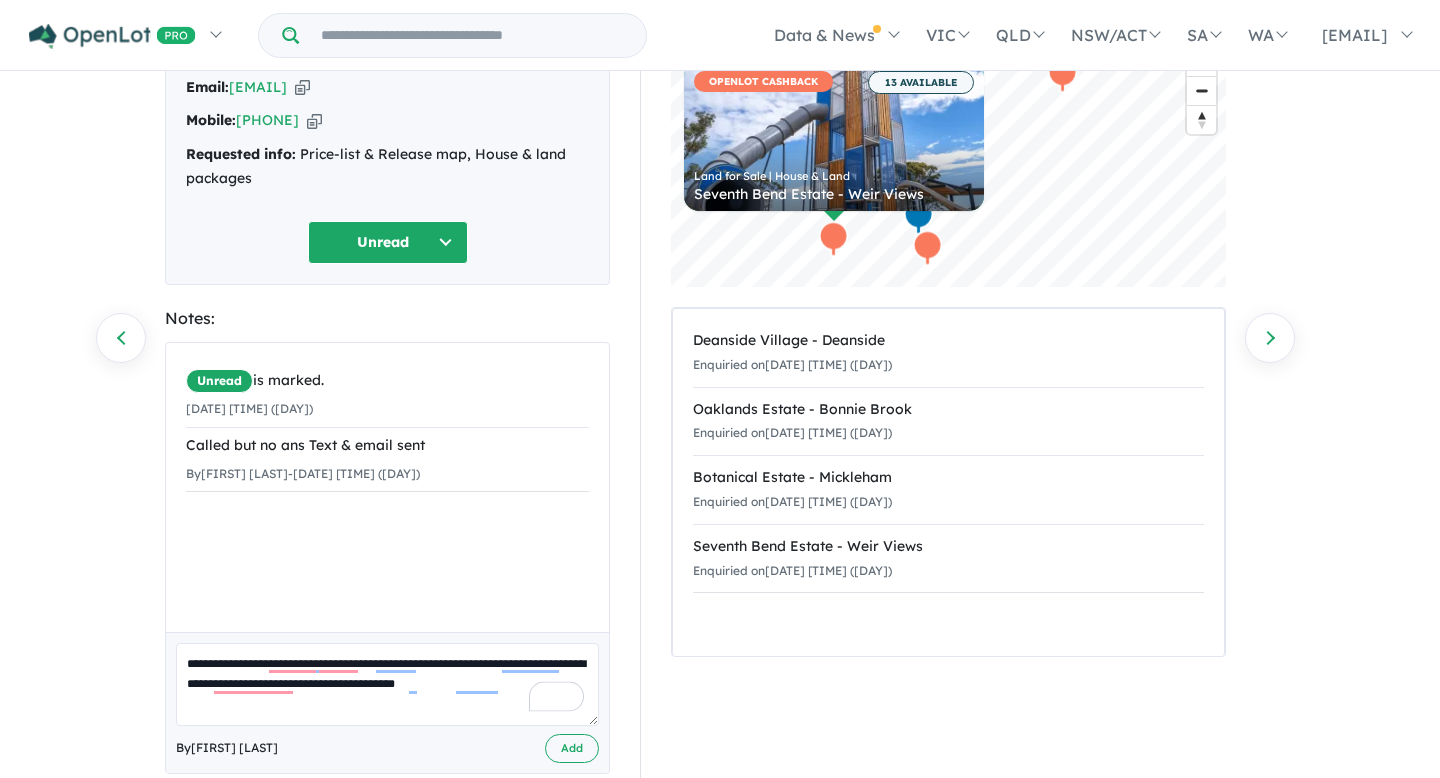 click on "**********" at bounding box center [387, 684] 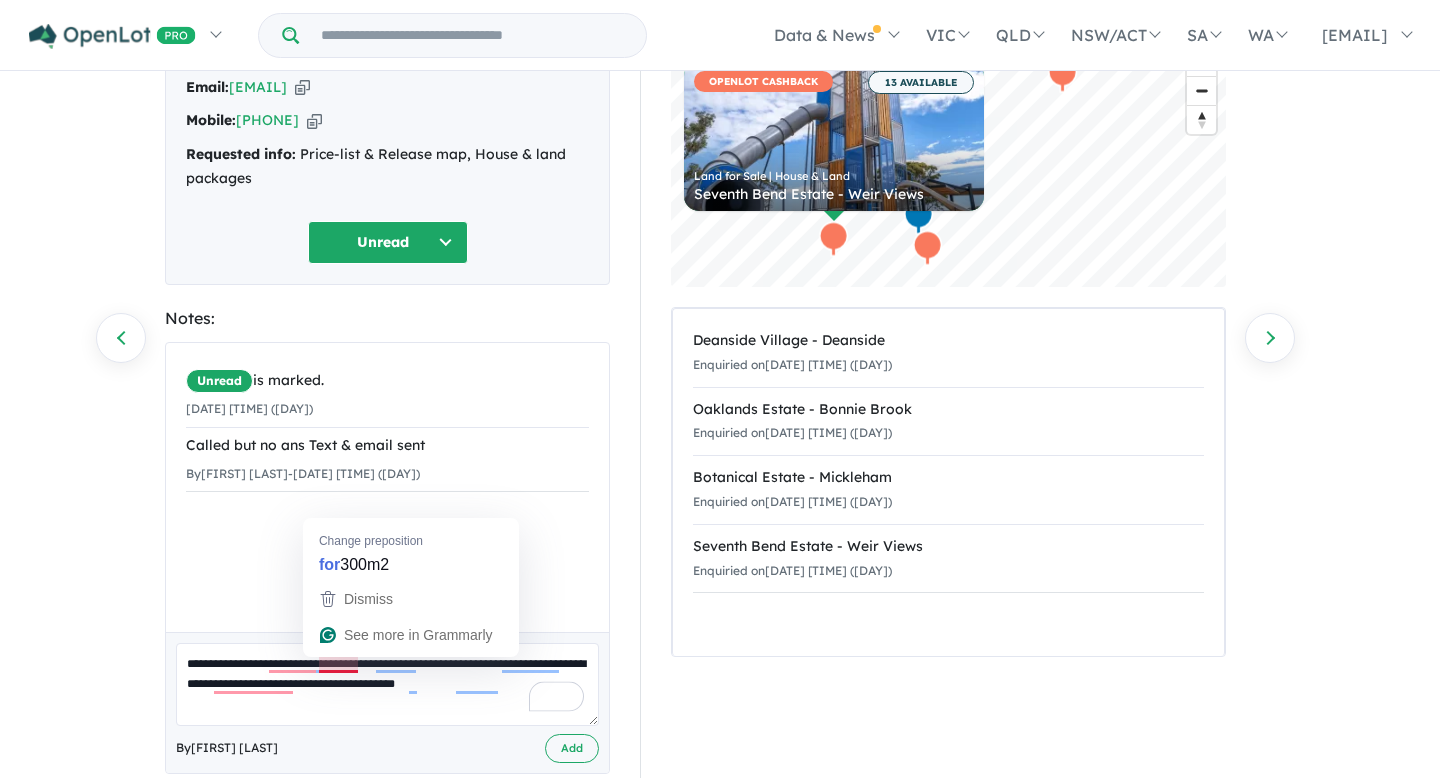 click on "**********" at bounding box center (387, 684) 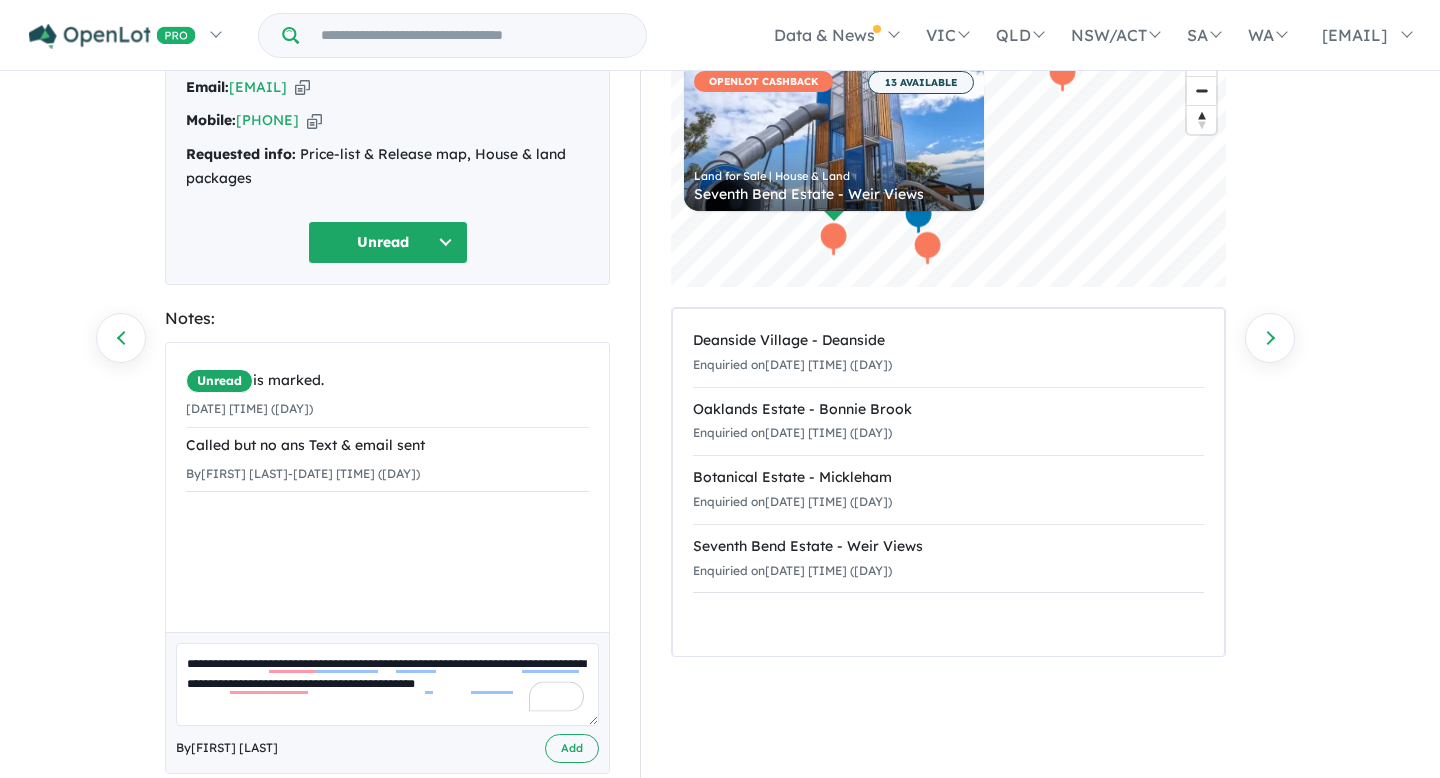 click at bounding box center (556, 696) 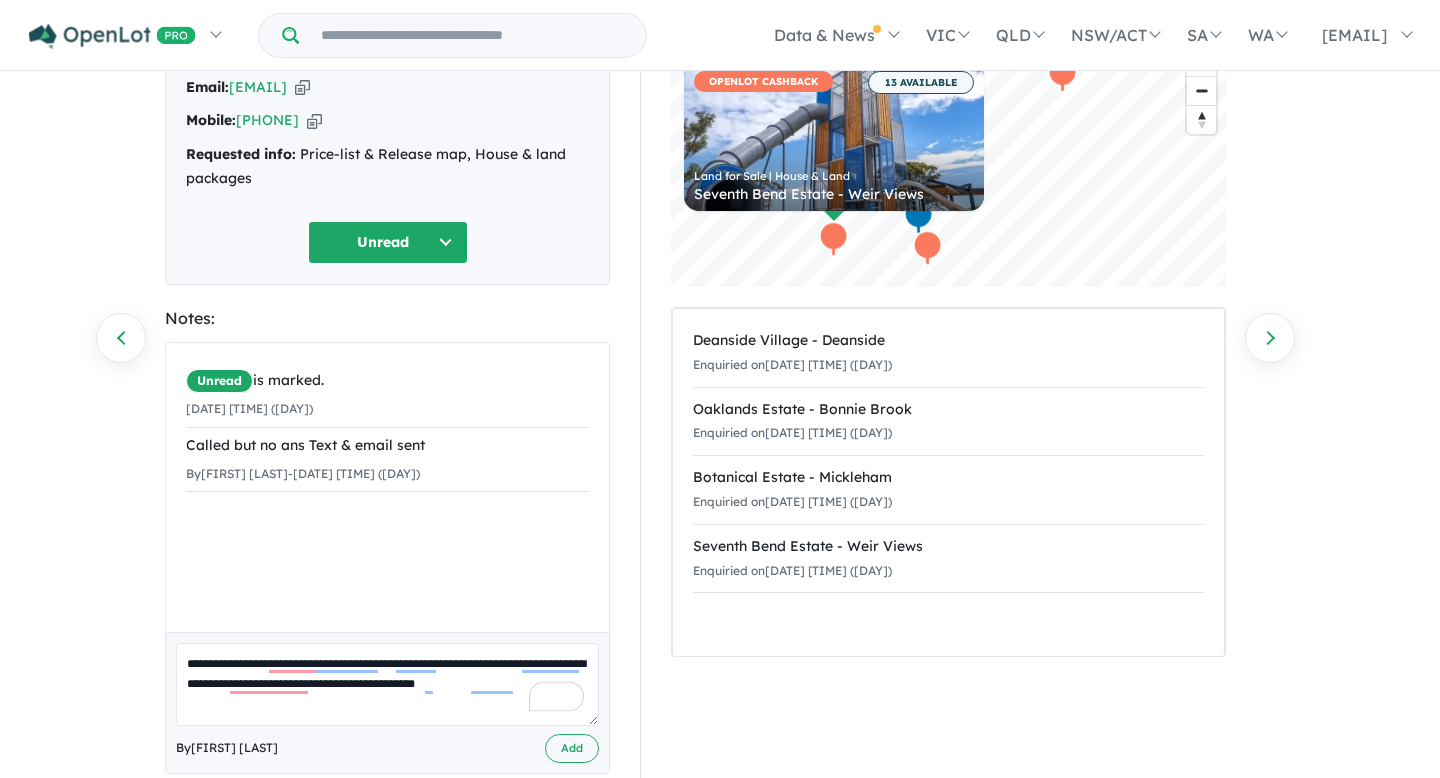 click on "**********" at bounding box center [387, 684] 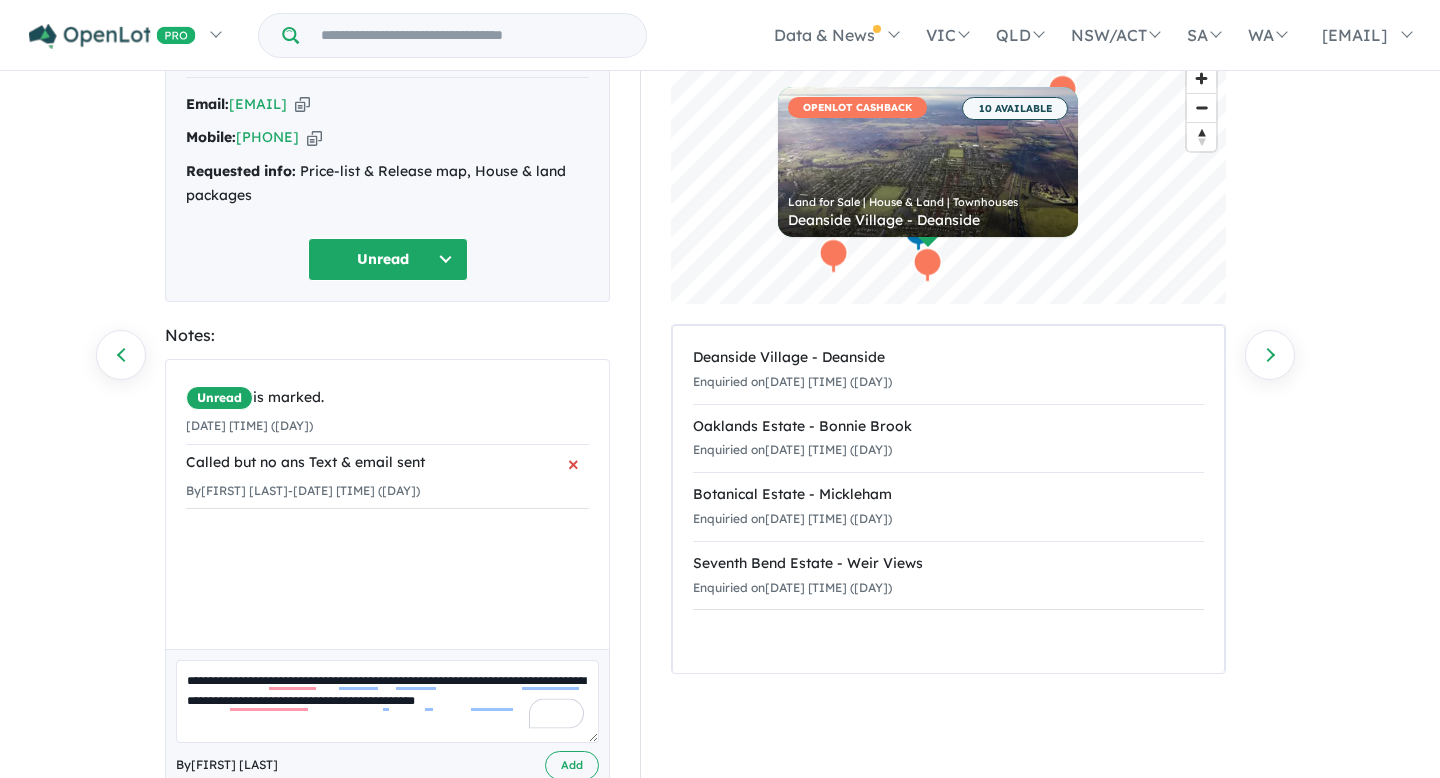 scroll, scrollTop: 175, scrollLeft: 0, axis: vertical 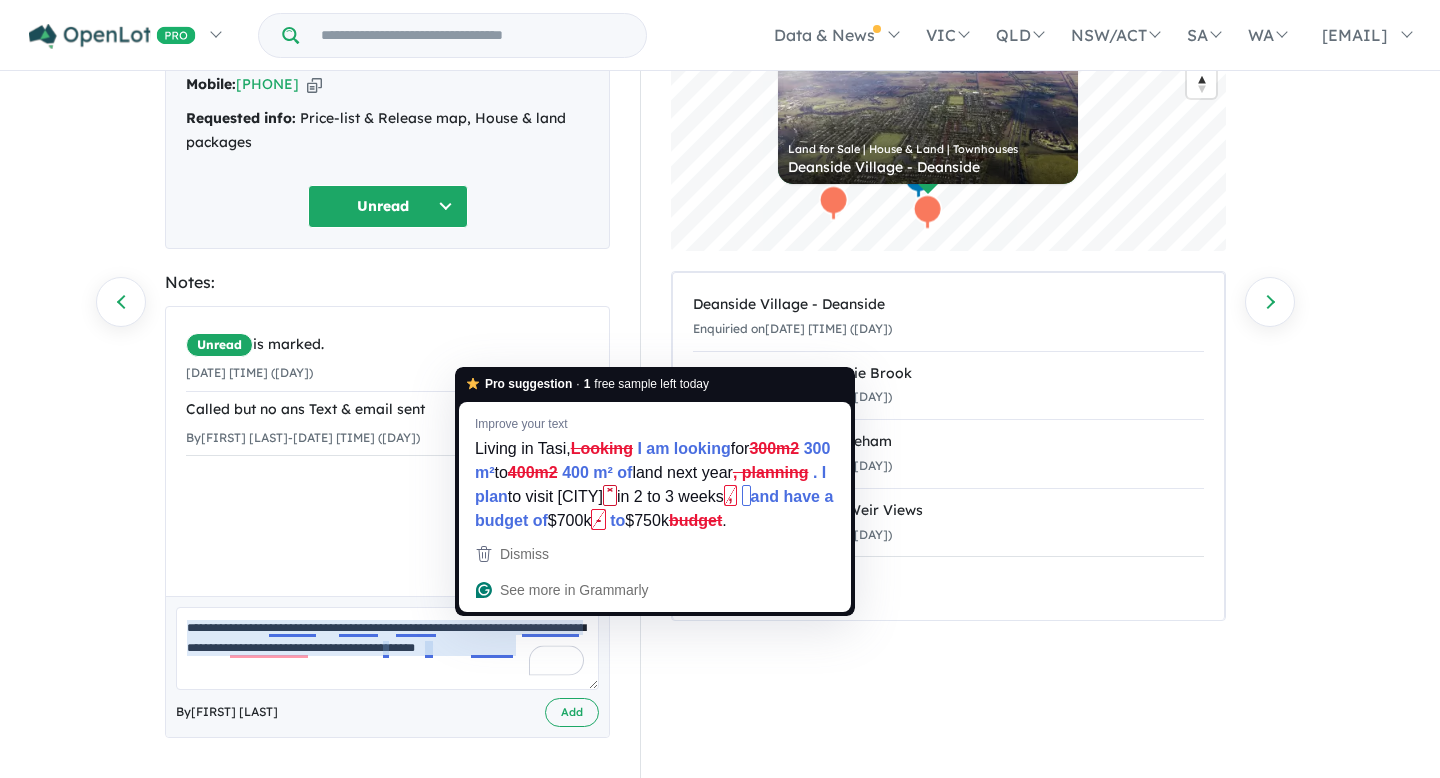 click on "**********" at bounding box center [387, 648] 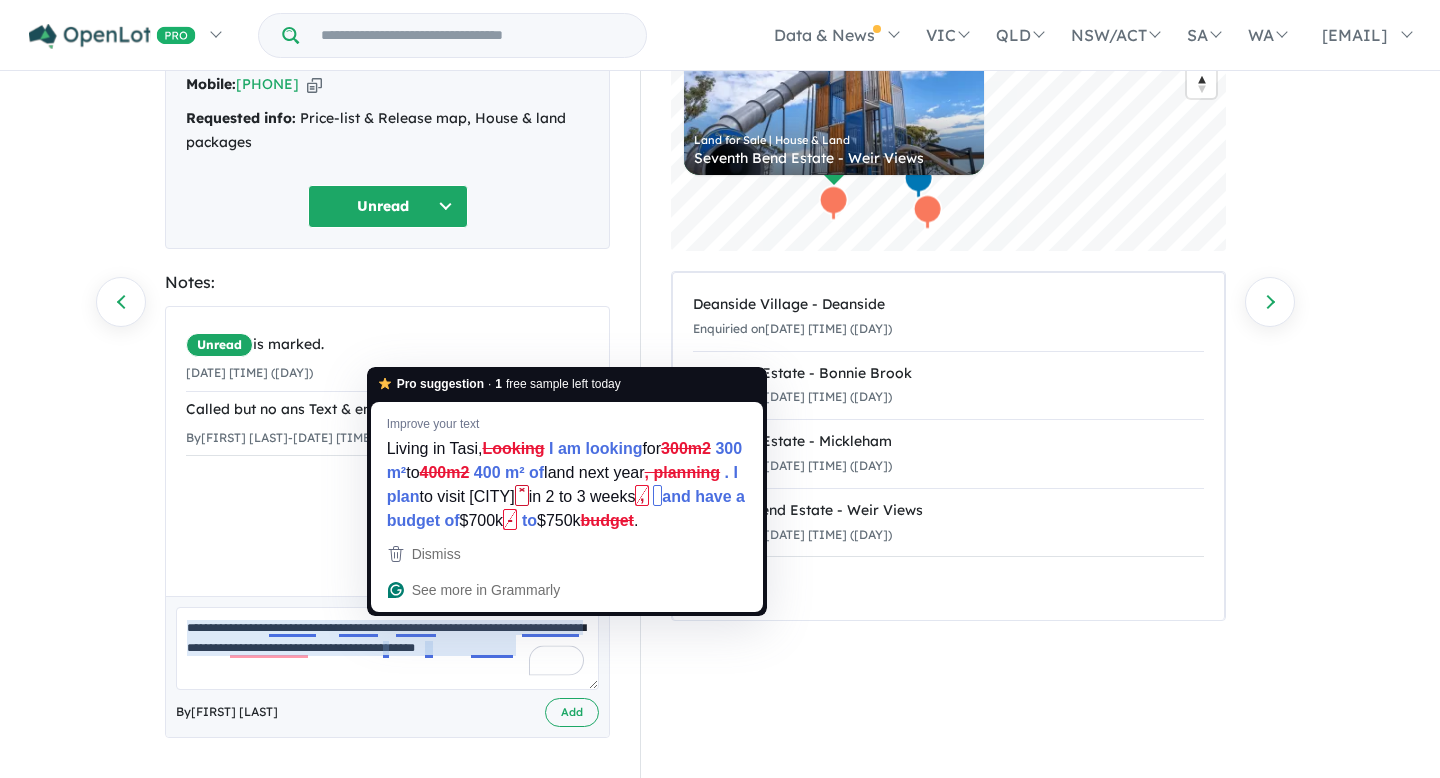 click on "**********" at bounding box center (387, 648) 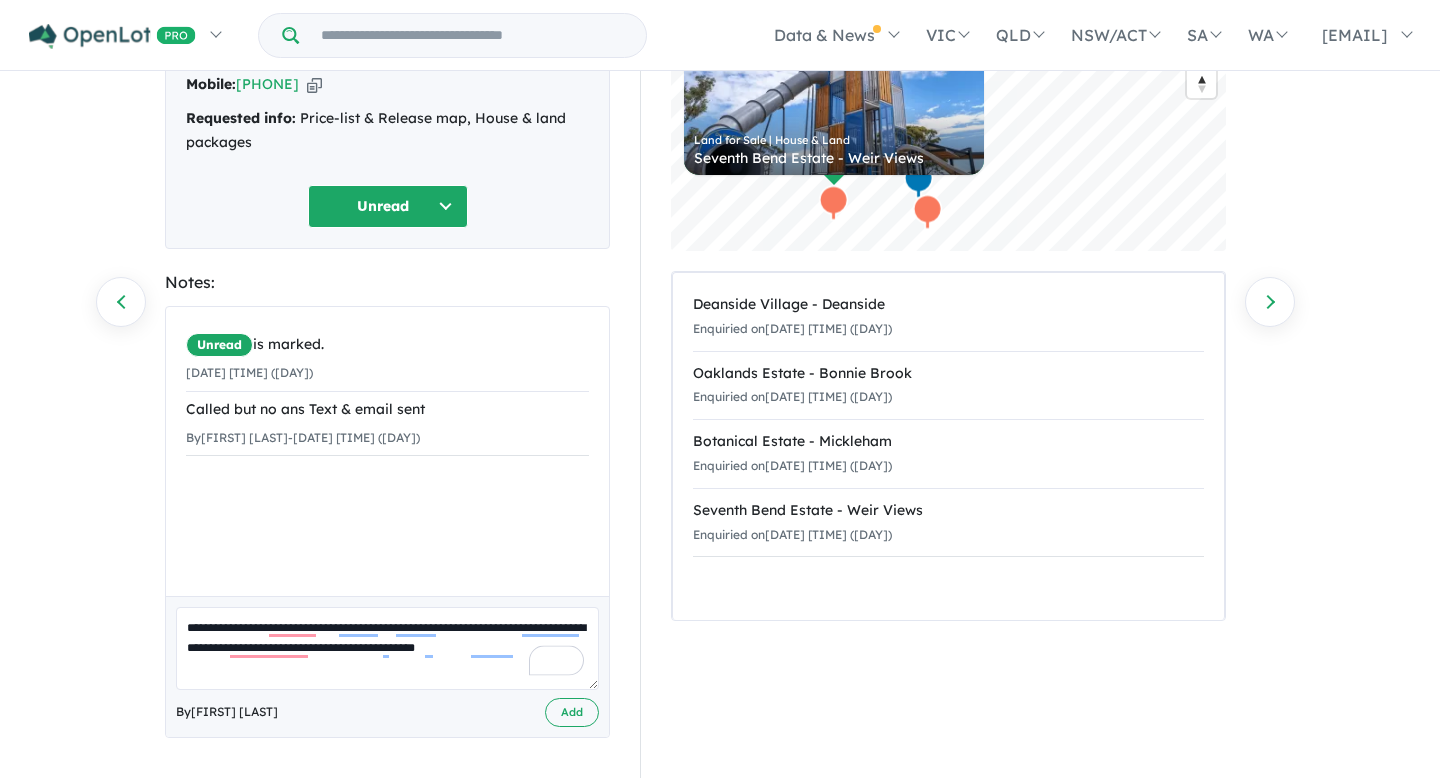 click on "**********" at bounding box center (387, 648) 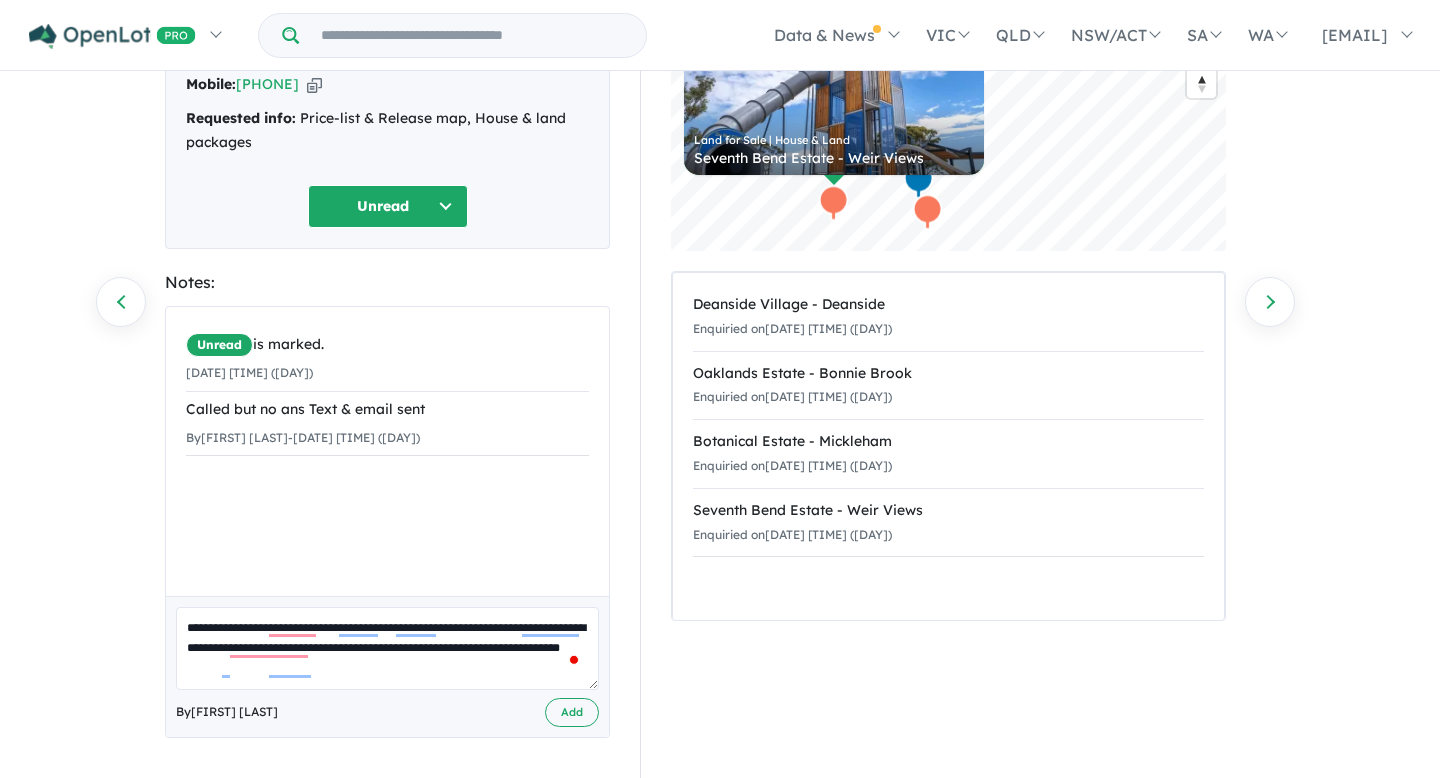 click on "**********" at bounding box center (387, 648) 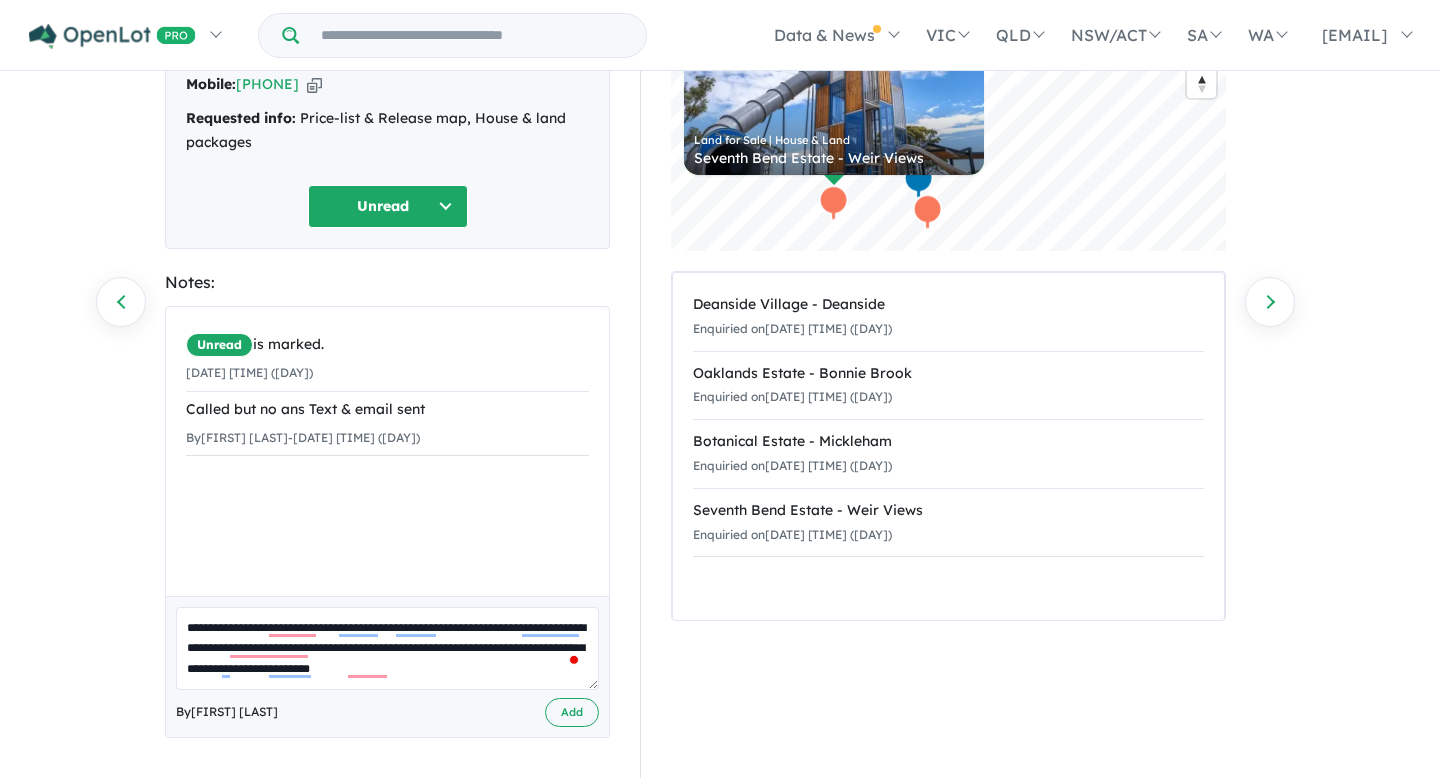 click on "**********" at bounding box center (387, 648) 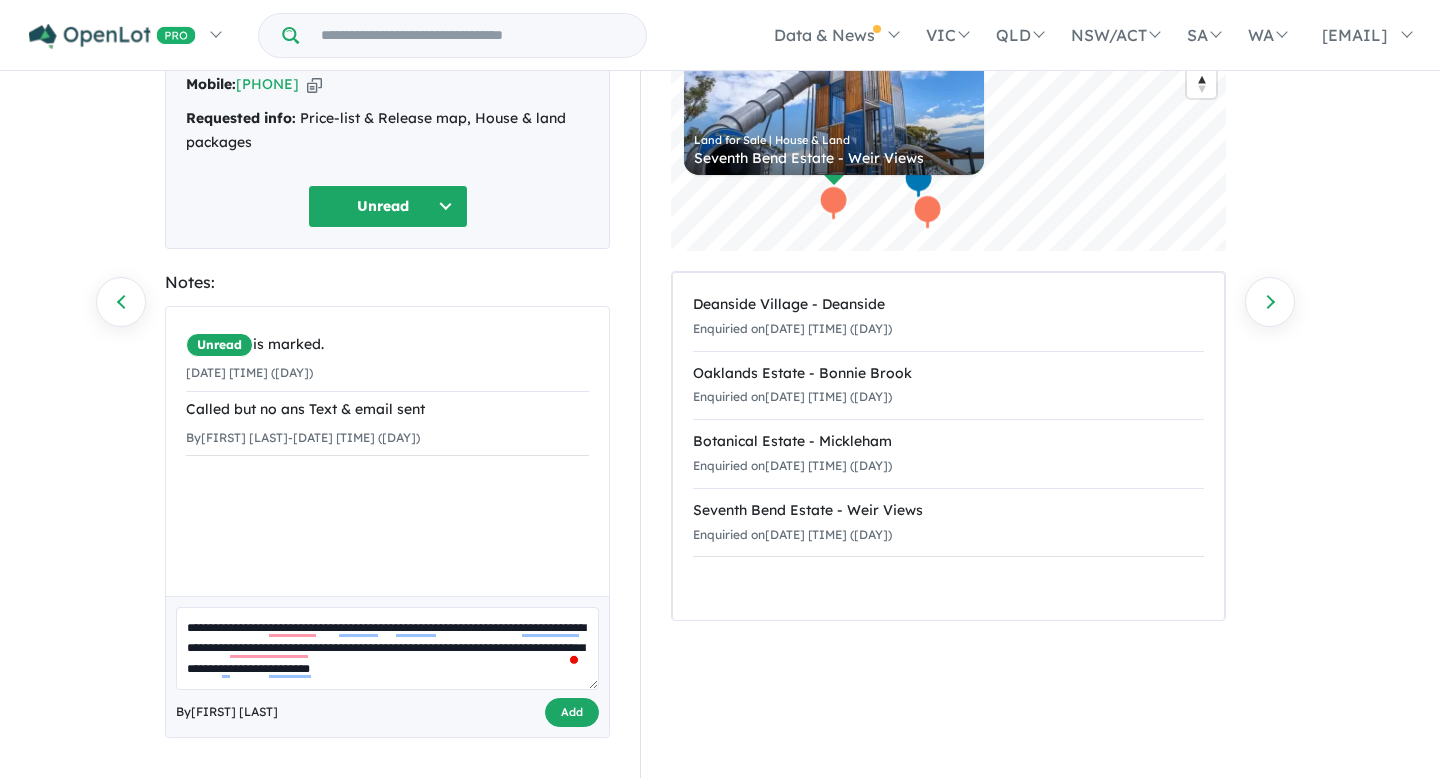 type on "**********" 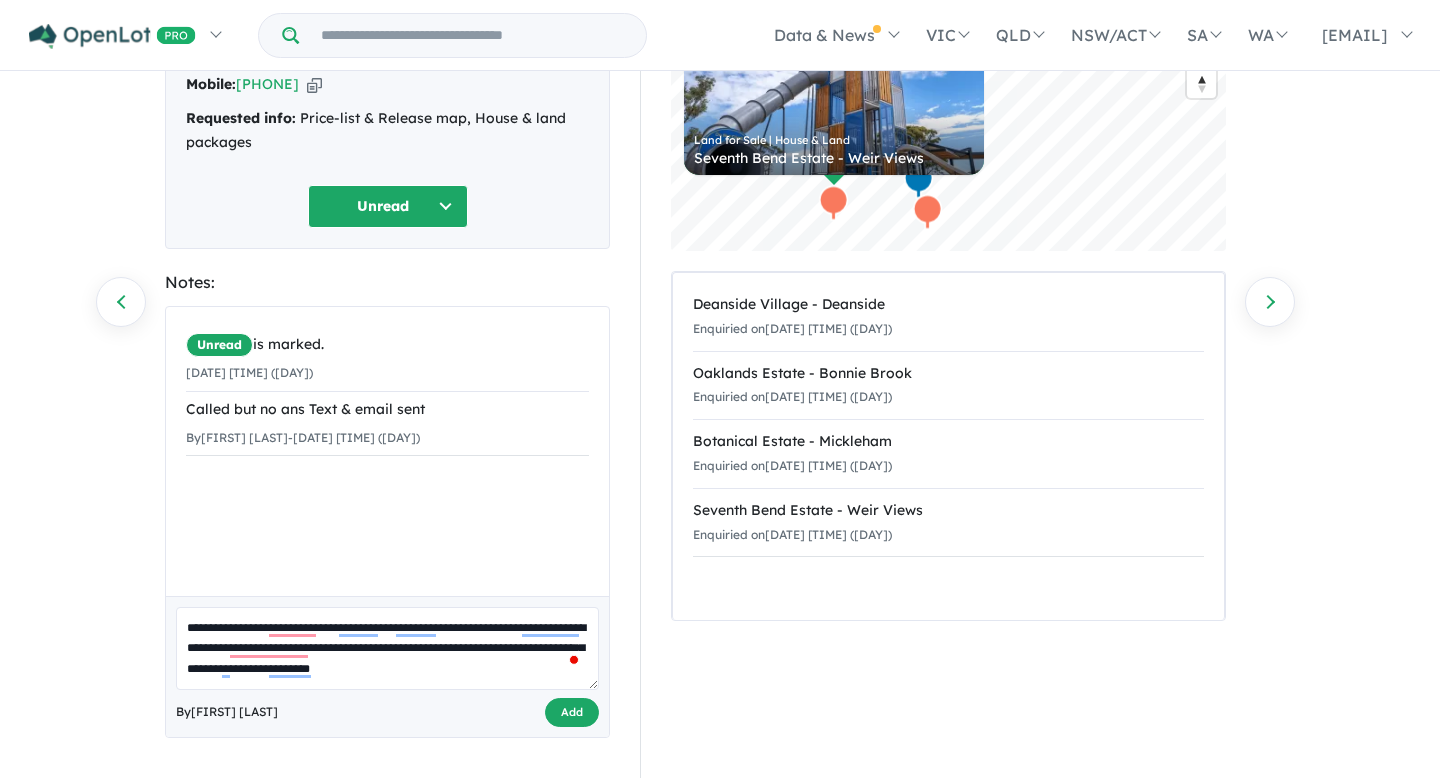 click on "Add" at bounding box center (572, 712) 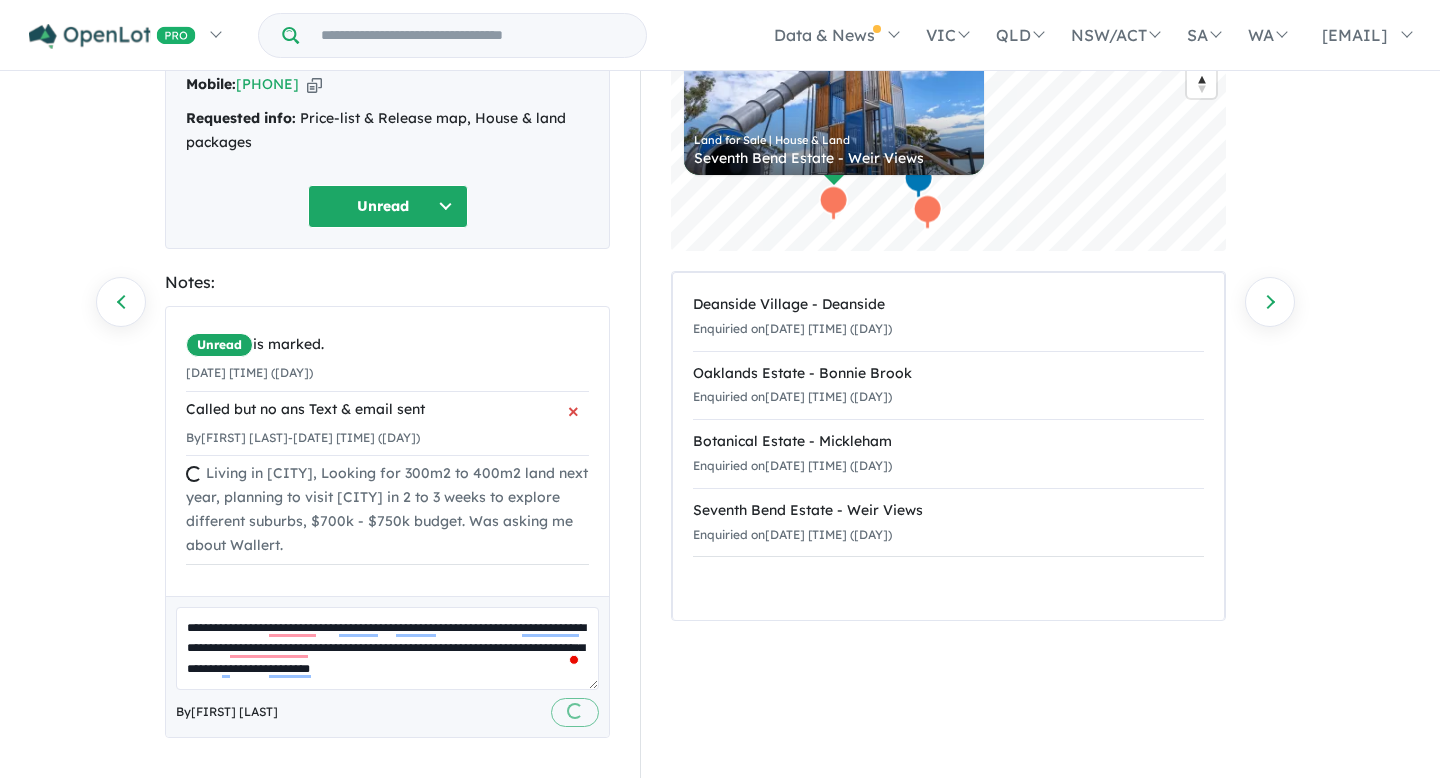 type 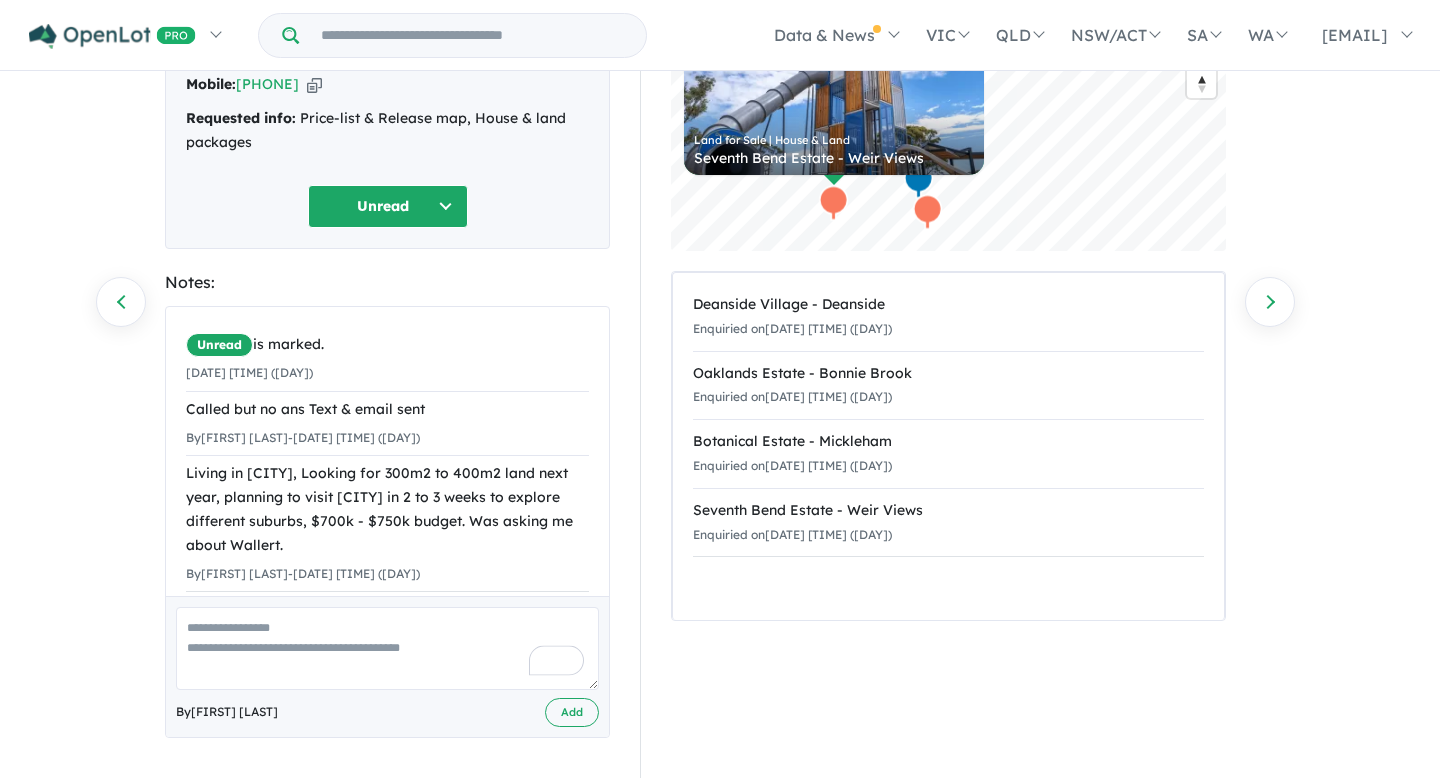 click on "Tilak Bahadur Arjel Thu - 10/07/2025, 2:01pm Email:  chhetritilak932@gmail.com Copied! Mobile:  +61 451 499 443 Copied! Requested info:   Price-list & Release map, House & land packages Unread" at bounding box center (387, 106) 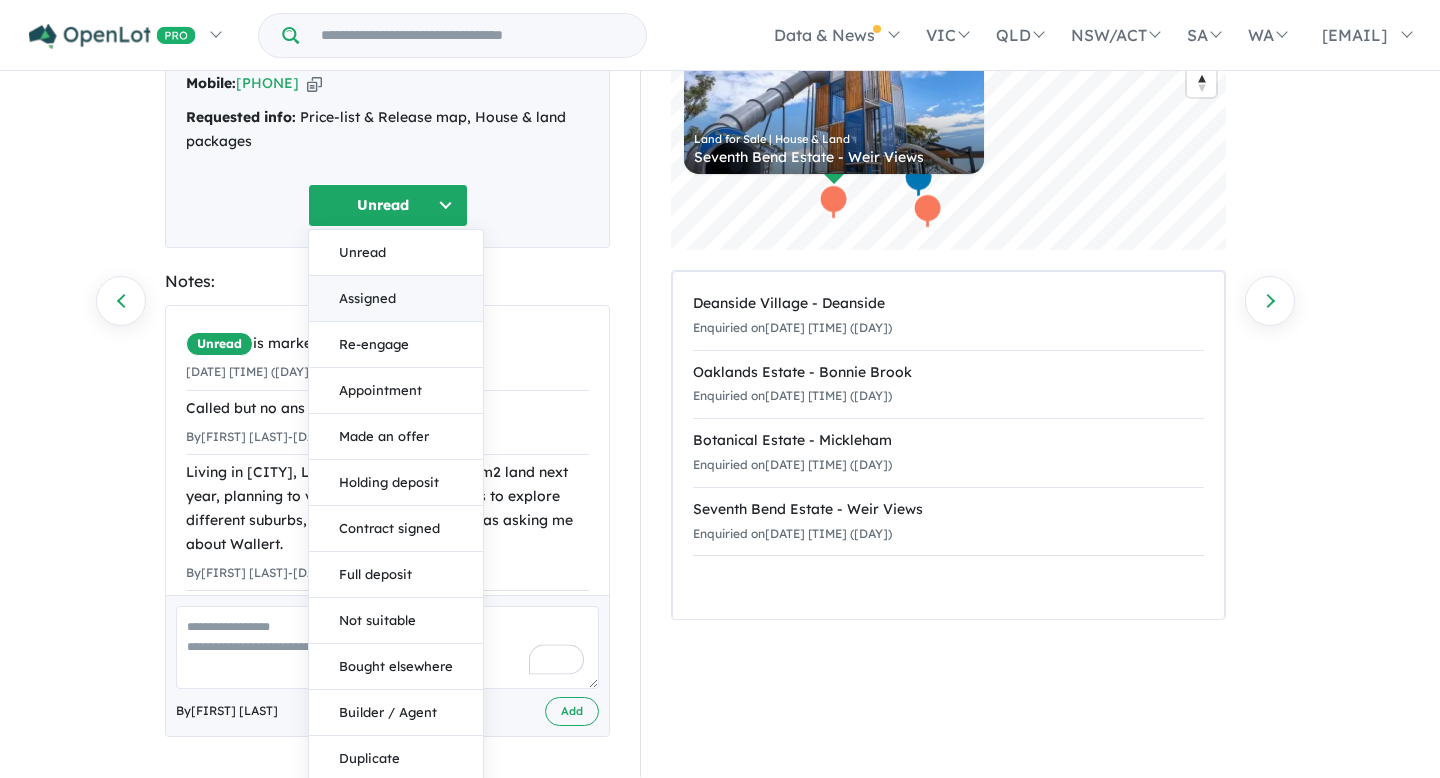 click on "Assigned" at bounding box center (396, 299) 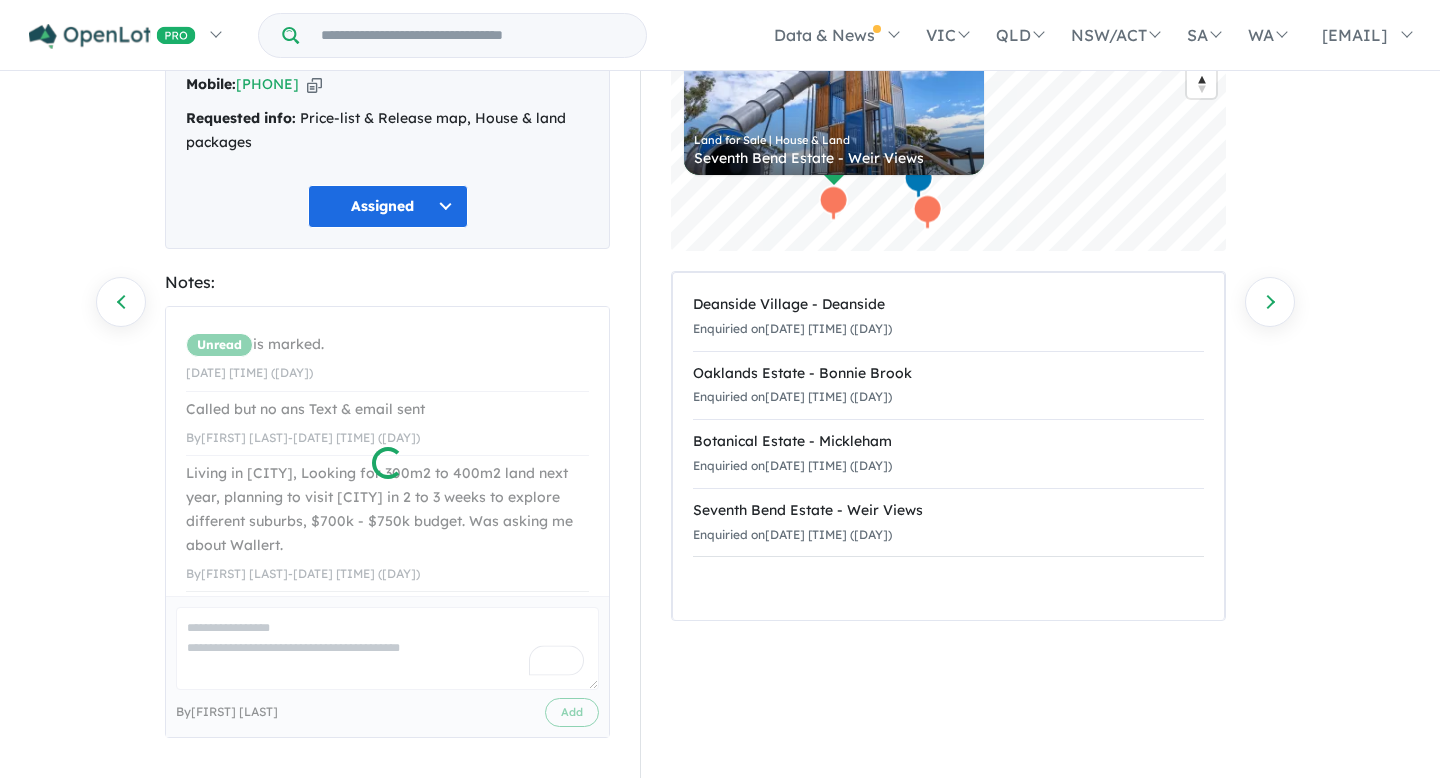 scroll, scrollTop: 17, scrollLeft: 0, axis: vertical 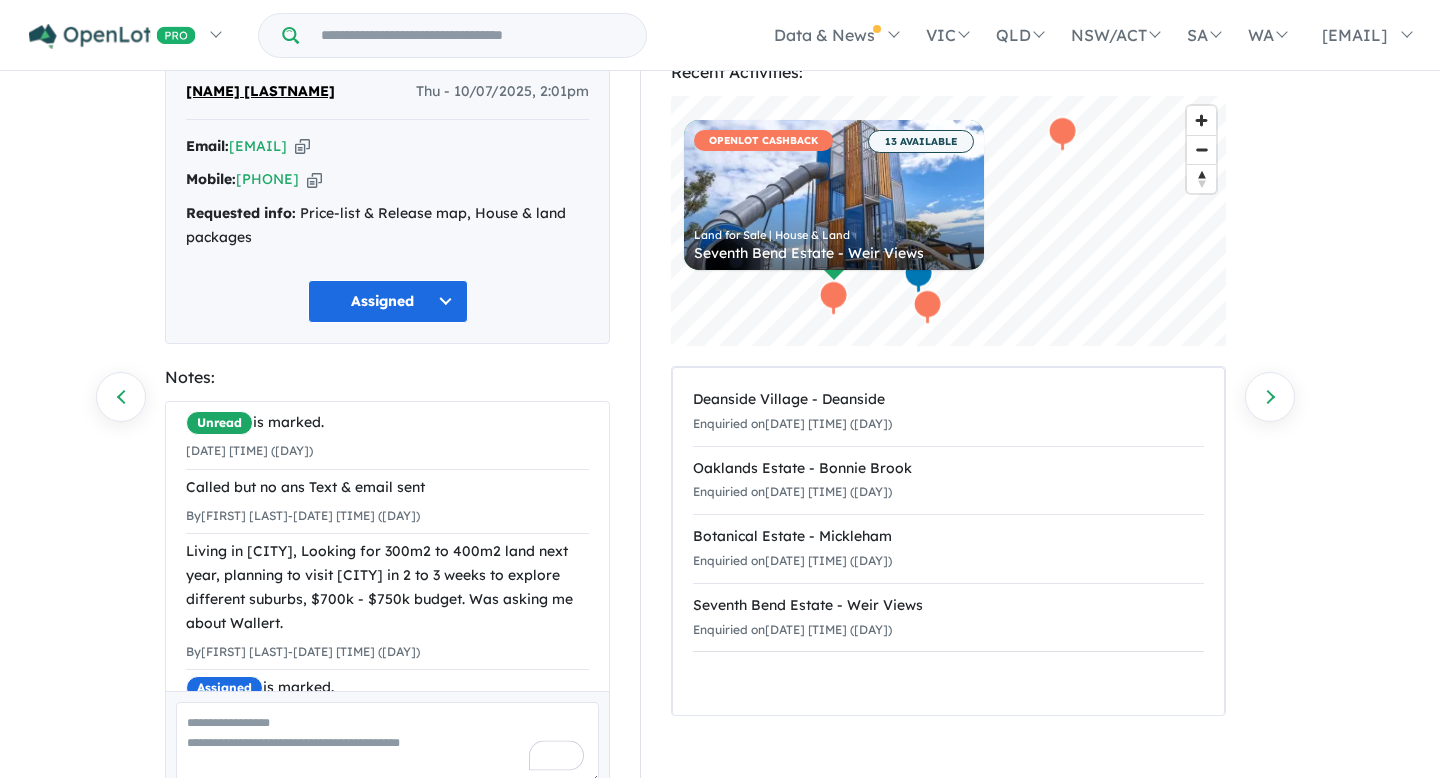 click on "Email:  chhetritilak932@gmail.com Copied!" at bounding box center [387, 147] 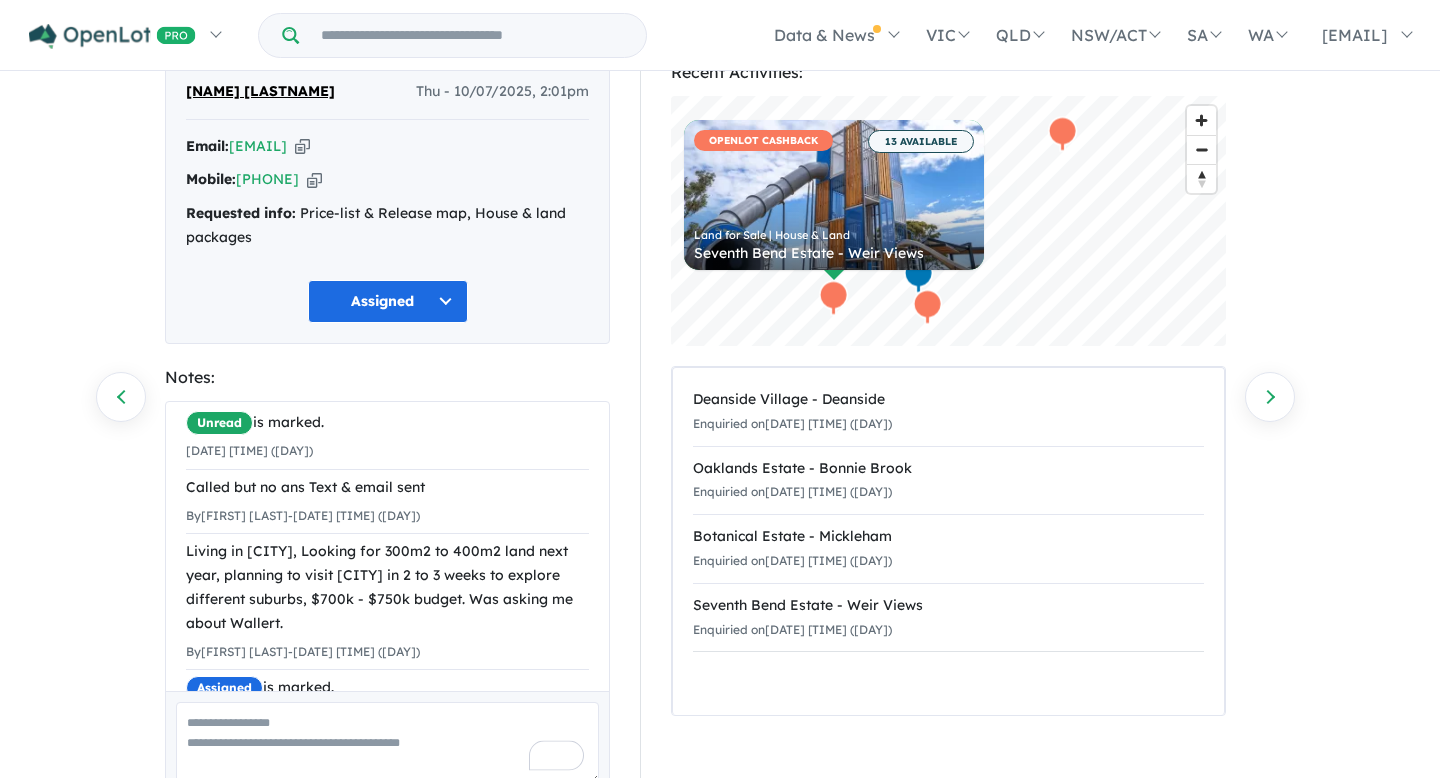 click at bounding box center (302, 146) 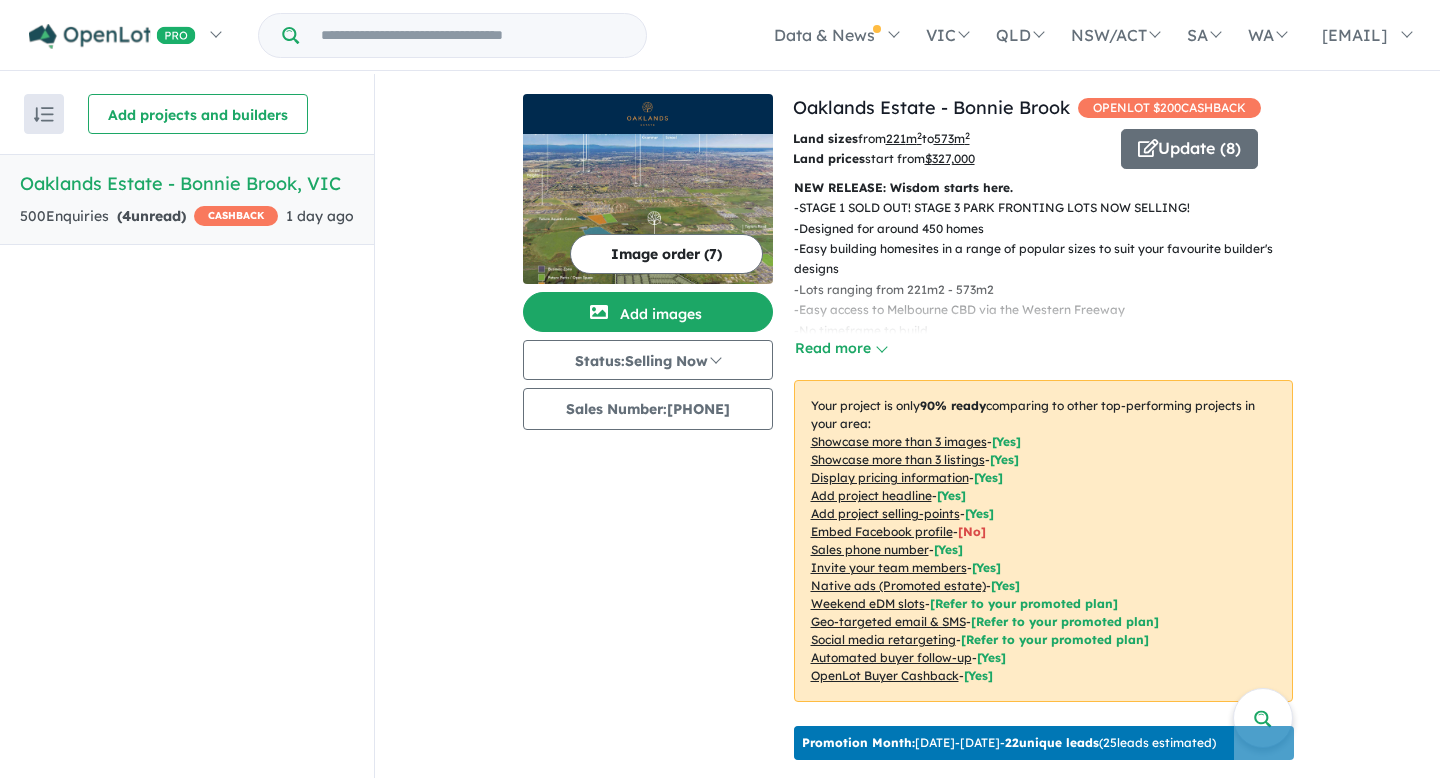 scroll, scrollTop: 0, scrollLeft: 0, axis: both 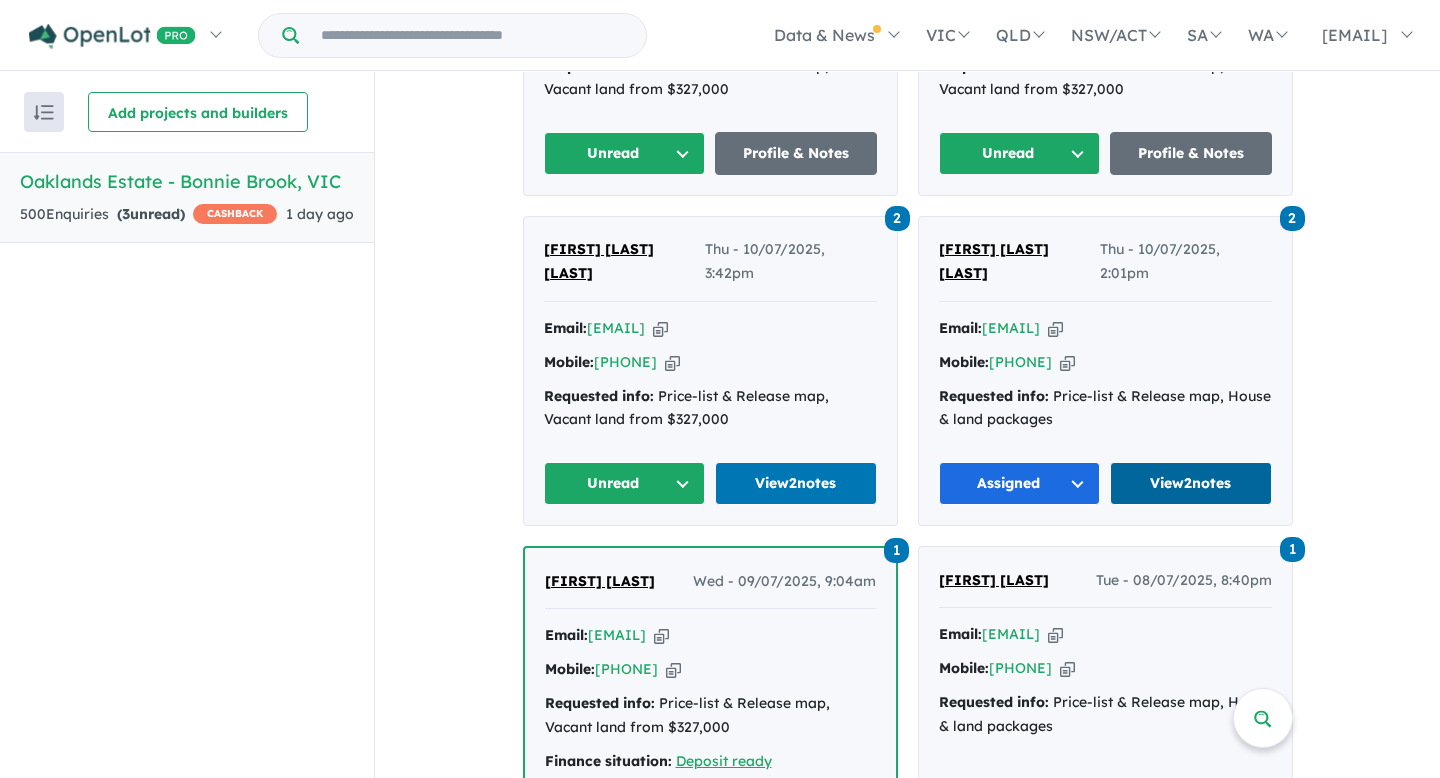 click on "View  2  notes" at bounding box center (1191, 483) 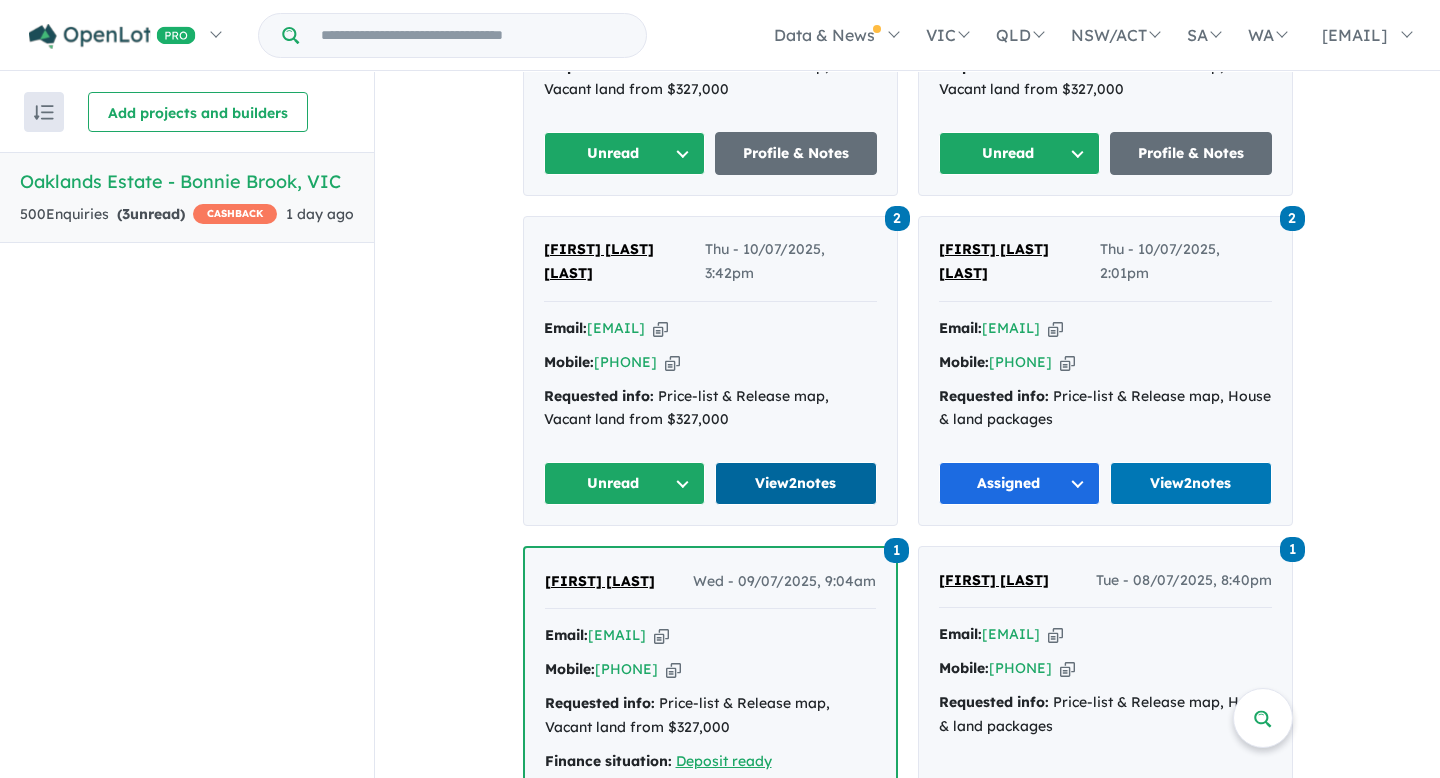 click on "View  2  notes" at bounding box center [796, 483] 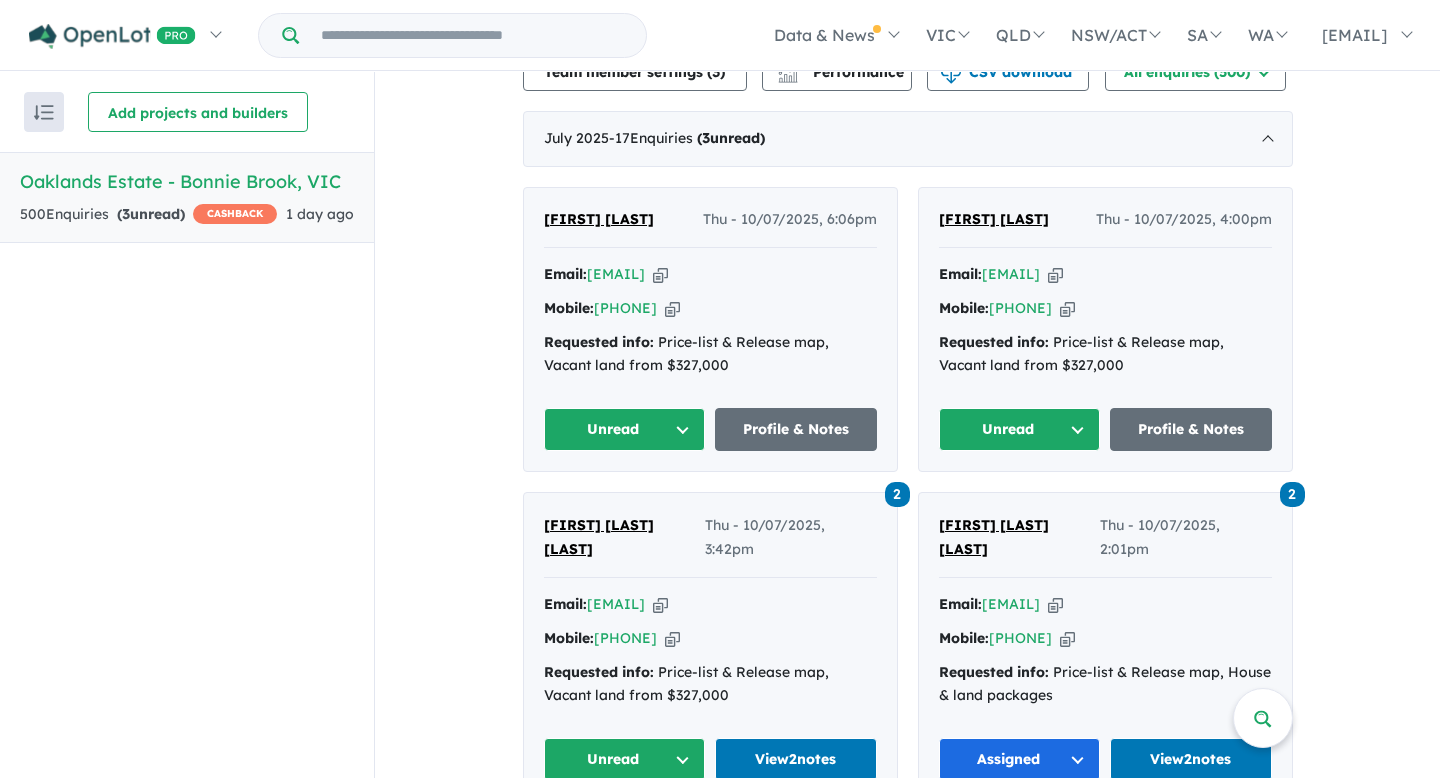 scroll, scrollTop: 721, scrollLeft: 0, axis: vertical 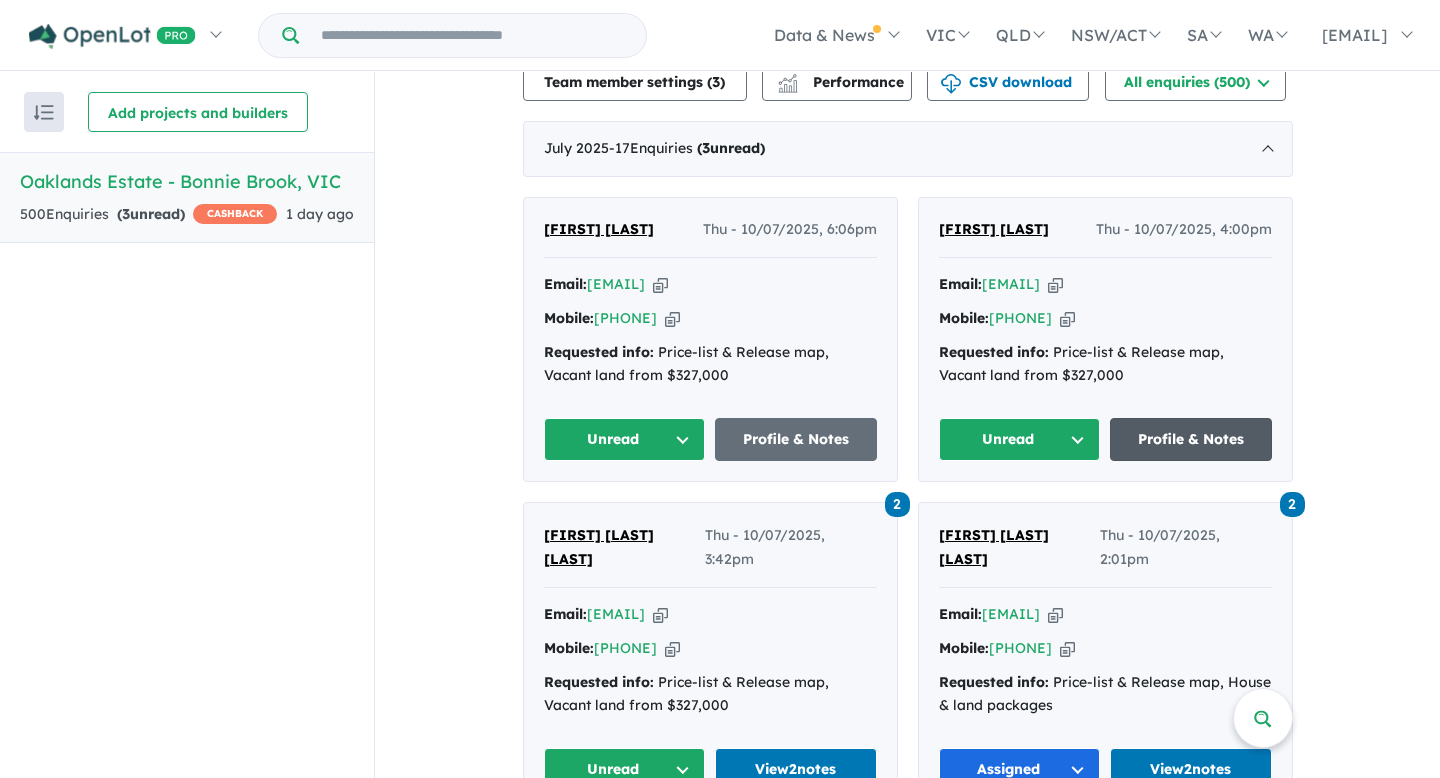 click on "Profile & Notes" at bounding box center (1191, 439) 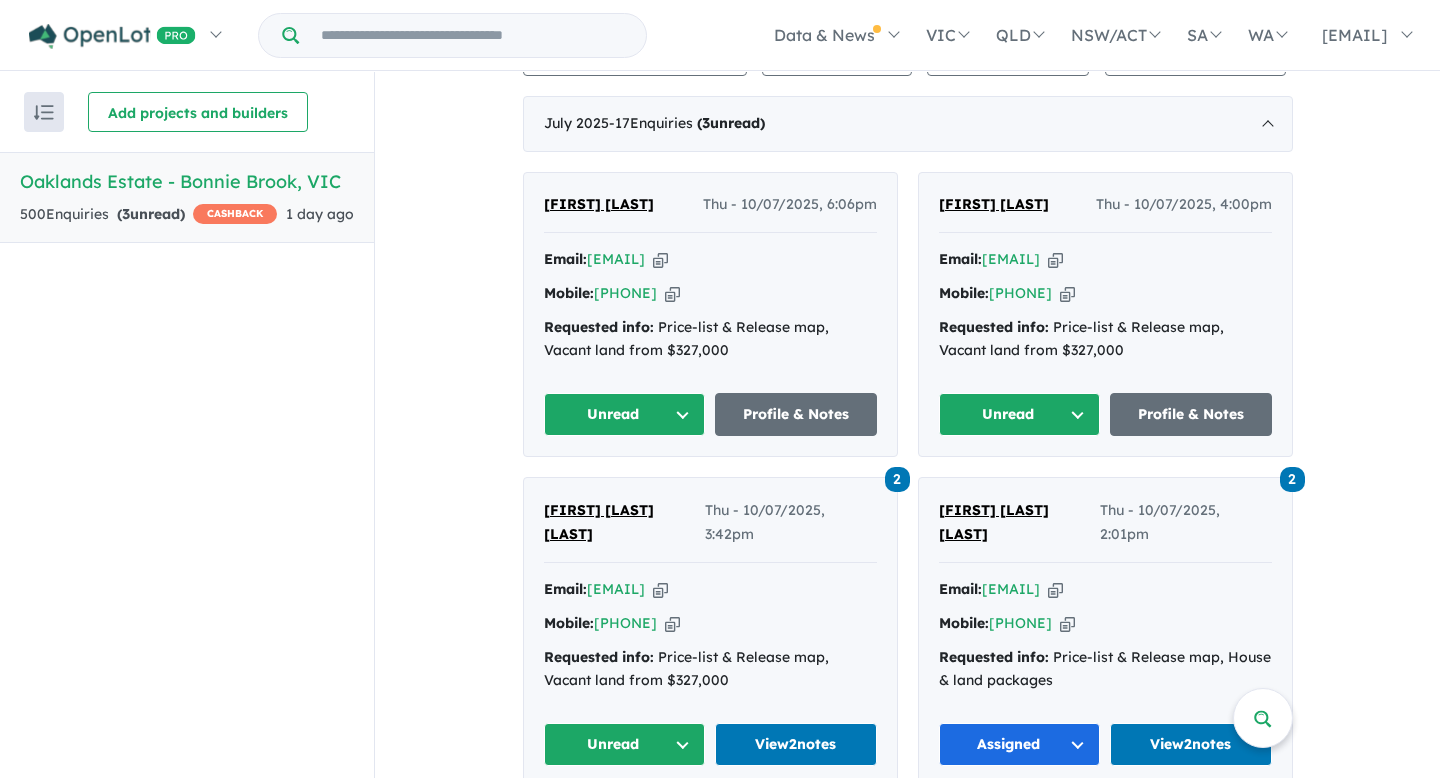 scroll, scrollTop: 745, scrollLeft: 0, axis: vertical 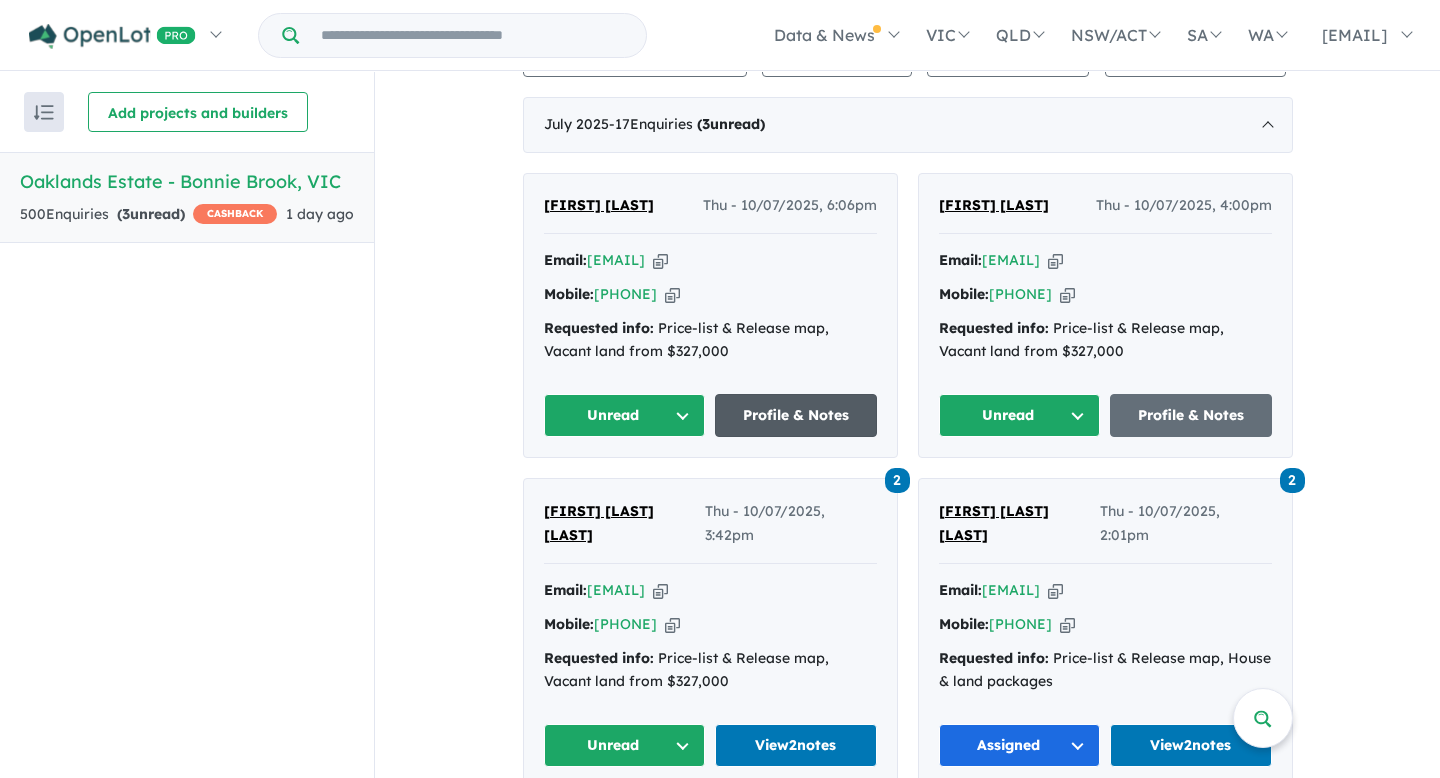 click on "Profile & Notes" at bounding box center (796, 415) 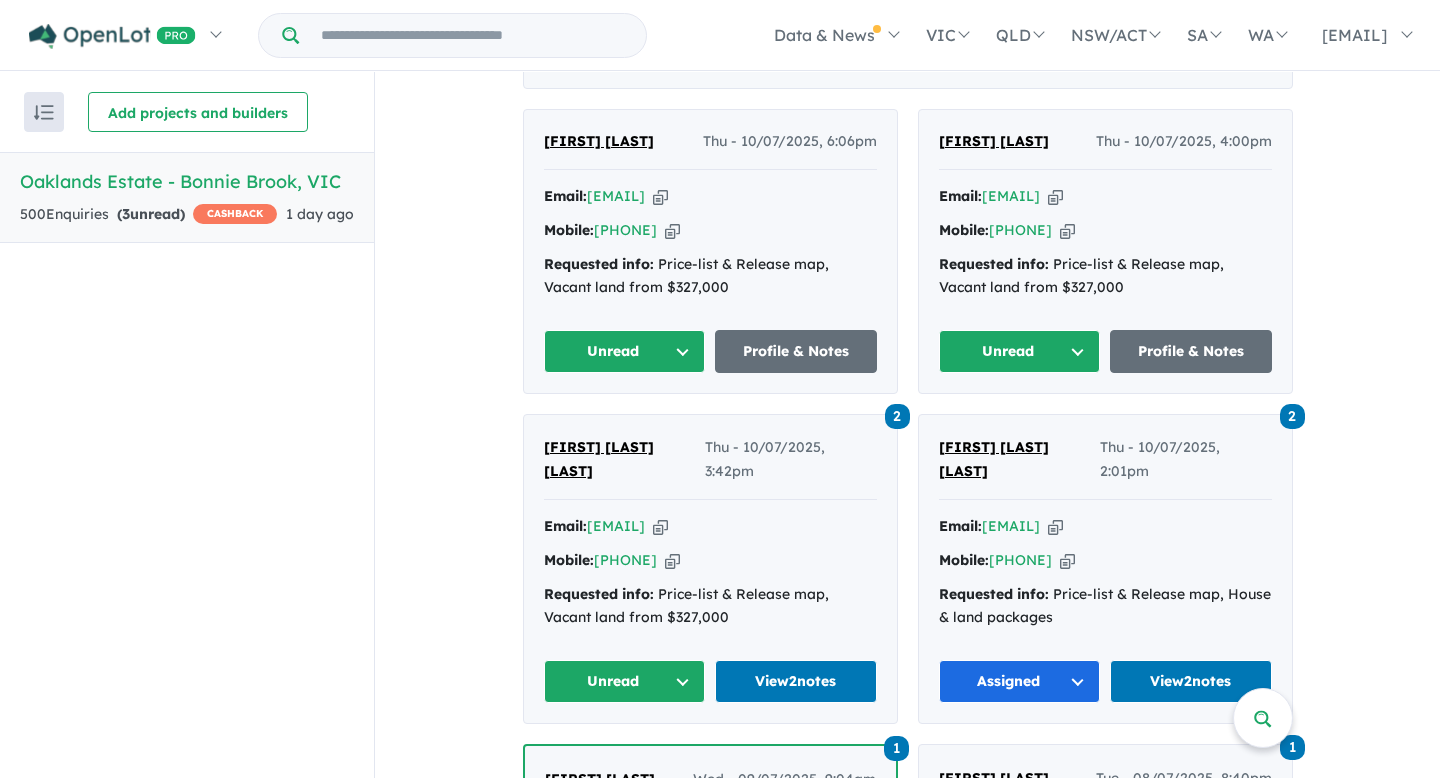 scroll, scrollTop: 820, scrollLeft: 0, axis: vertical 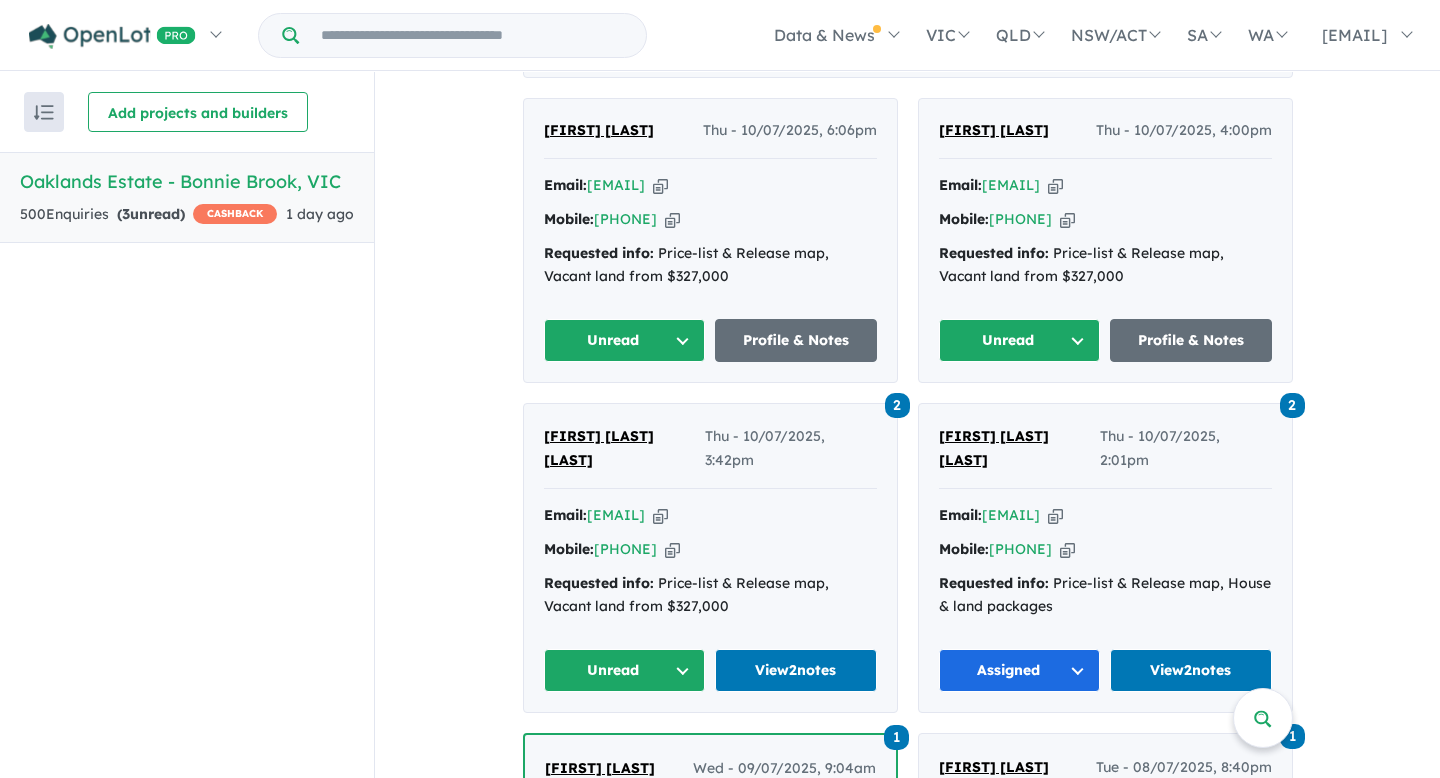 click at bounding box center [660, 515] 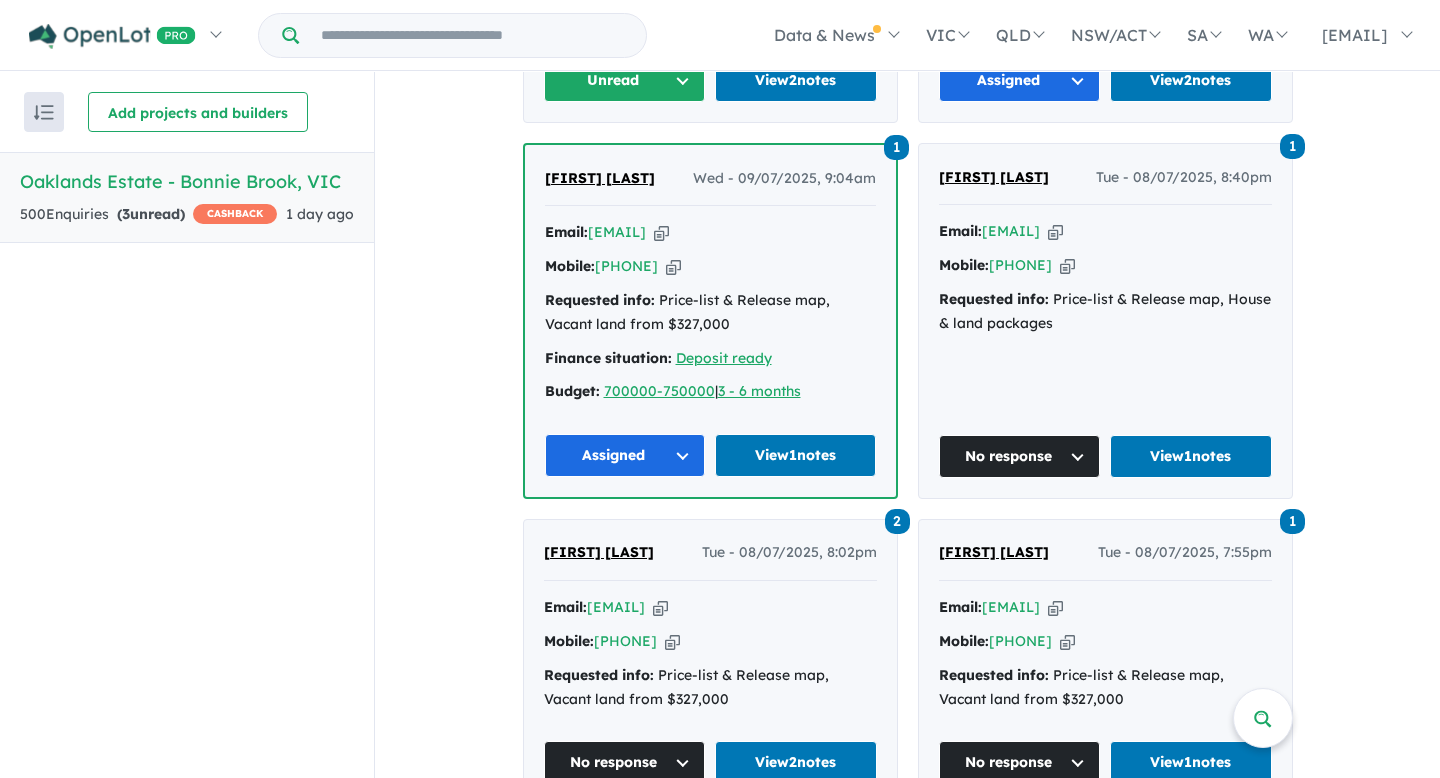 scroll, scrollTop: 1424, scrollLeft: 0, axis: vertical 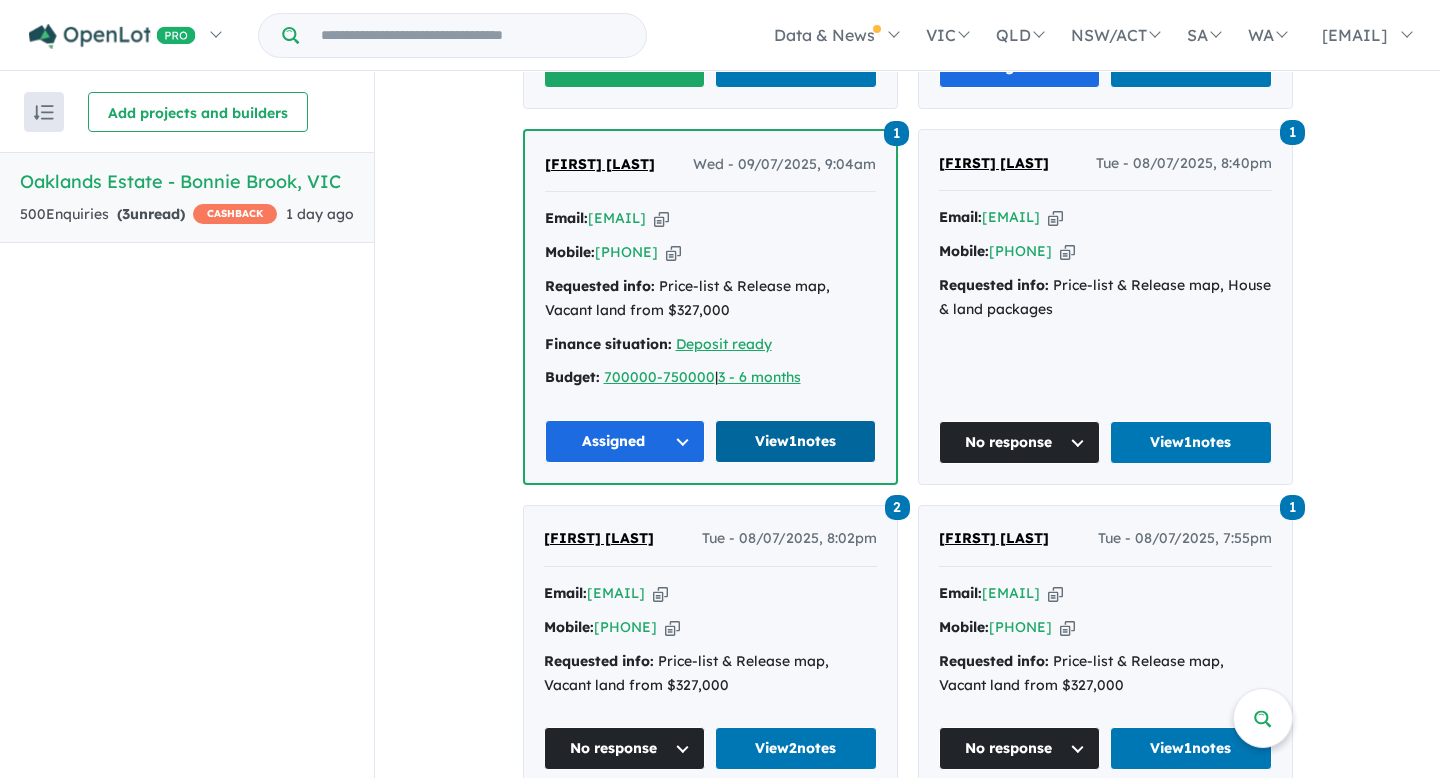 click on "View  1  notes" at bounding box center [795, 441] 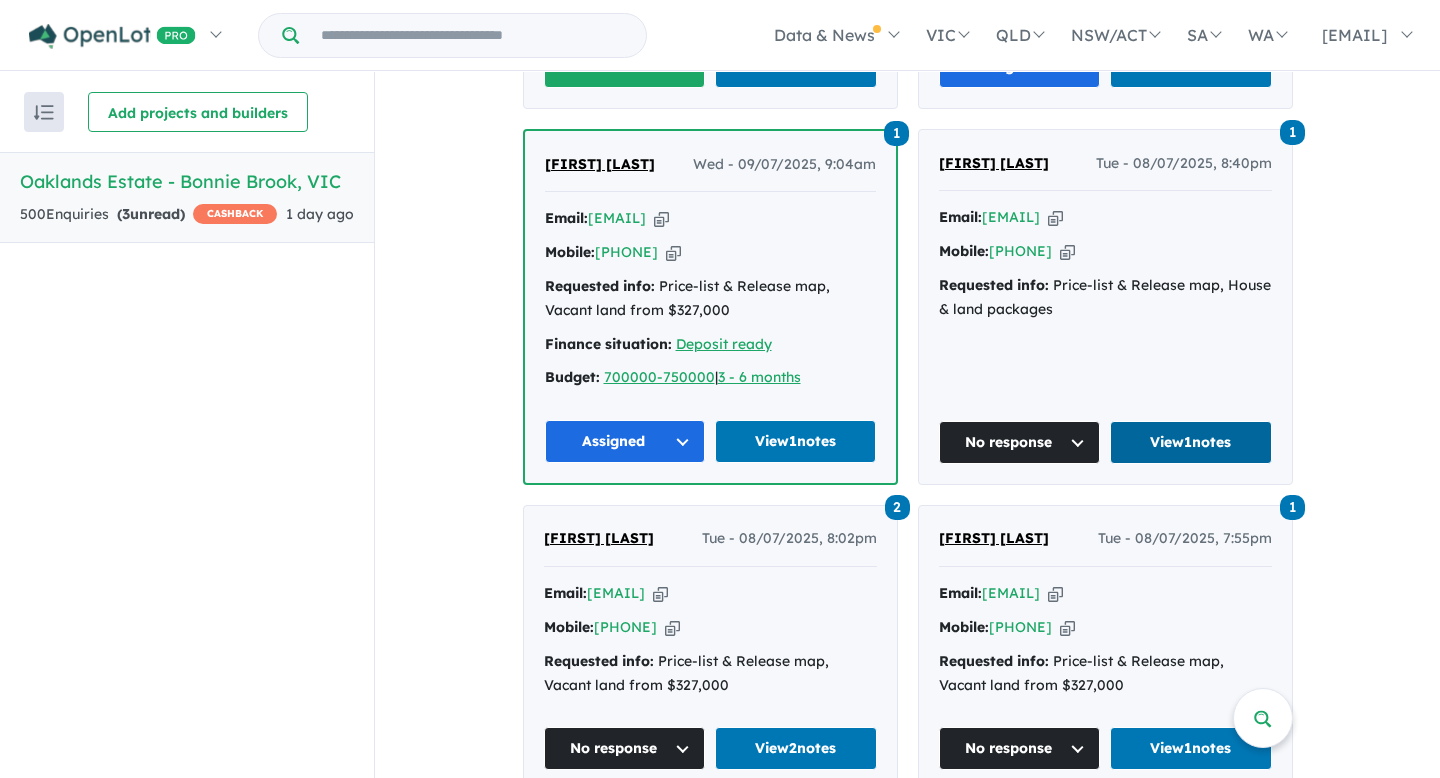 click on "View  1  notes" at bounding box center (1191, 442) 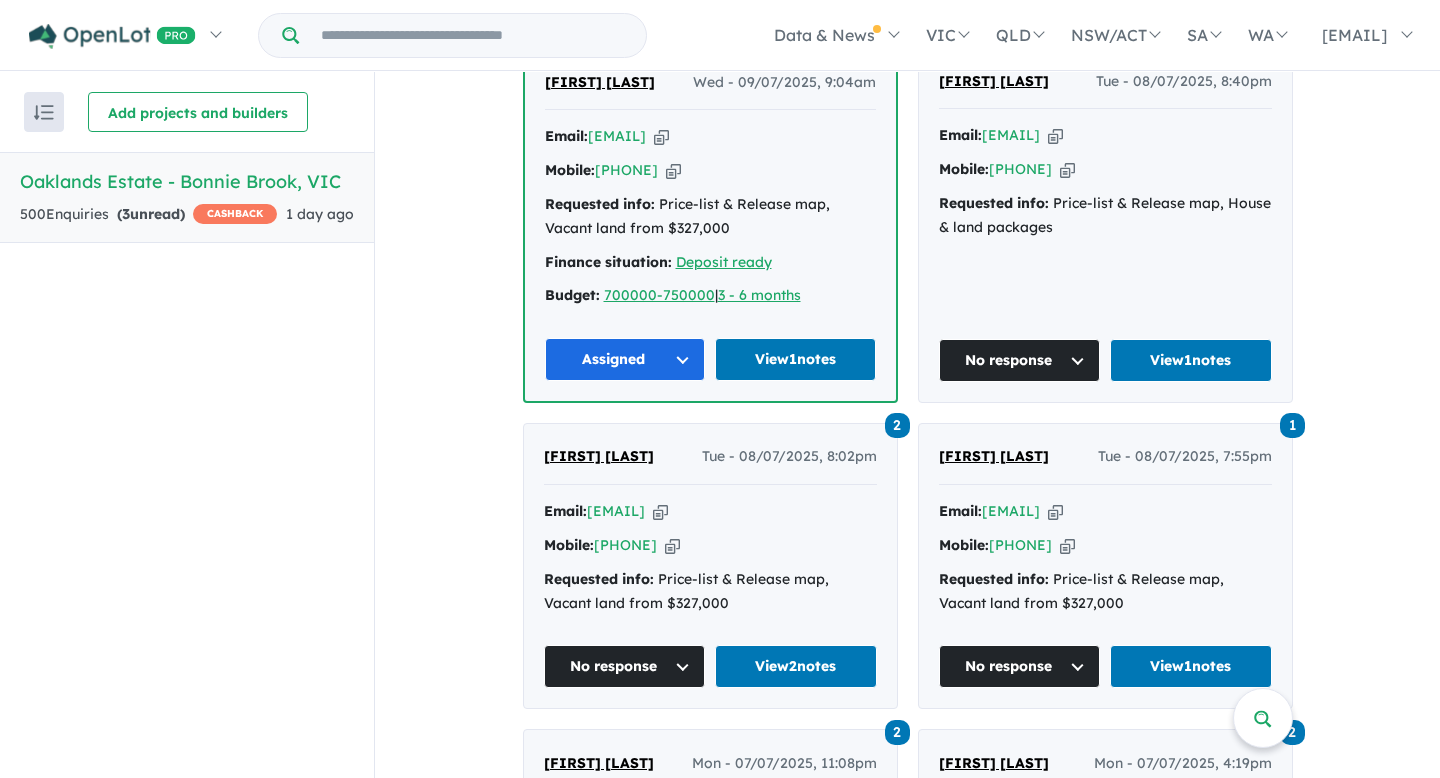 scroll, scrollTop: 1520, scrollLeft: 0, axis: vertical 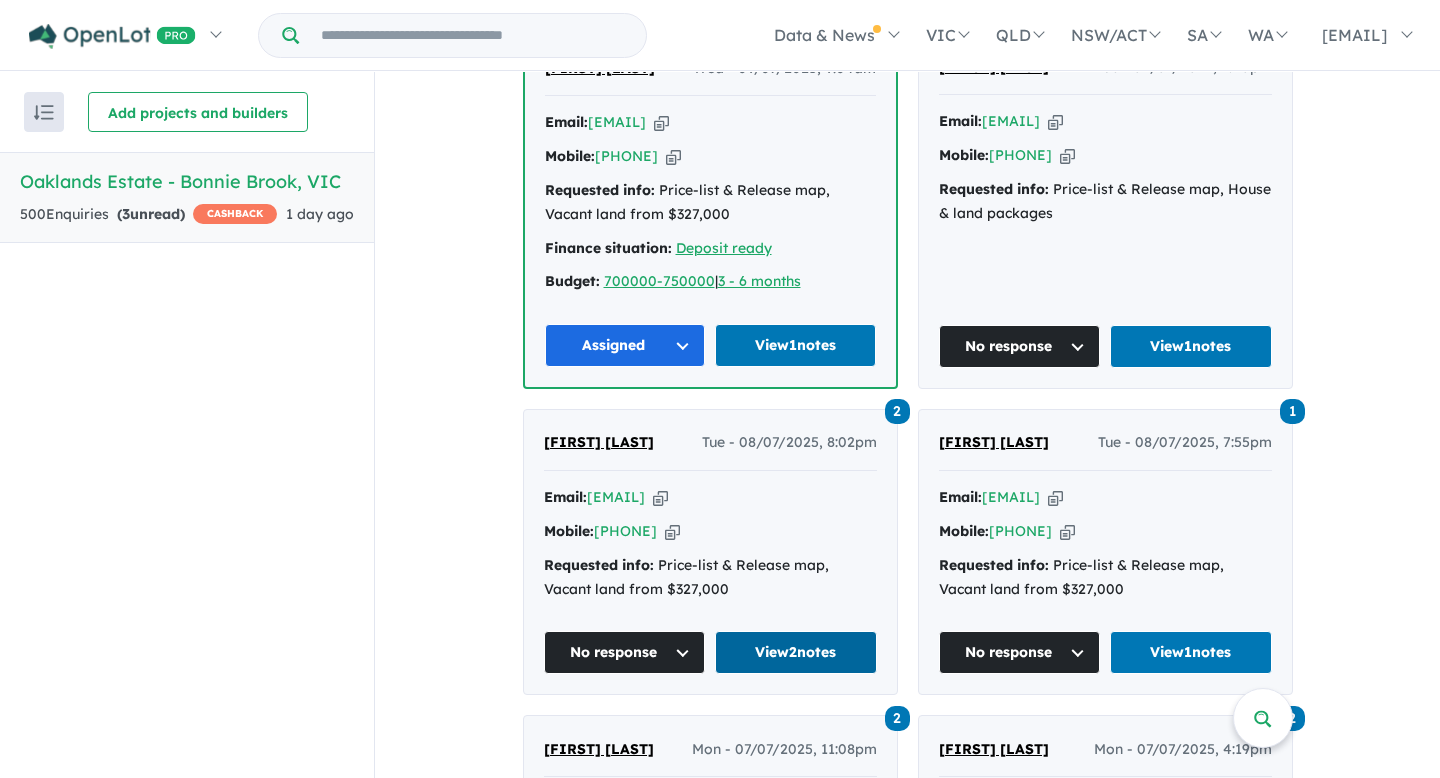 click on "View  2  notes" at bounding box center [796, 652] 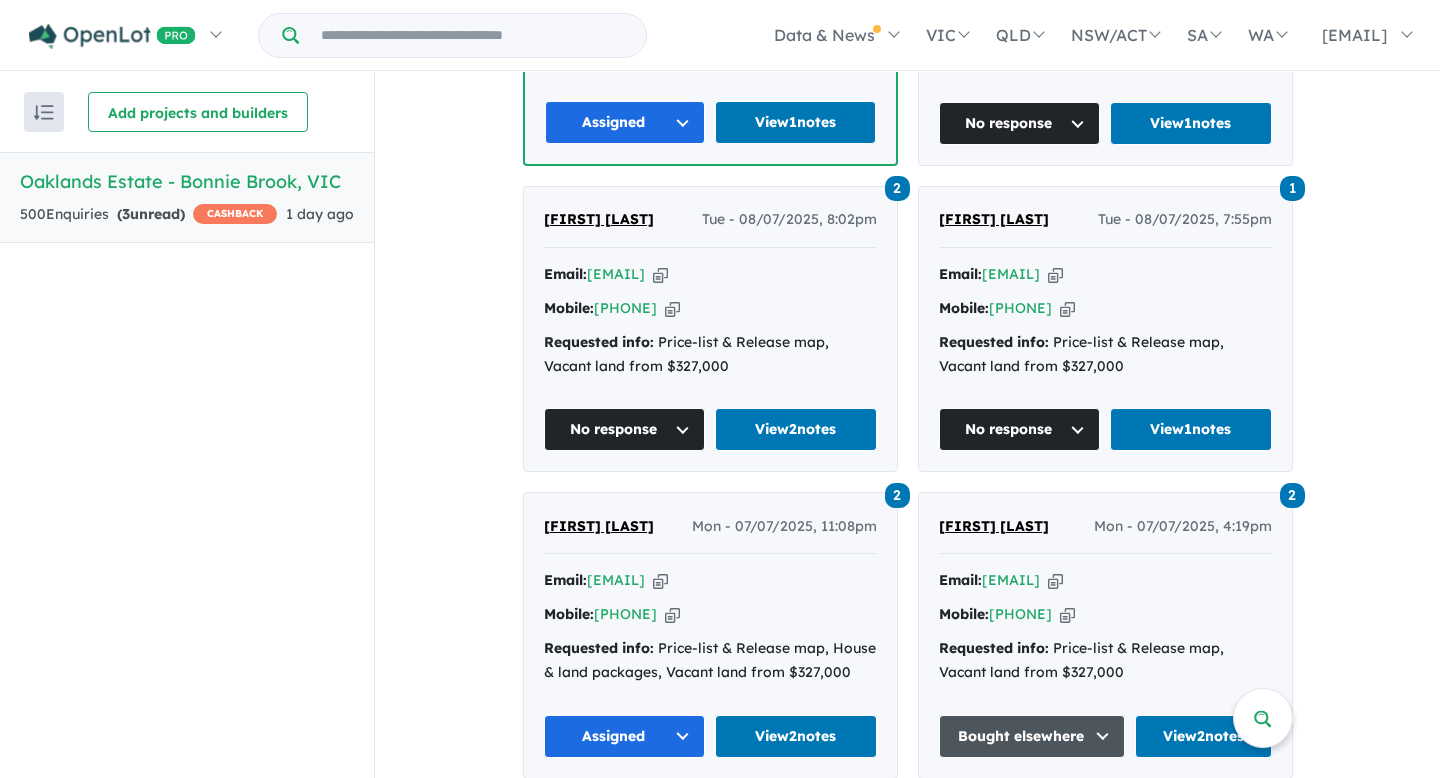 scroll, scrollTop: 1771, scrollLeft: 0, axis: vertical 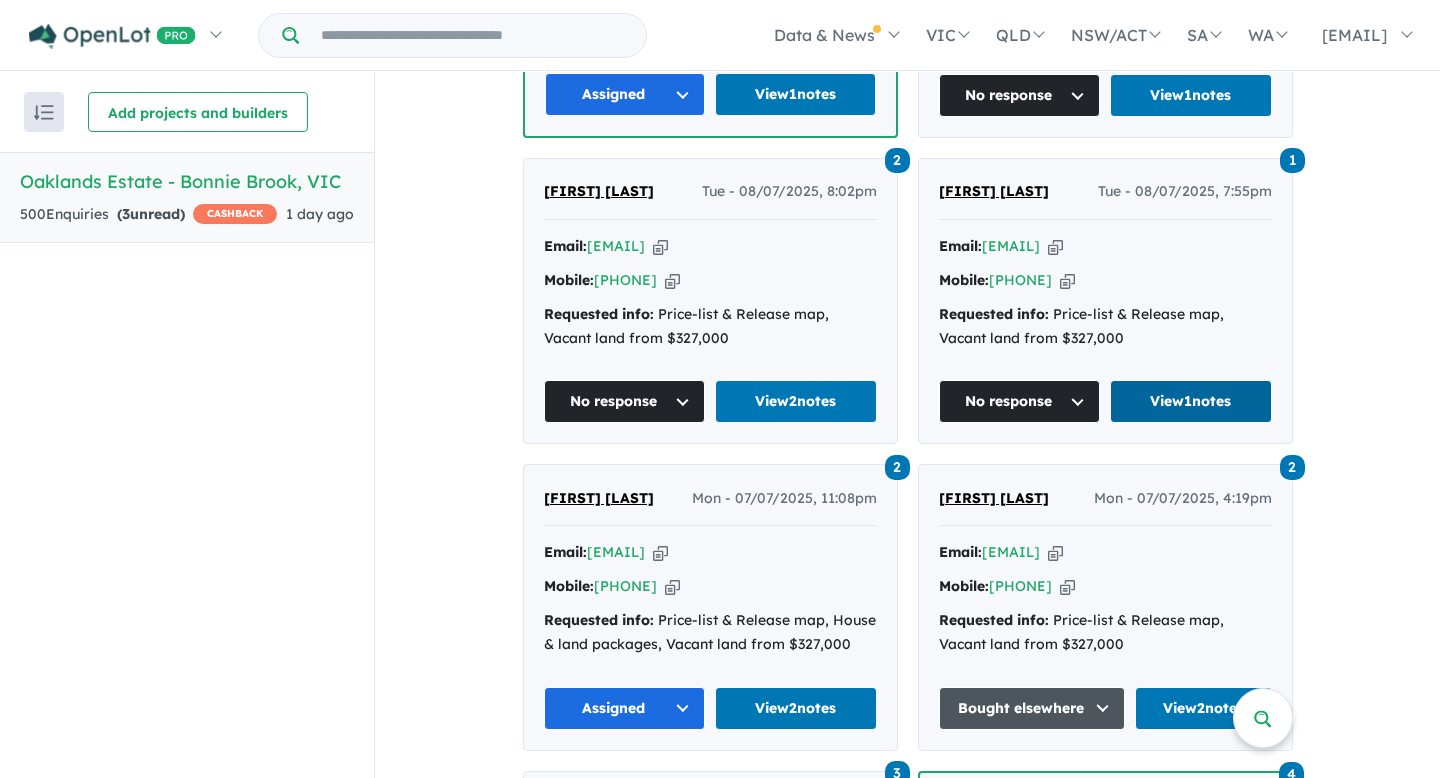 click on "View  1  notes" at bounding box center [1191, 401] 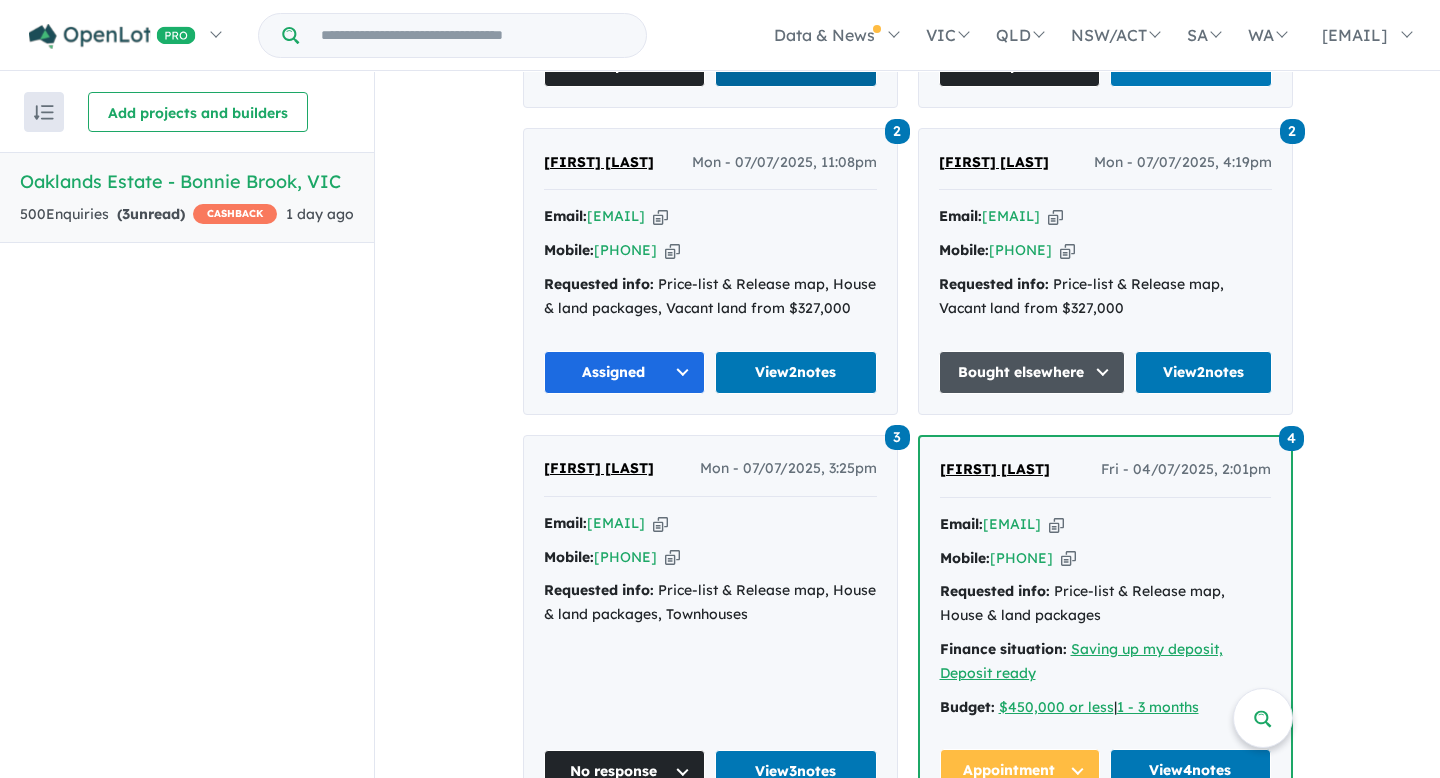 scroll, scrollTop: 2113, scrollLeft: 0, axis: vertical 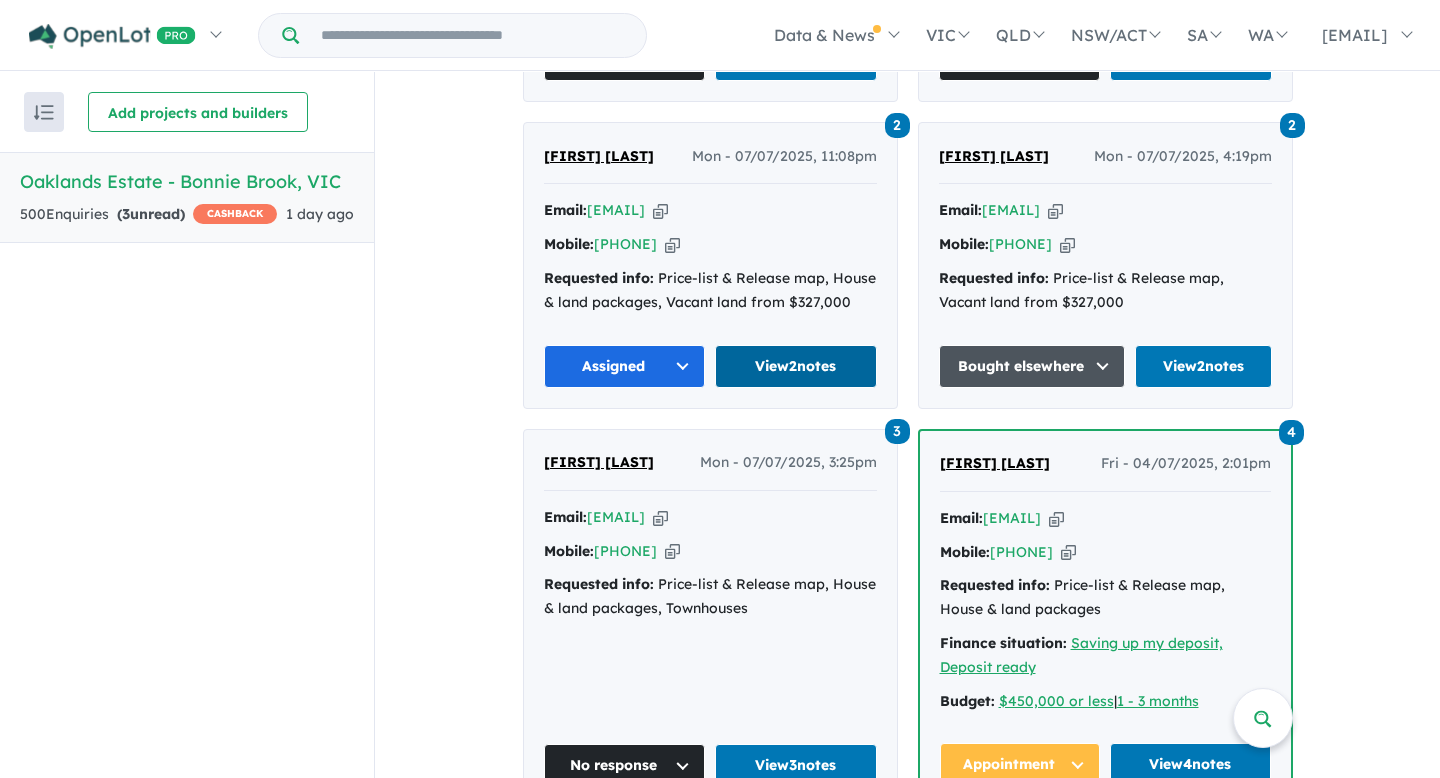 click on "View  2  notes" at bounding box center (796, 366) 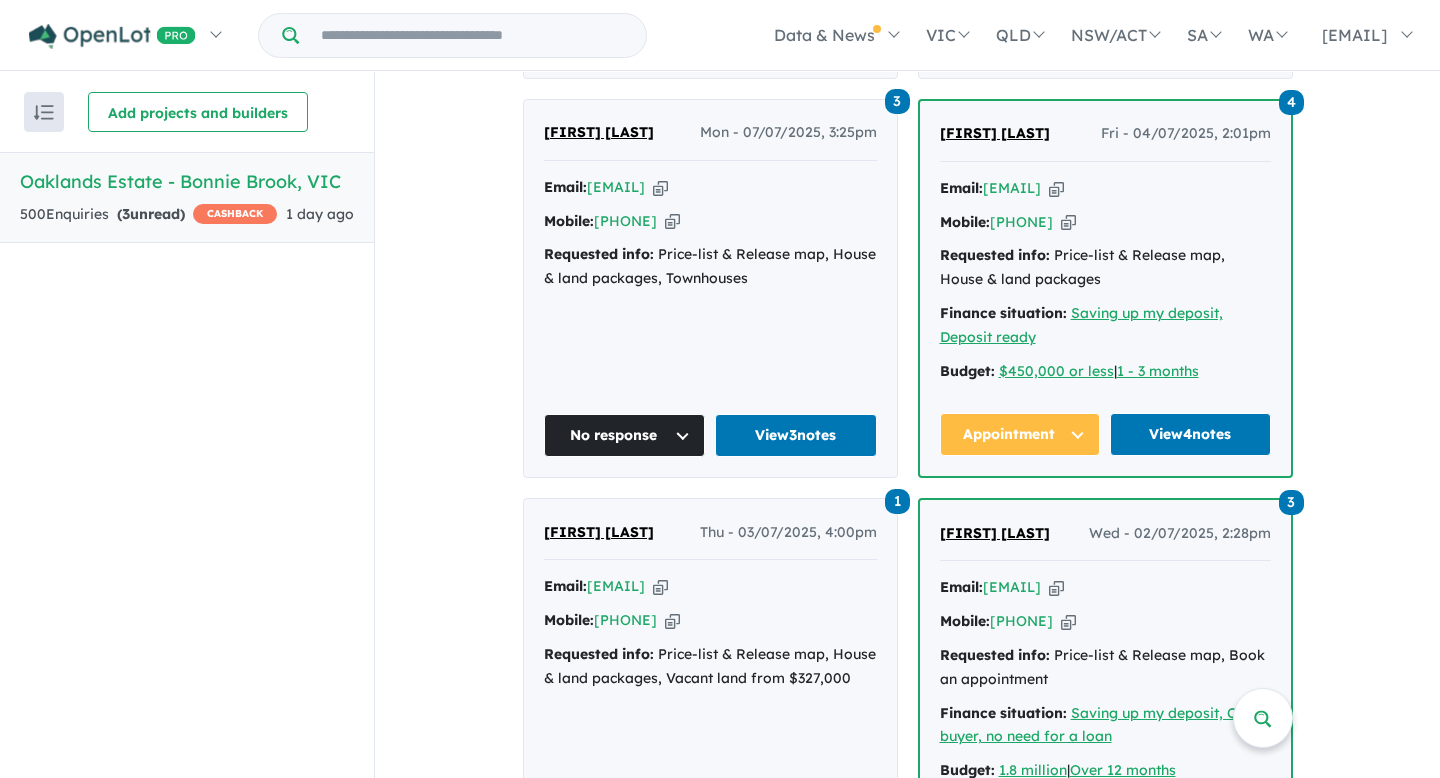 scroll, scrollTop: 2422, scrollLeft: 0, axis: vertical 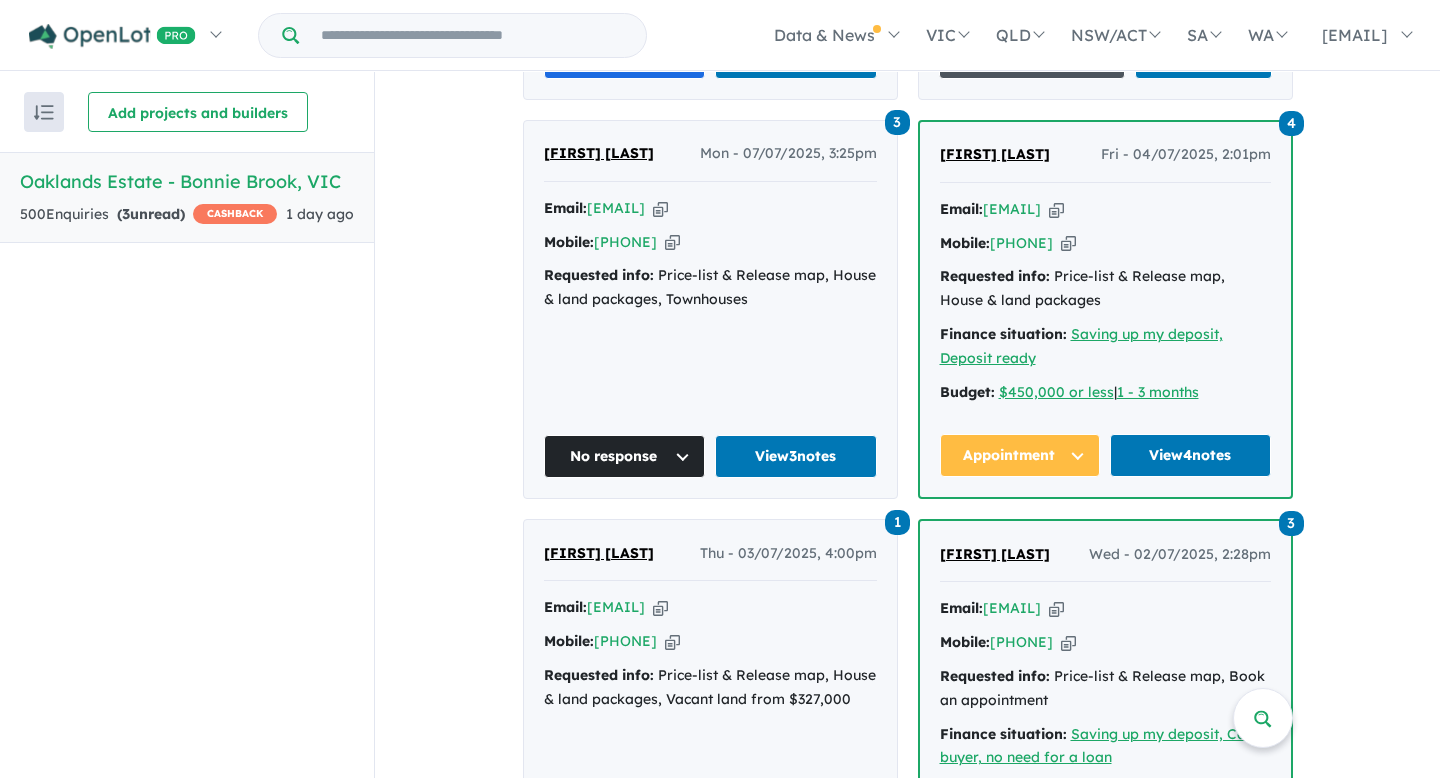 click on "3 Gabrielle Sammut Mon - 07/07/2025, 3:25pm    Email:  gabbiesammut@hotmail.com Copied! Mobile:  +61 432 715 294 Copied! Requested info:   Price-list & Release map, House & land packages, Townhouses   No response View  3  notes" at bounding box center (710, 310) 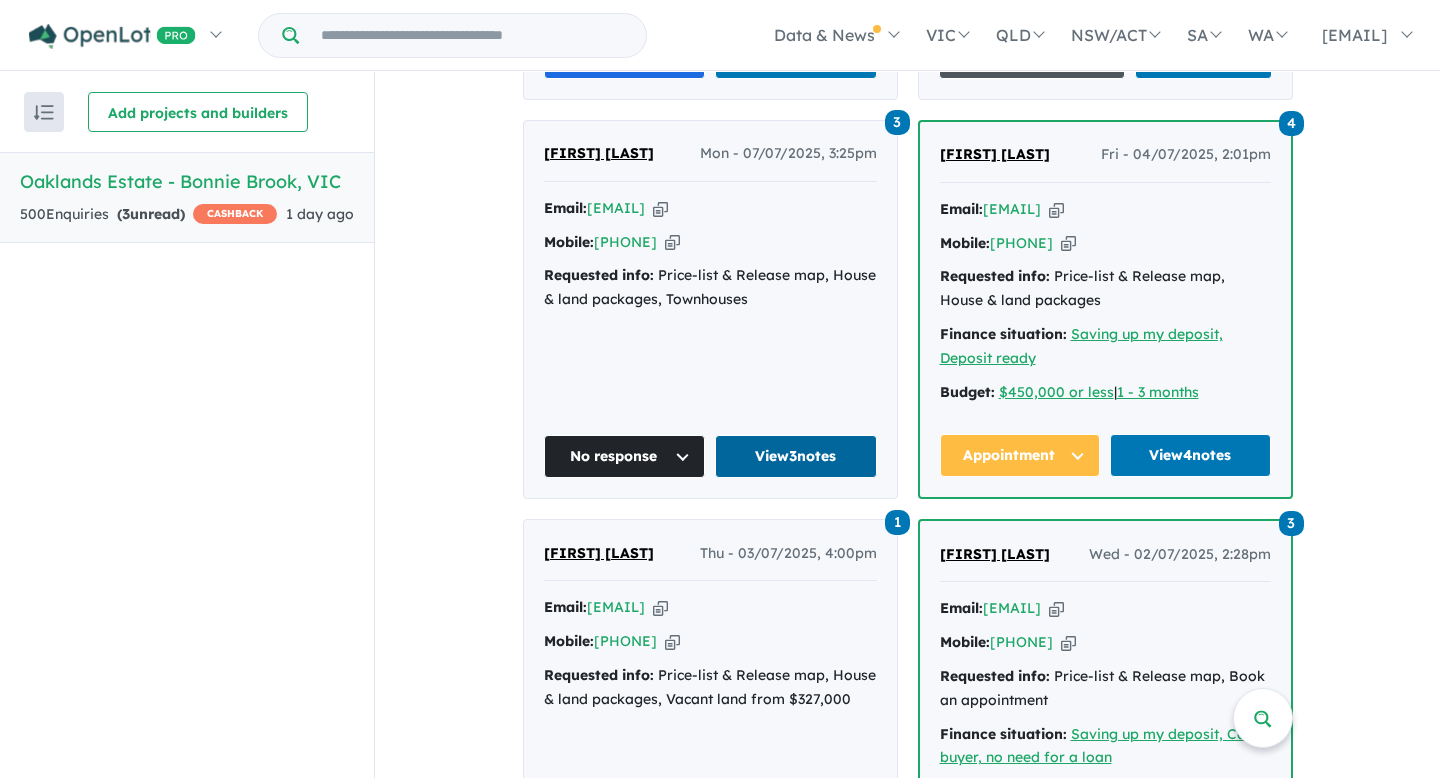 click on "View  3  notes" at bounding box center [796, 456] 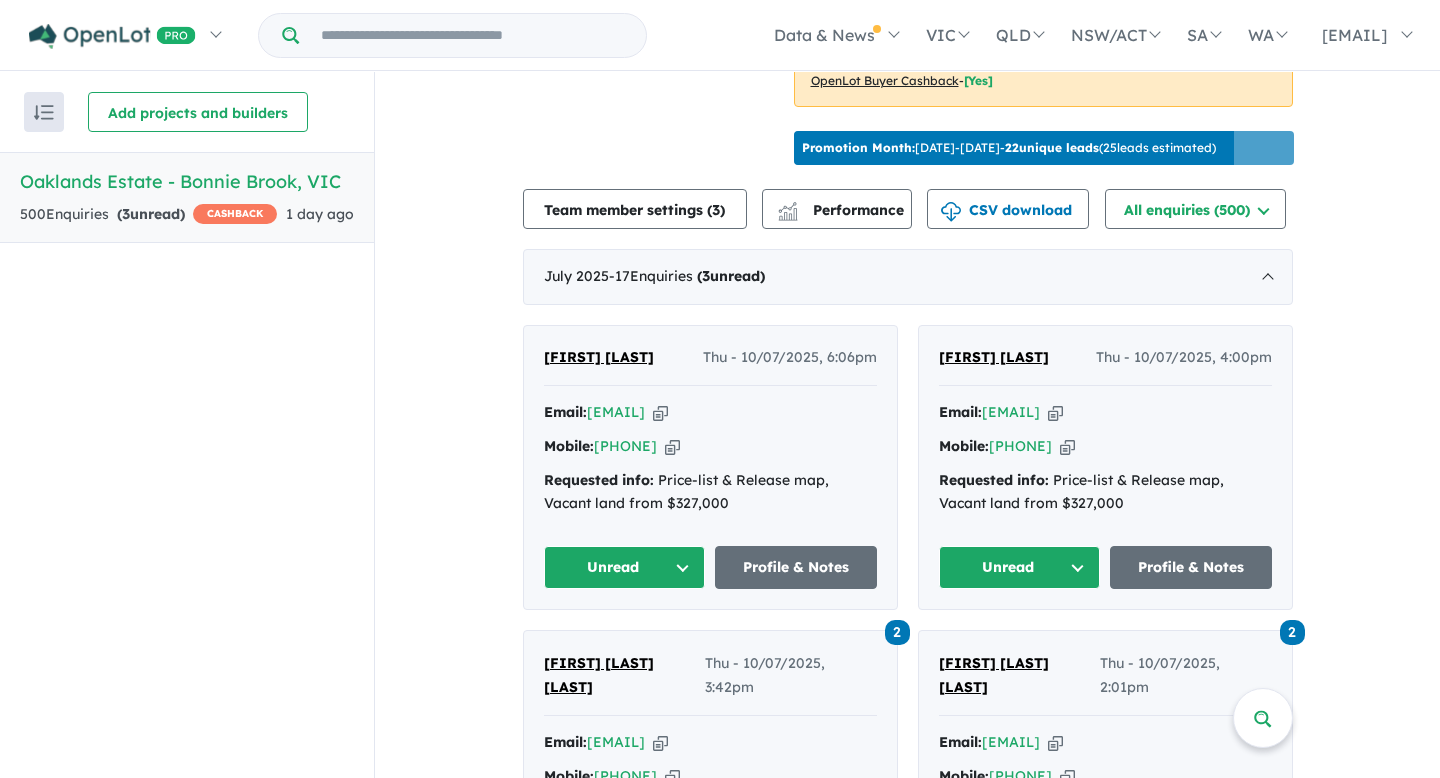 scroll, scrollTop: 0, scrollLeft: 0, axis: both 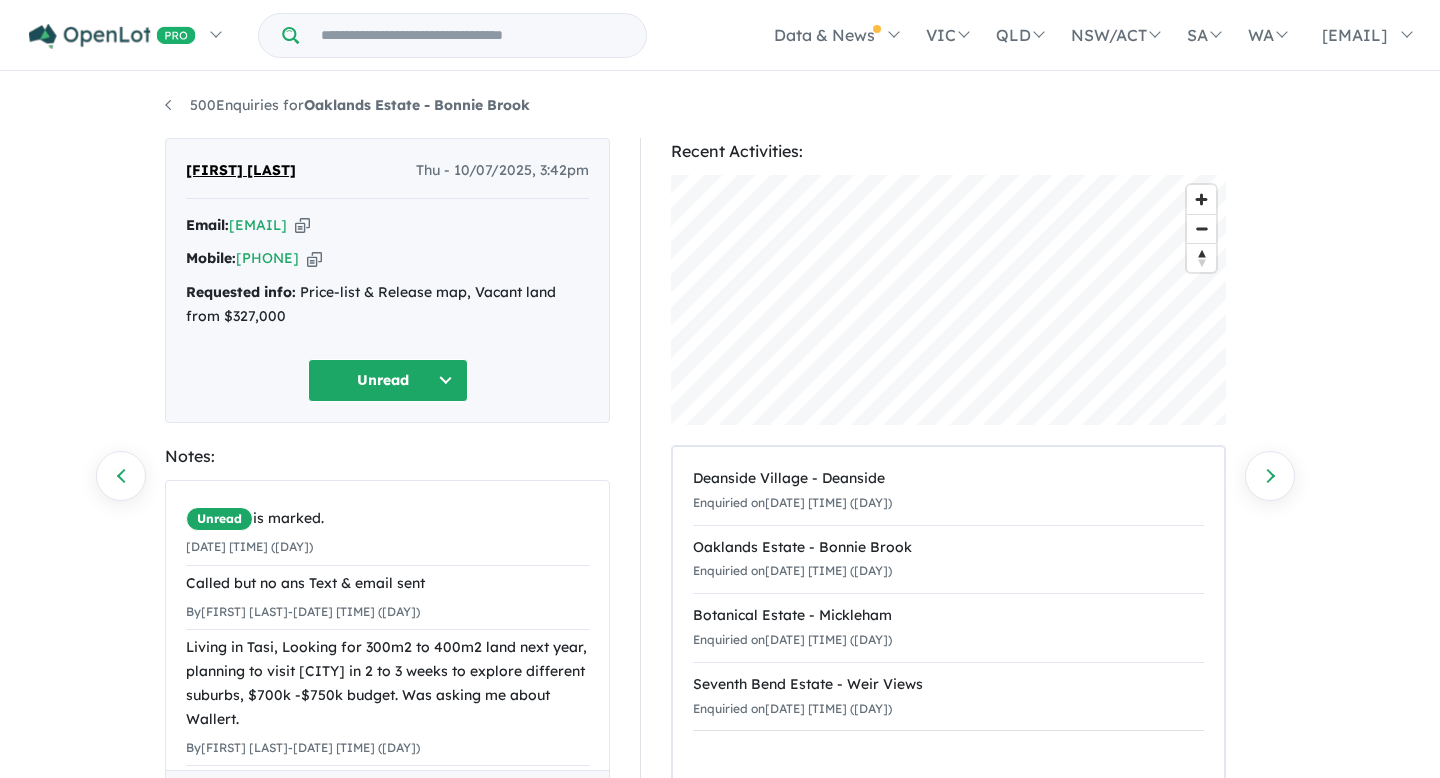click on "Unread" at bounding box center (388, 380) 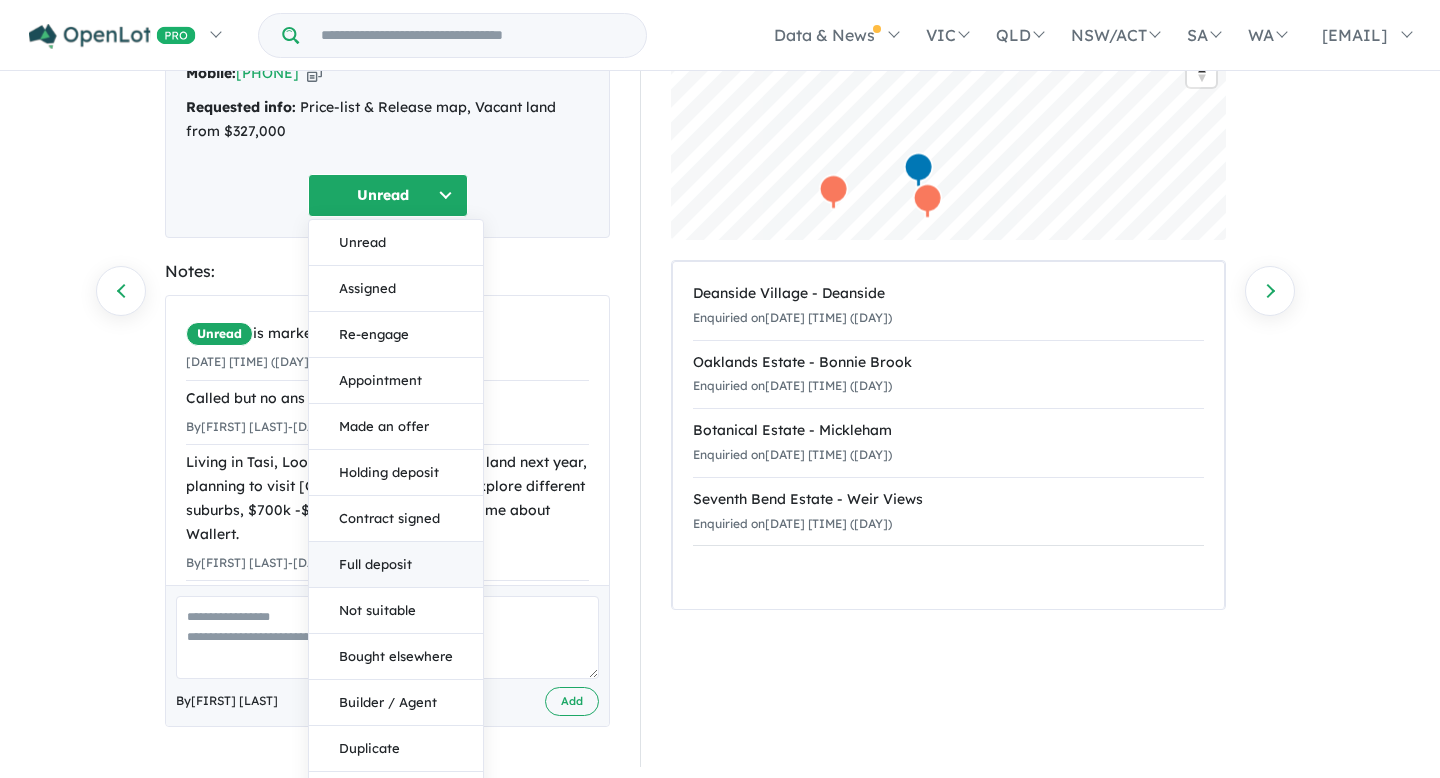 scroll, scrollTop: 225, scrollLeft: 0, axis: vertical 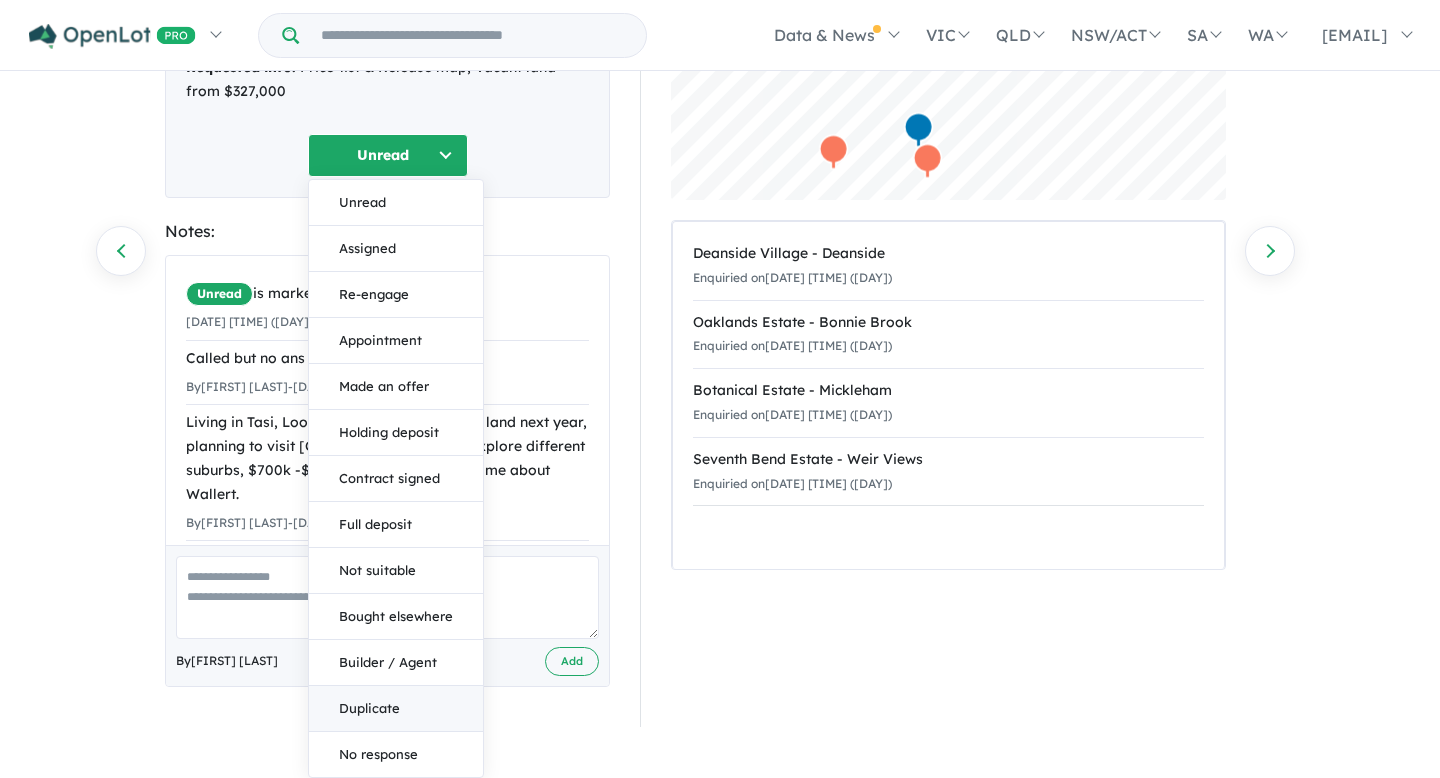 click on "Duplicate" at bounding box center (396, 709) 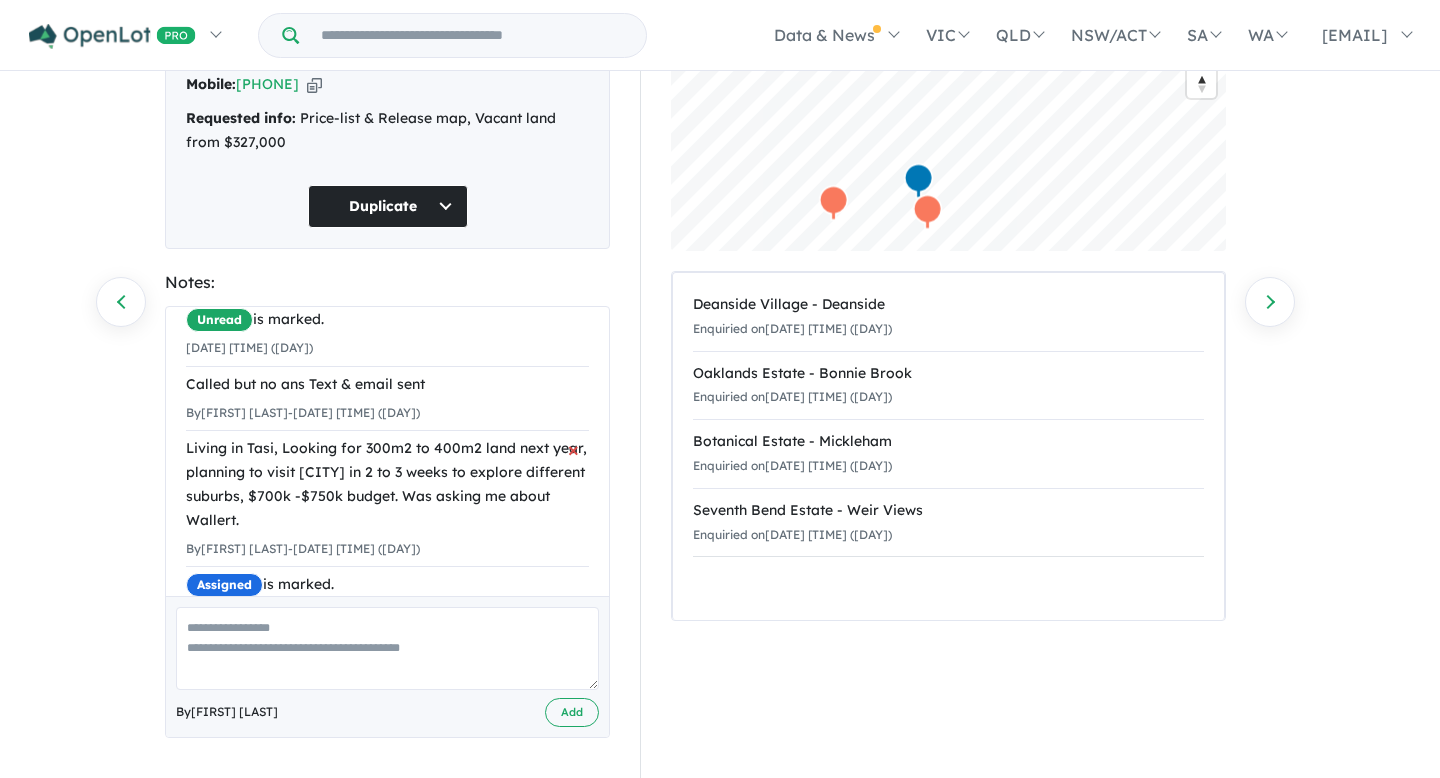 scroll, scrollTop: 0, scrollLeft: 0, axis: both 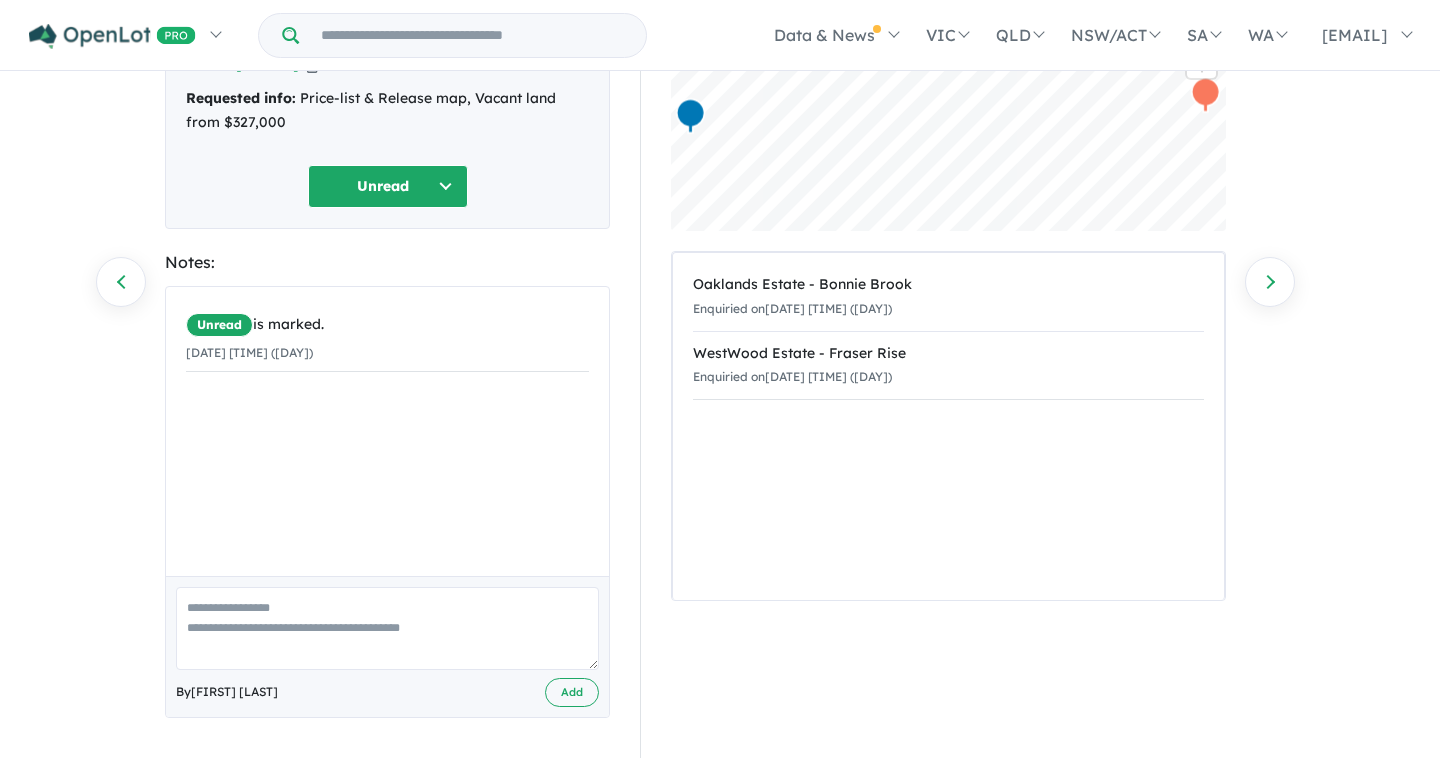 click at bounding box center [387, 628] 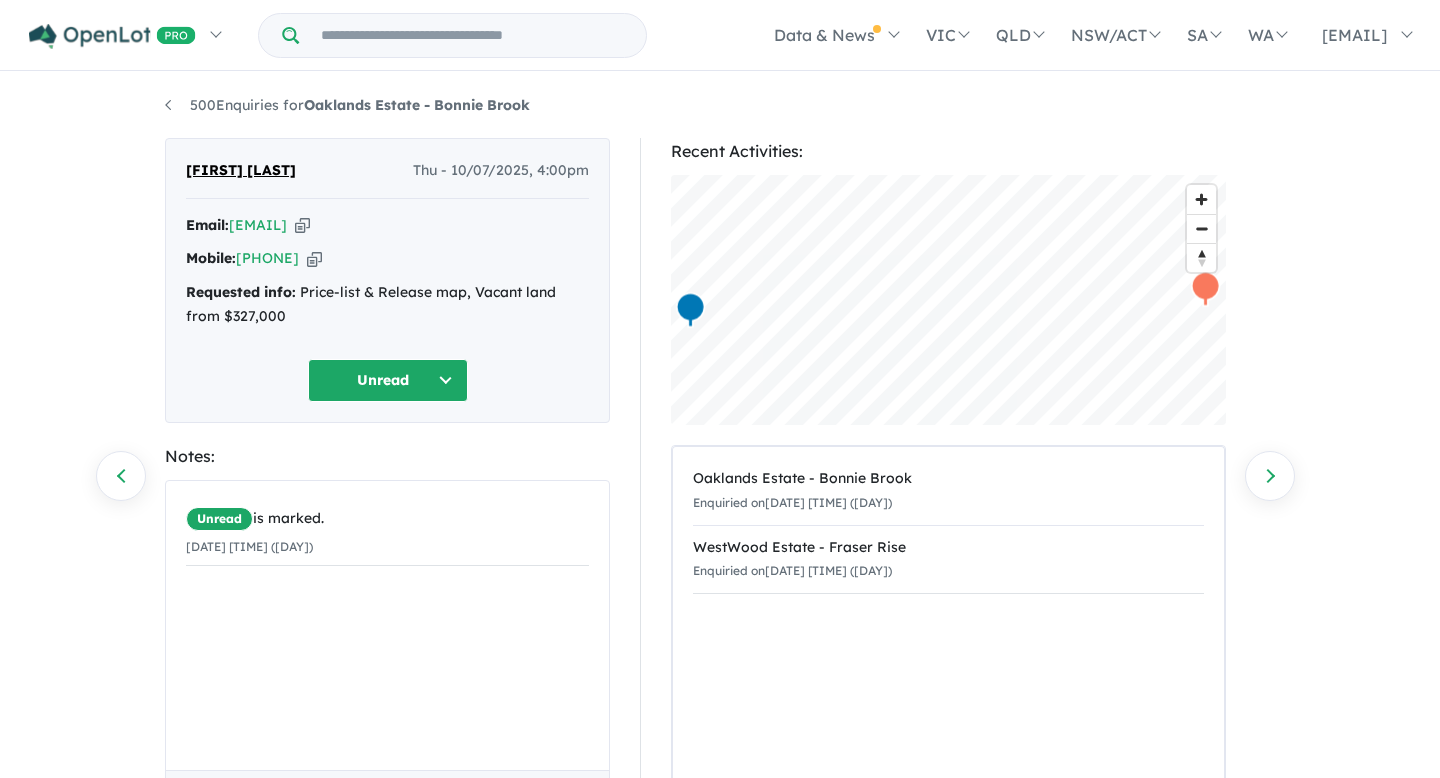 scroll, scrollTop: 175, scrollLeft: 0, axis: vertical 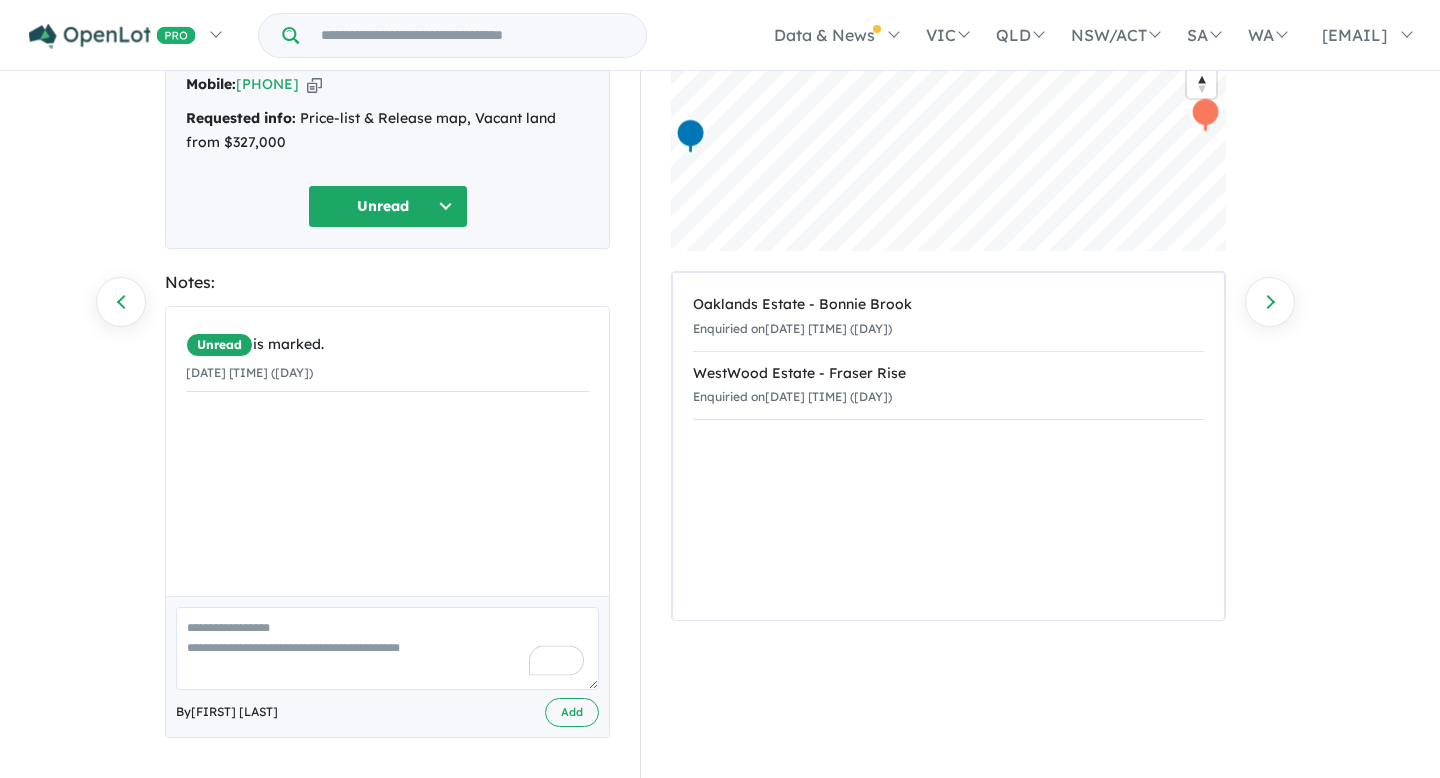 click at bounding box center (387, 648) 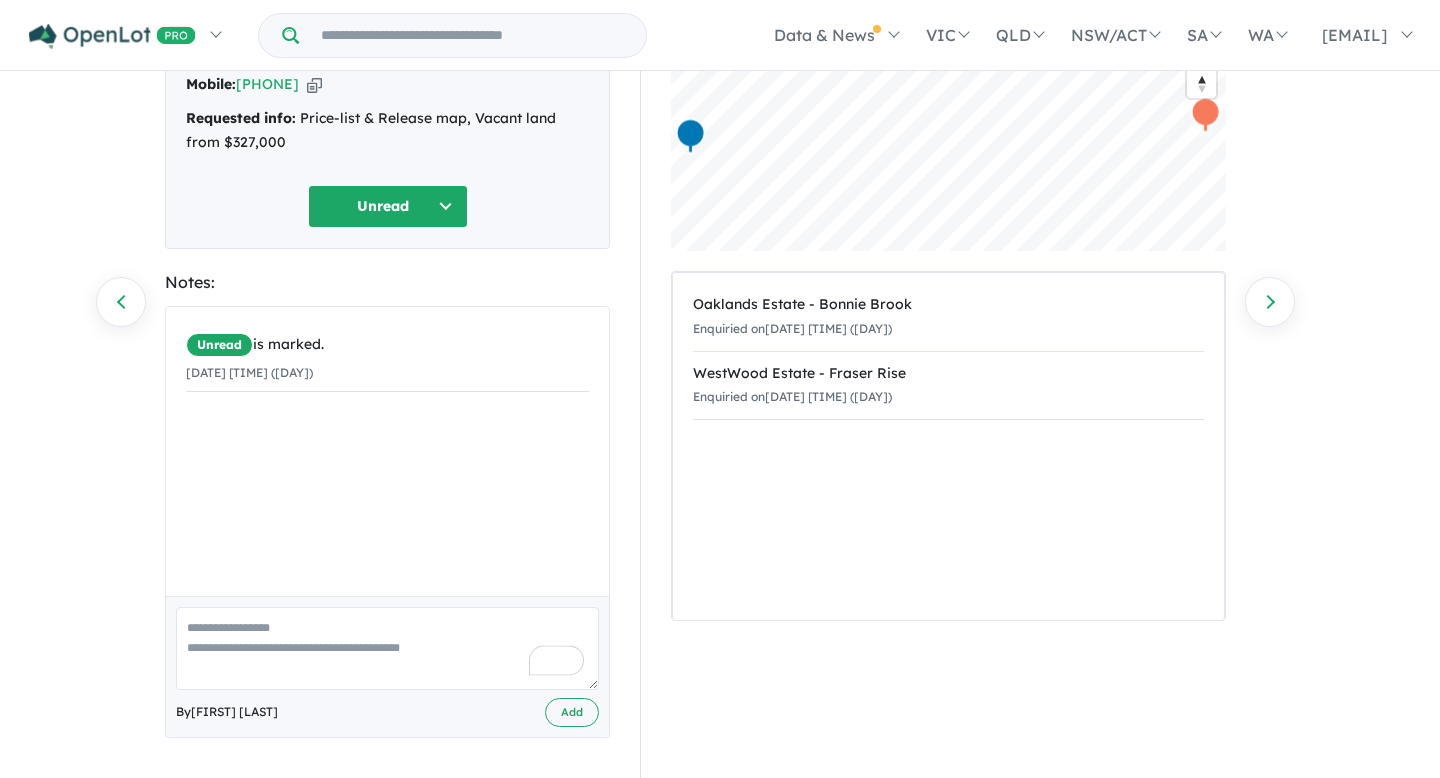 click on "Unread" at bounding box center (388, 206) 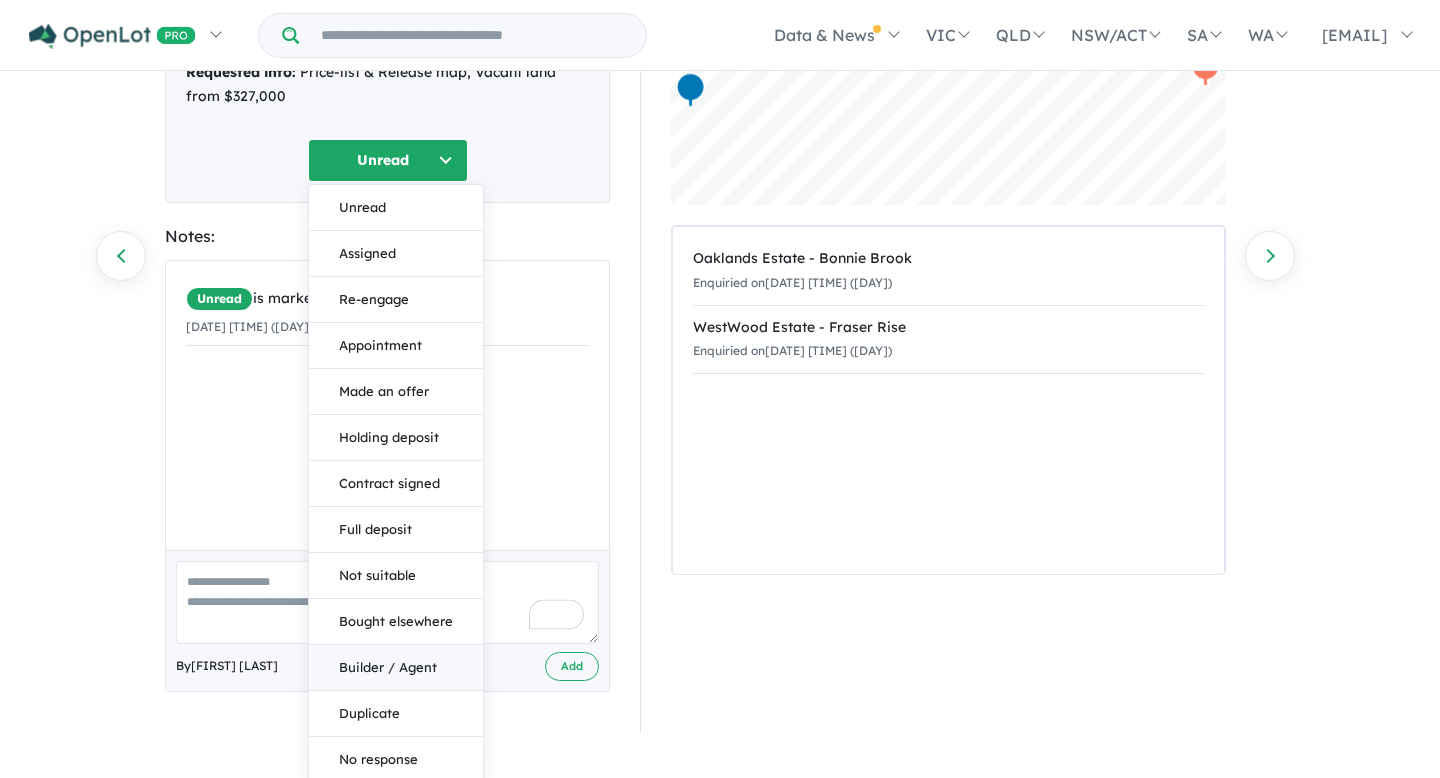 scroll, scrollTop: 225, scrollLeft: 0, axis: vertical 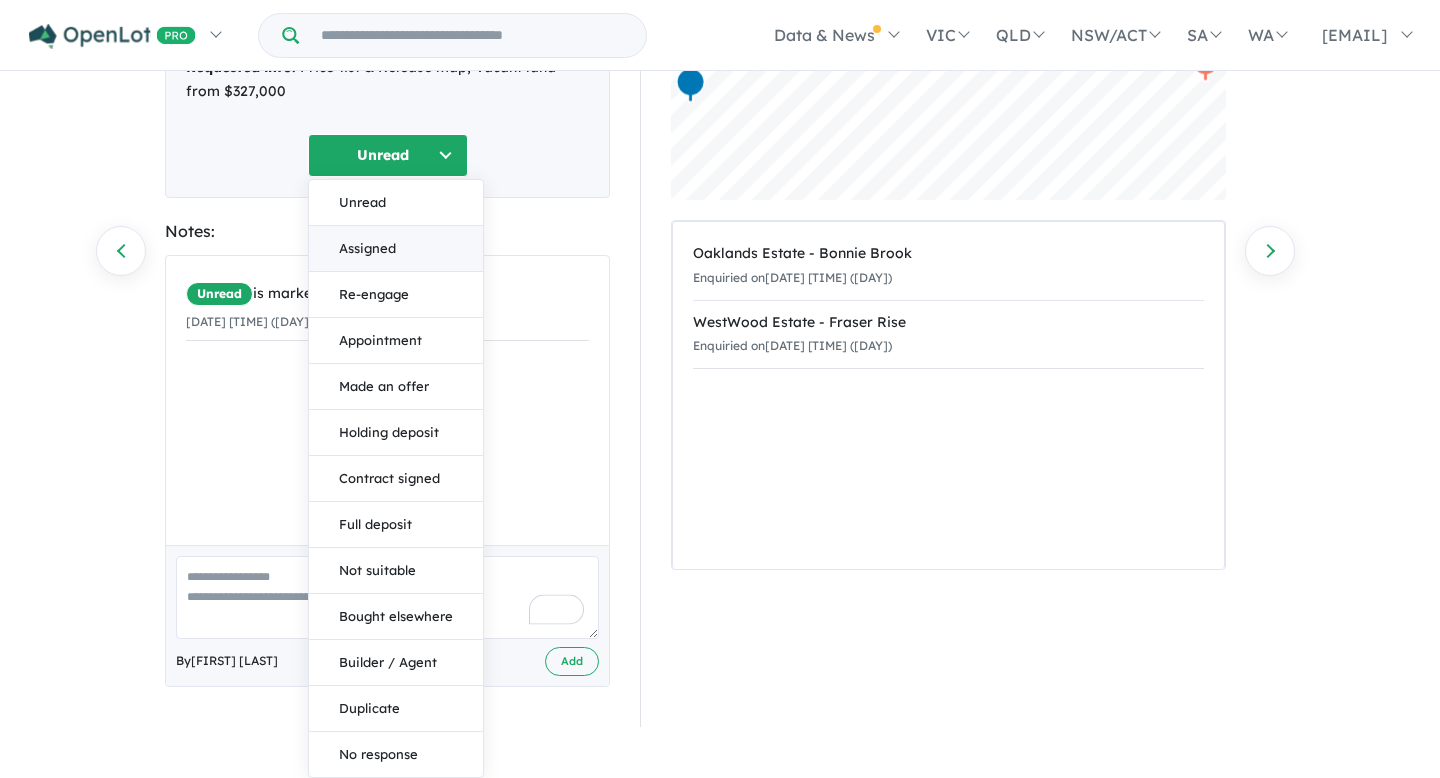click on "Assigned" at bounding box center [396, 249] 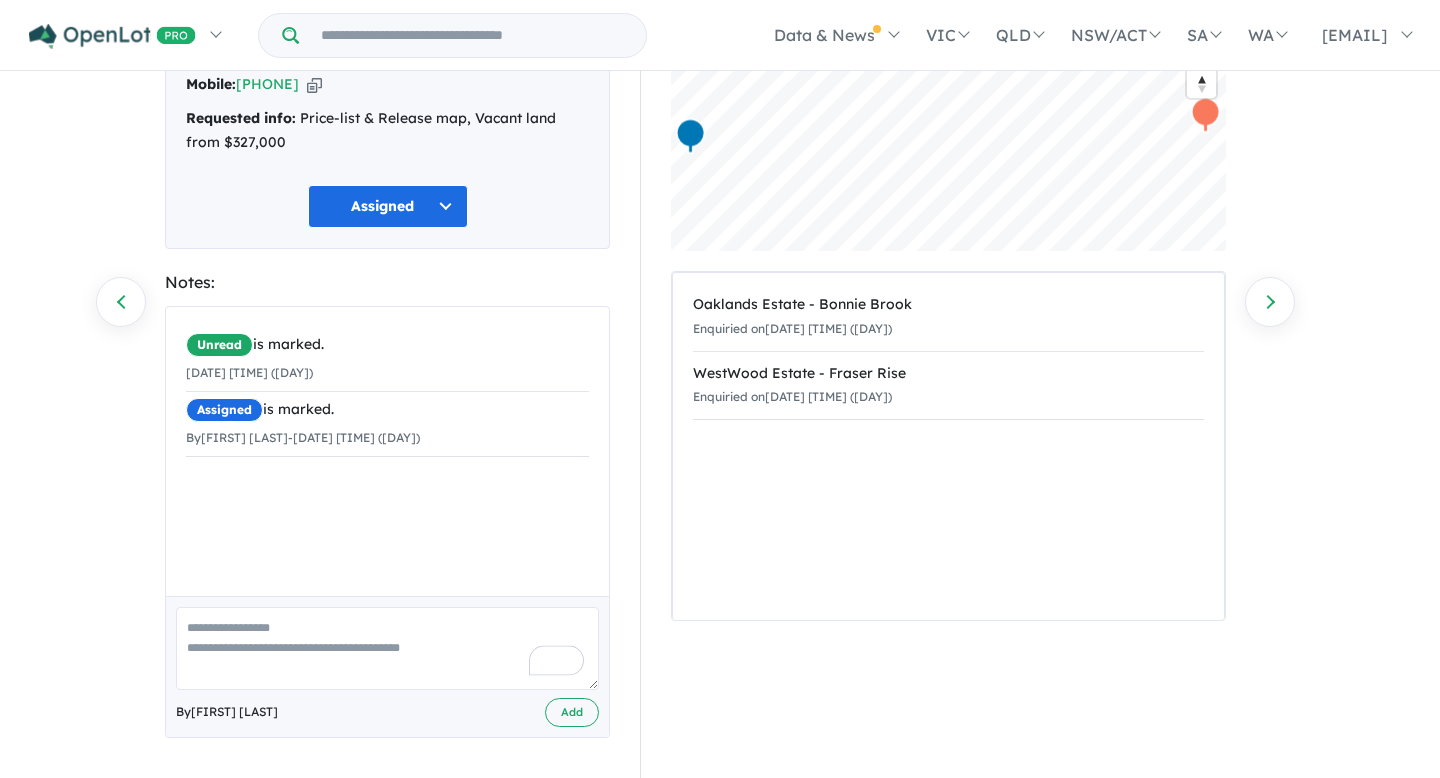 click at bounding box center (387, 648) 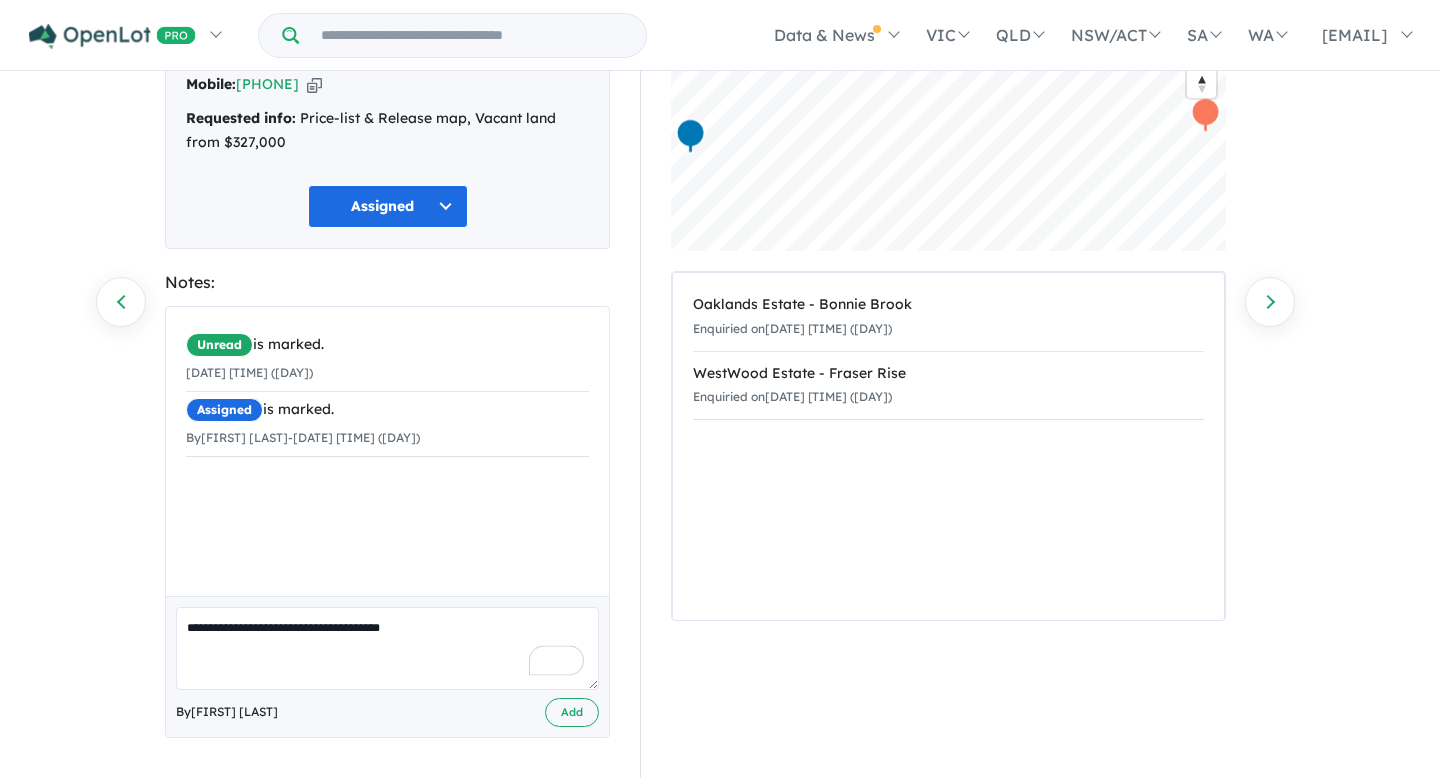 click on "**********" at bounding box center (387, 648) 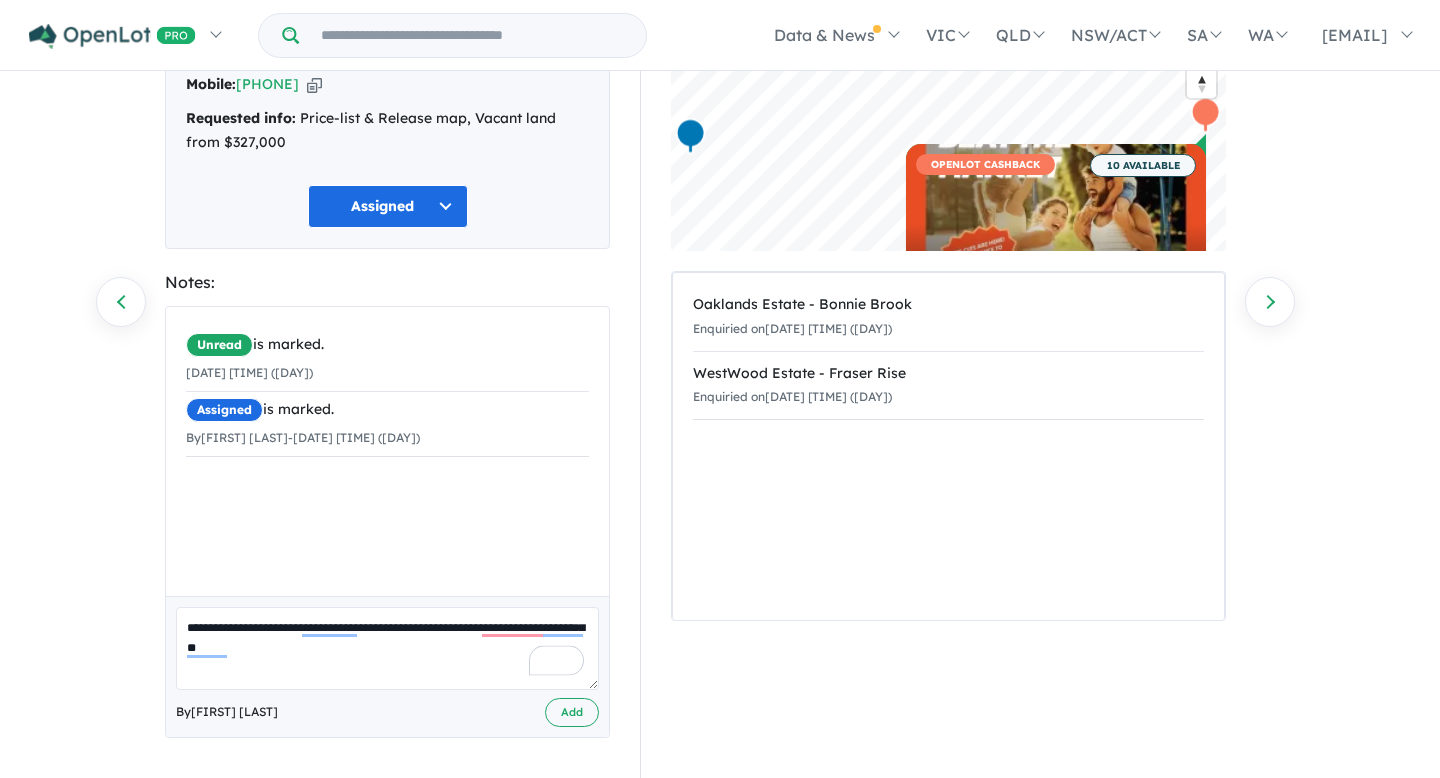 scroll, scrollTop: 0, scrollLeft: 0, axis: both 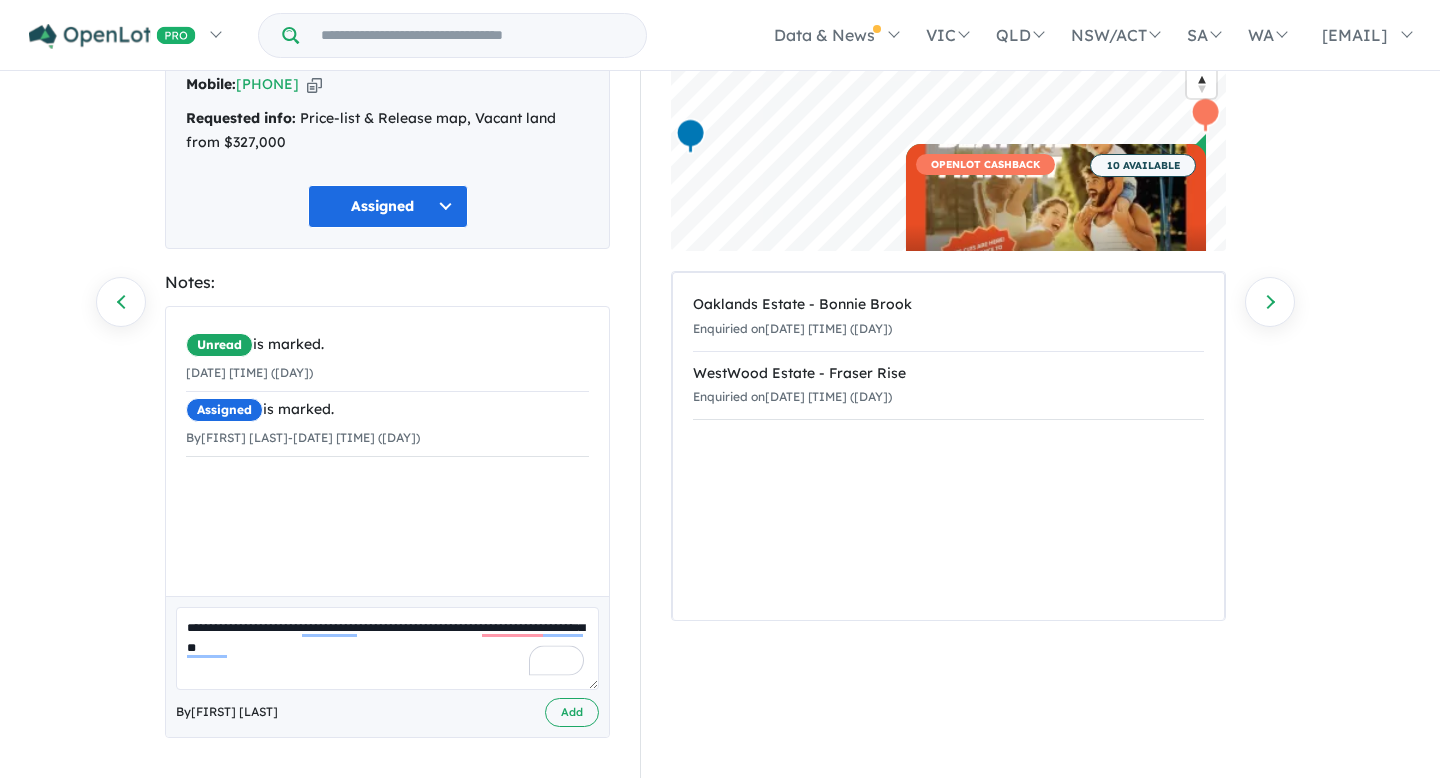 click on "**********" at bounding box center (387, 648) 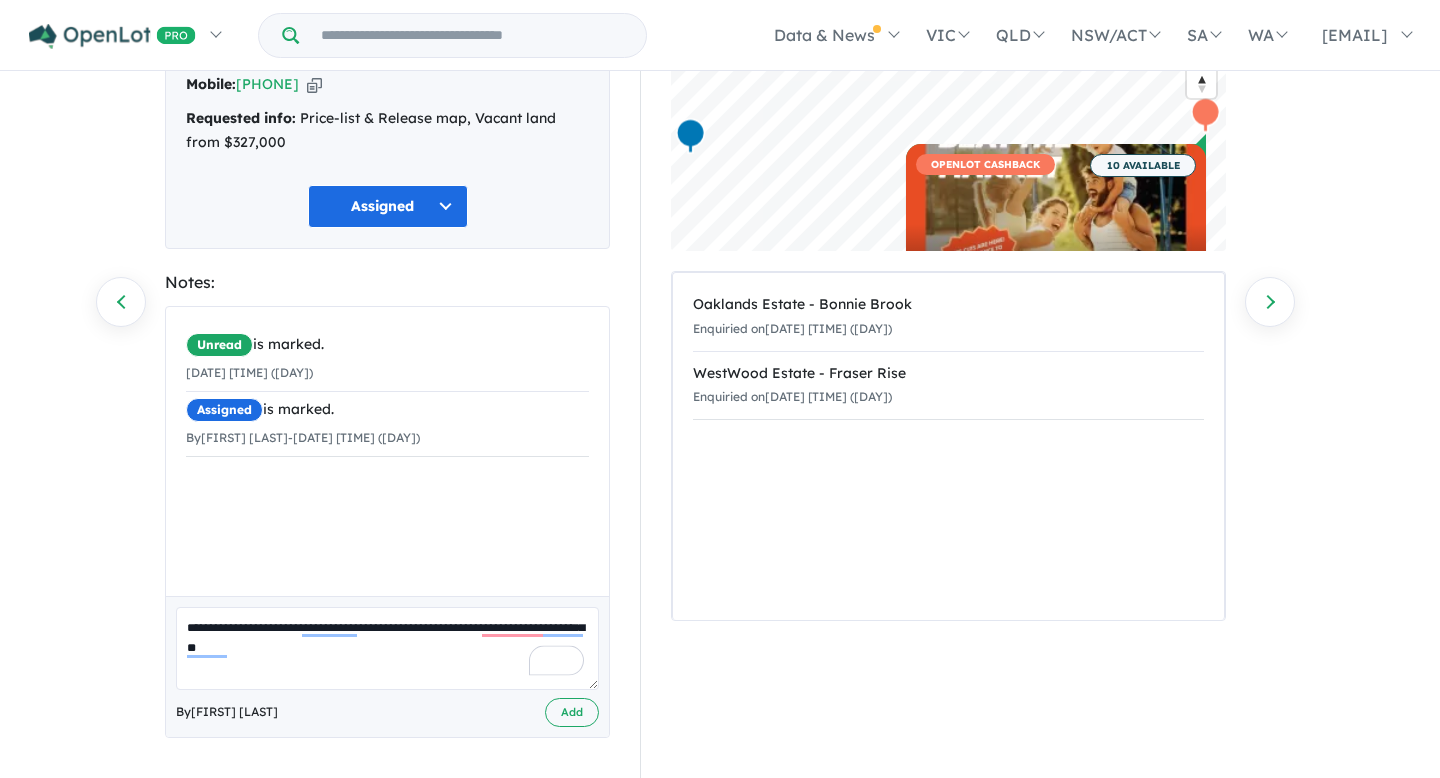 click on "**********" at bounding box center [387, 648] 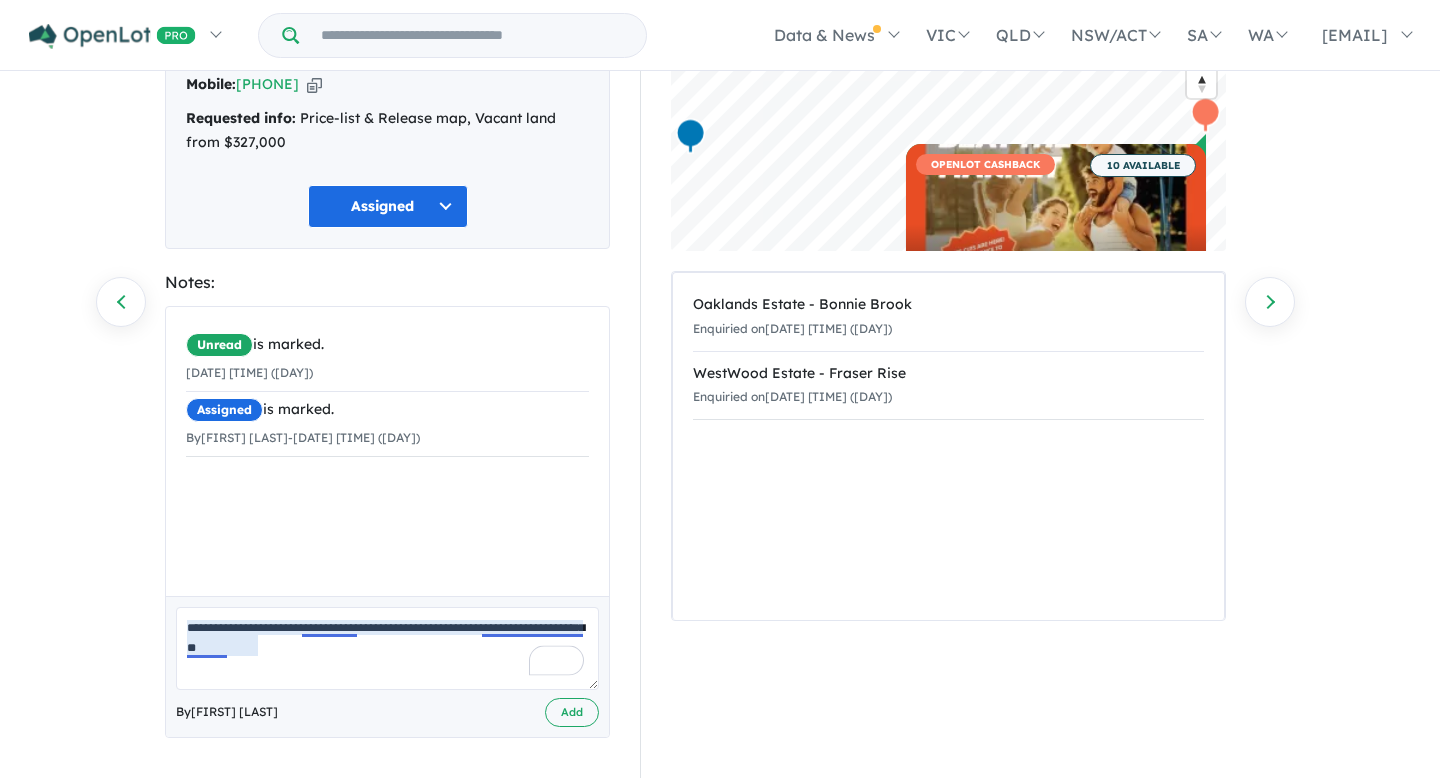 click on "**********" at bounding box center [387, 648] 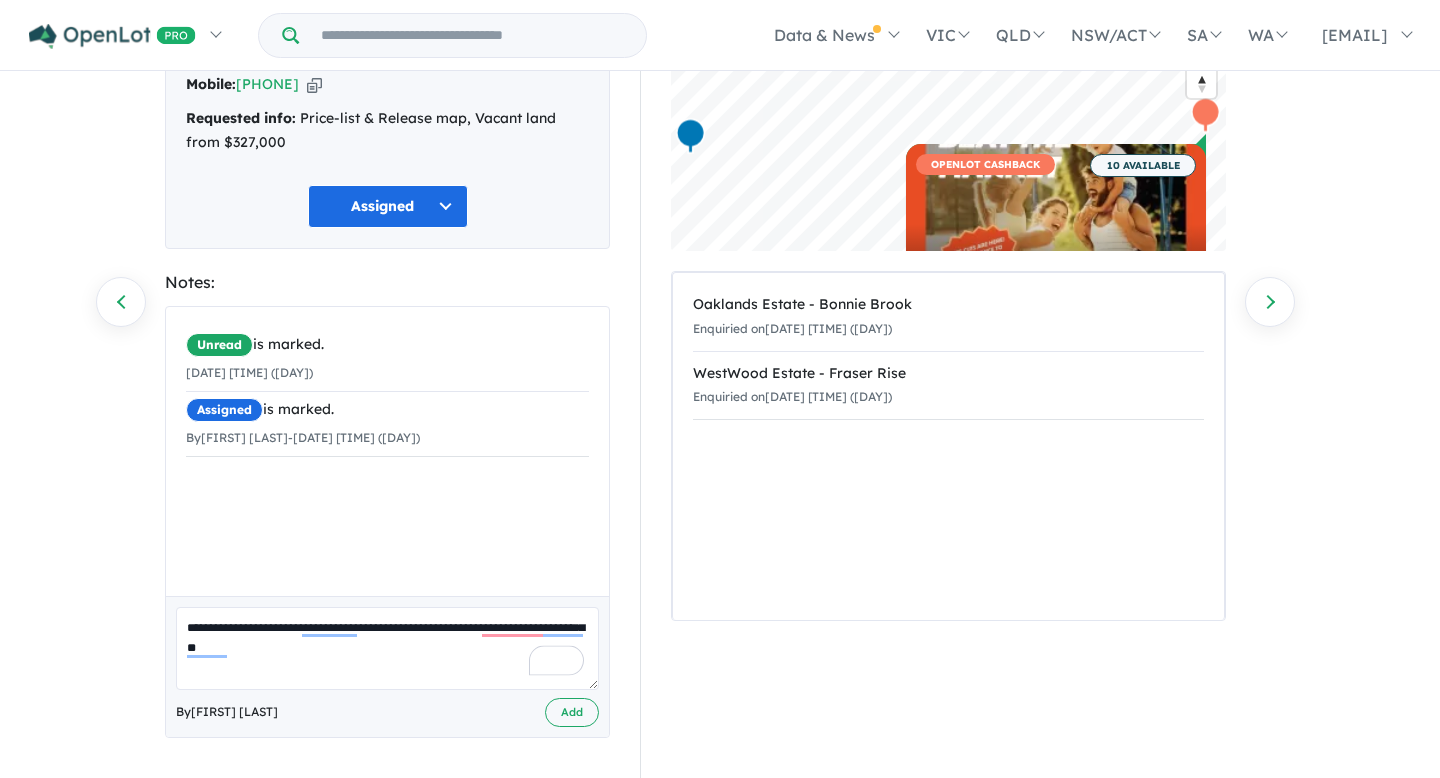 click on "**********" at bounding box center [387, 648] 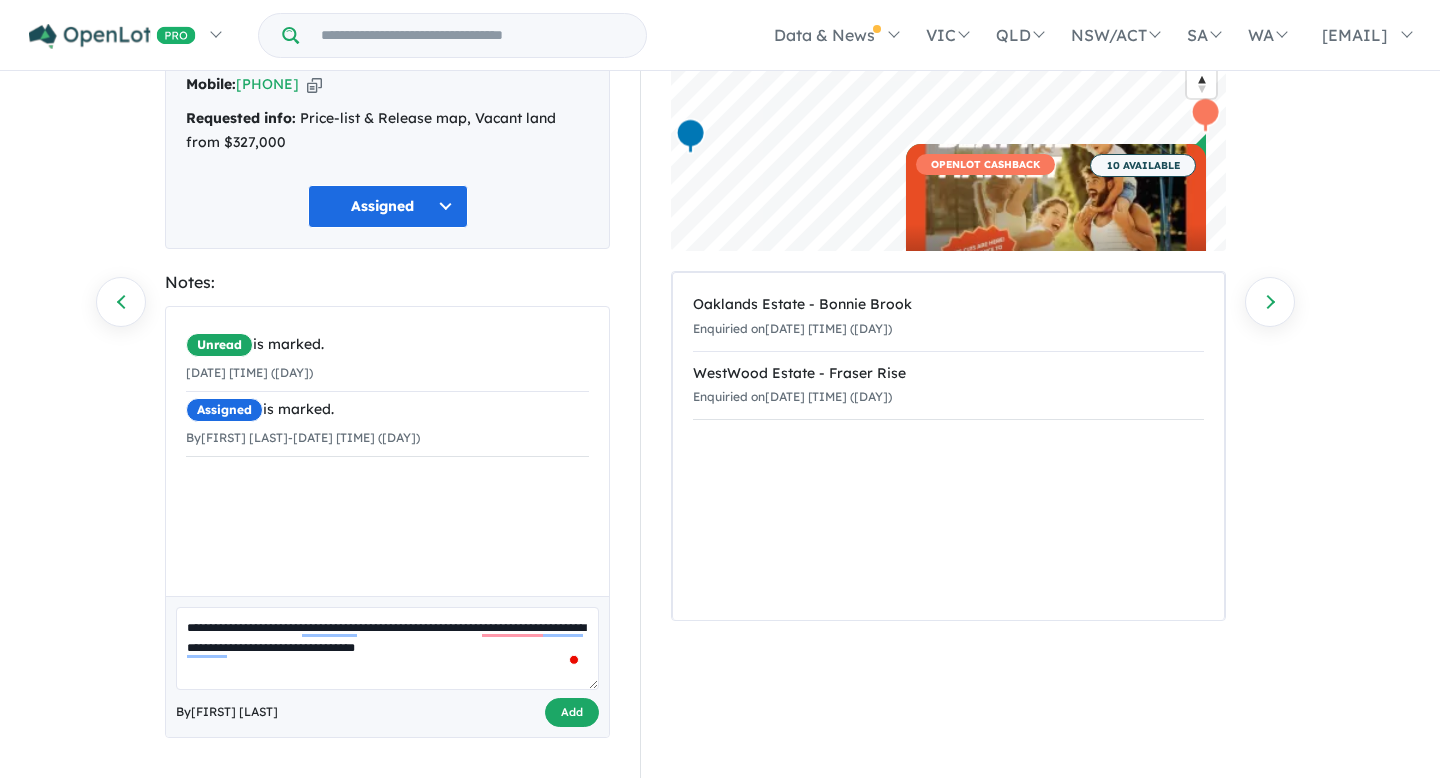 type on "**********" 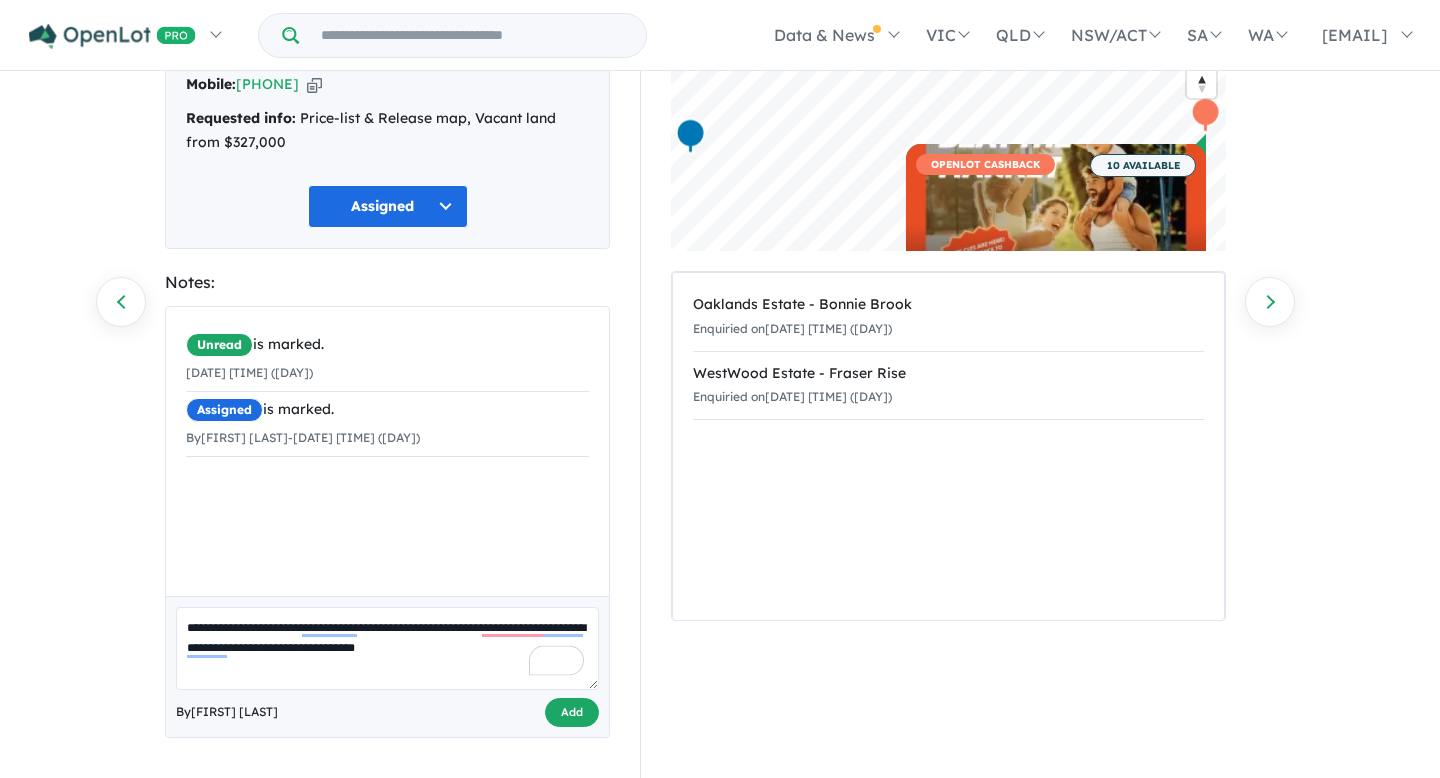 click on "Add" at bounding box center [572, 712] 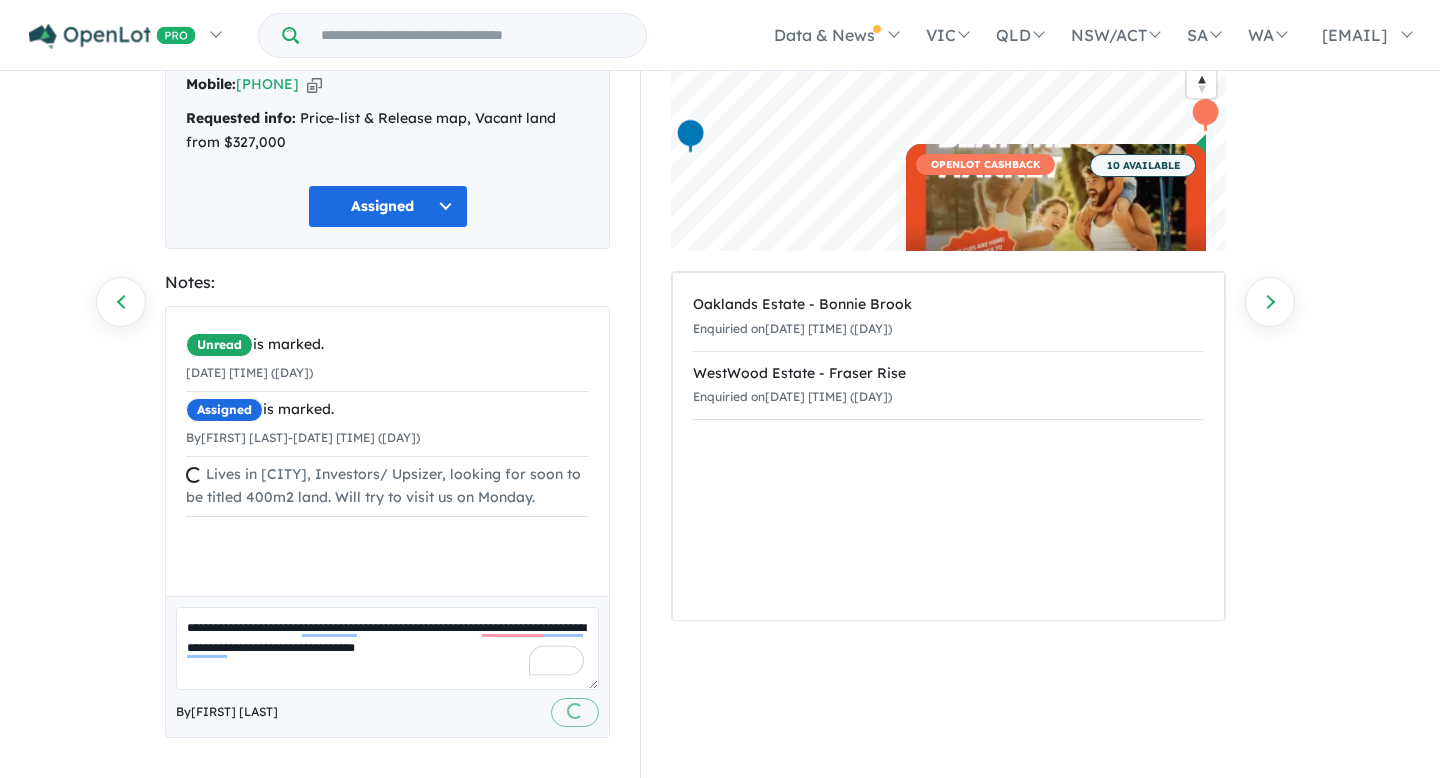 type 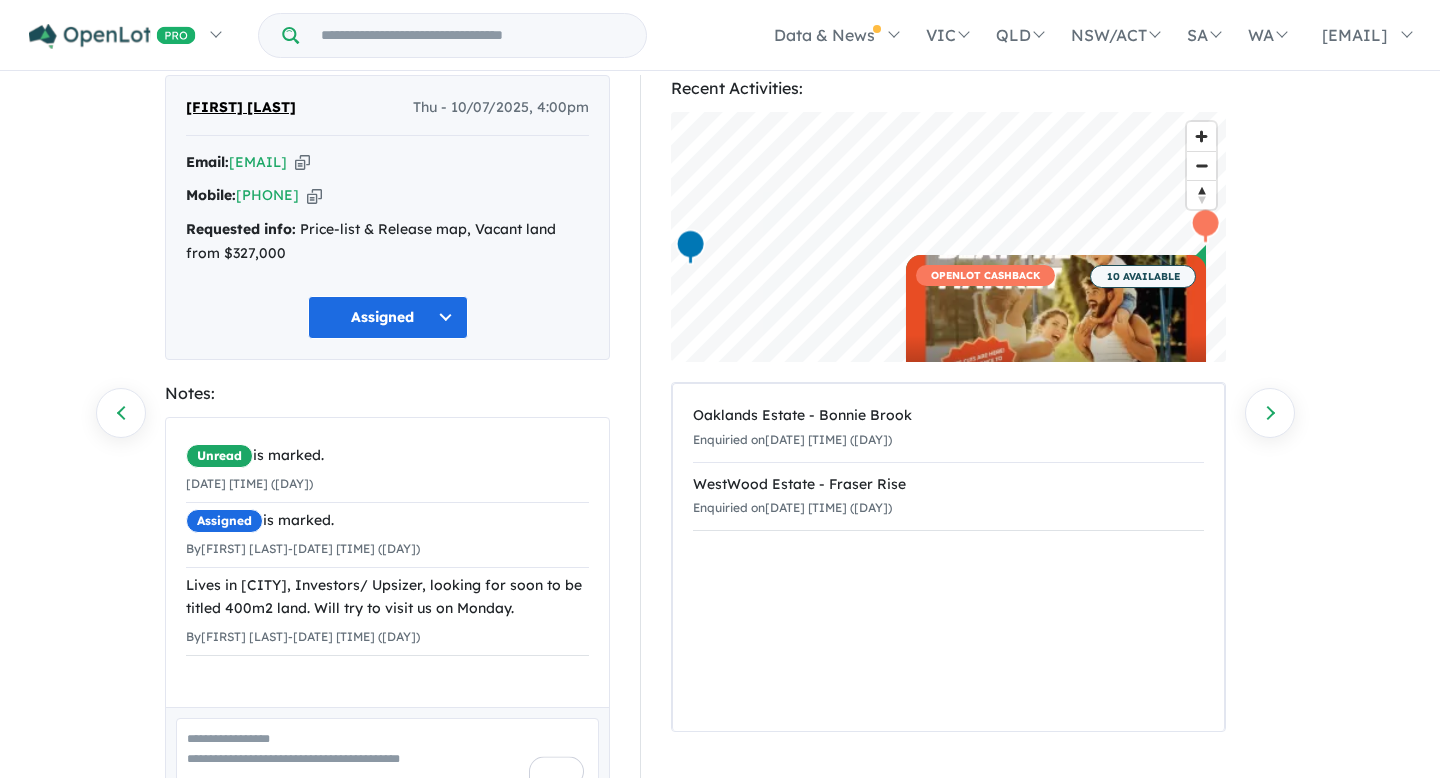 scroll, scrollTop: 0, scrollLeft: 0, axis: both 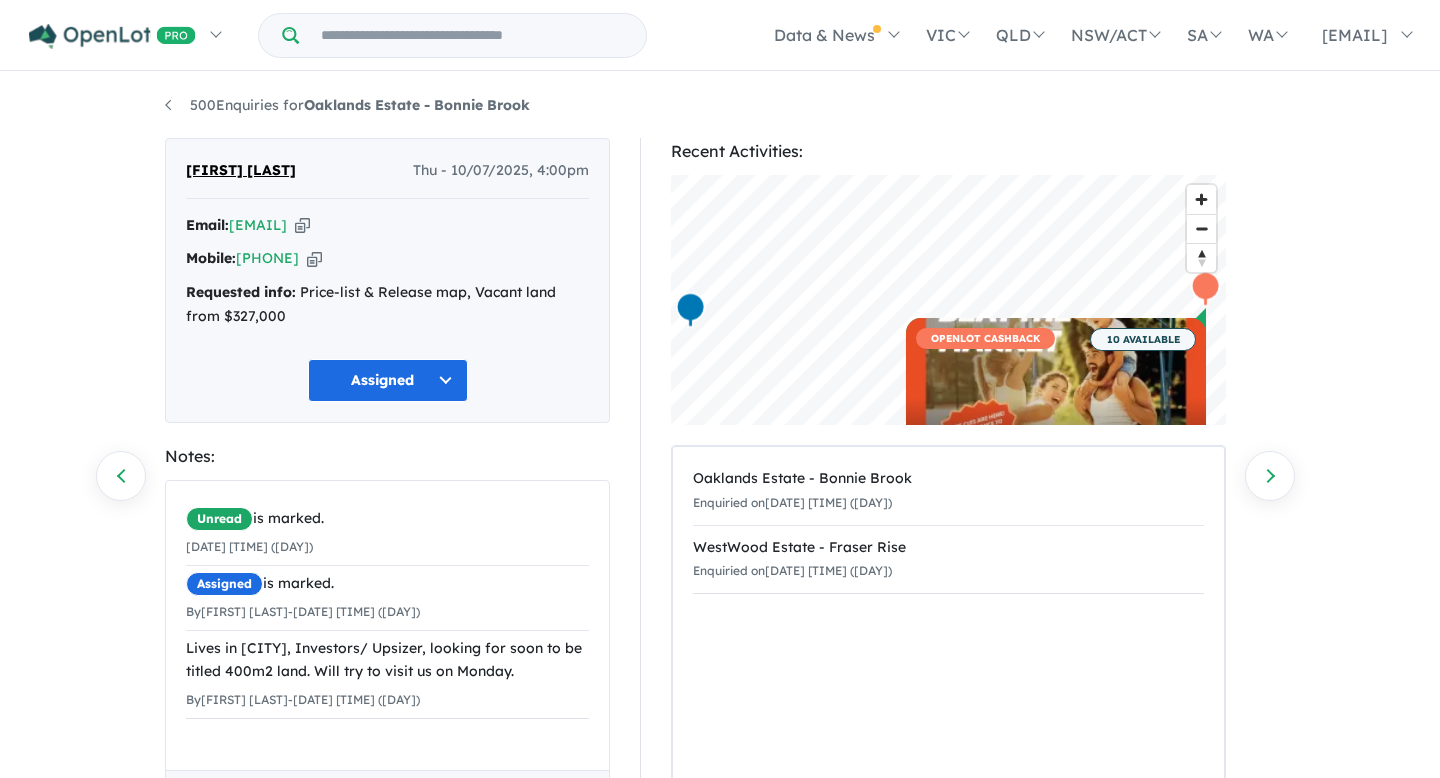 click at bounding box center [302, 225] 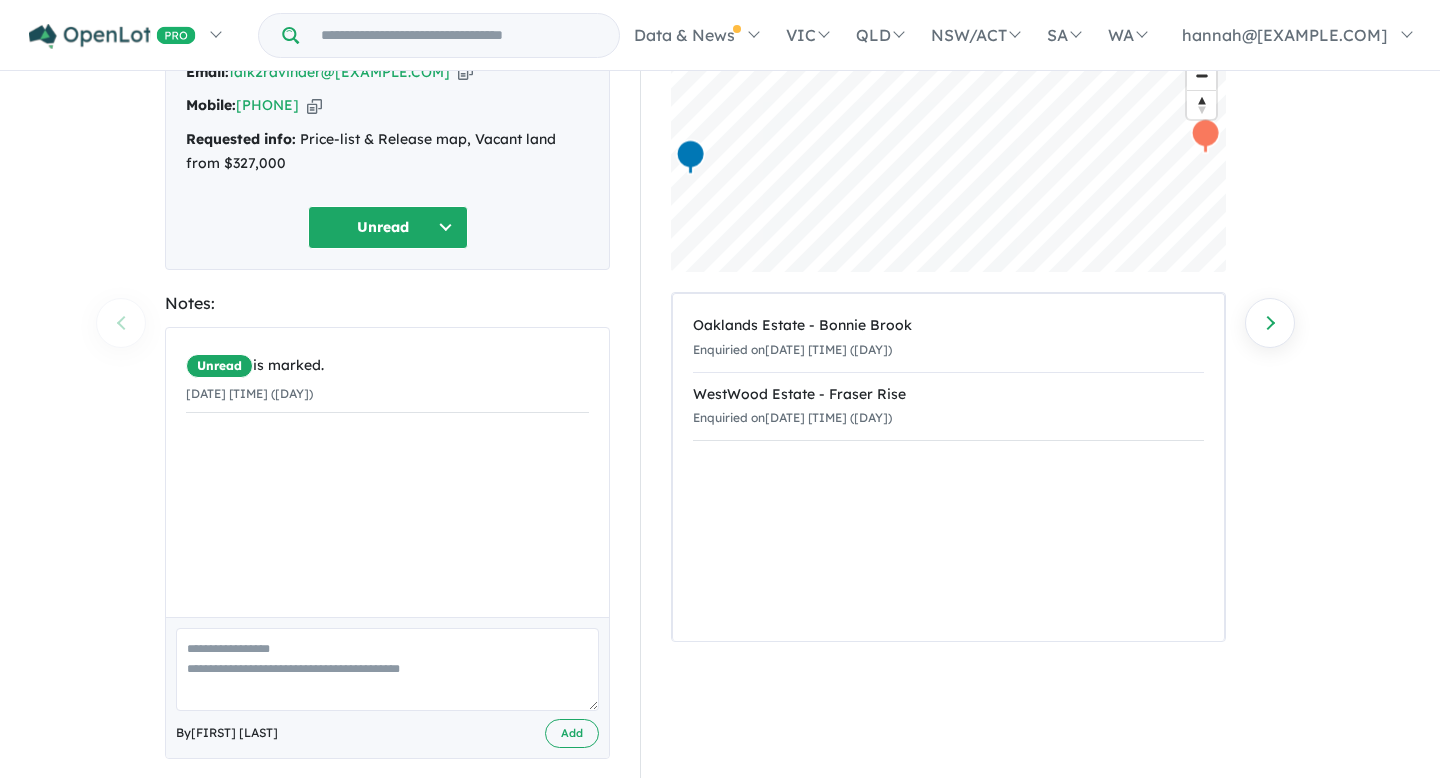 scroll, scrollTop: 175, scrollLeft: 0, axis: vertical 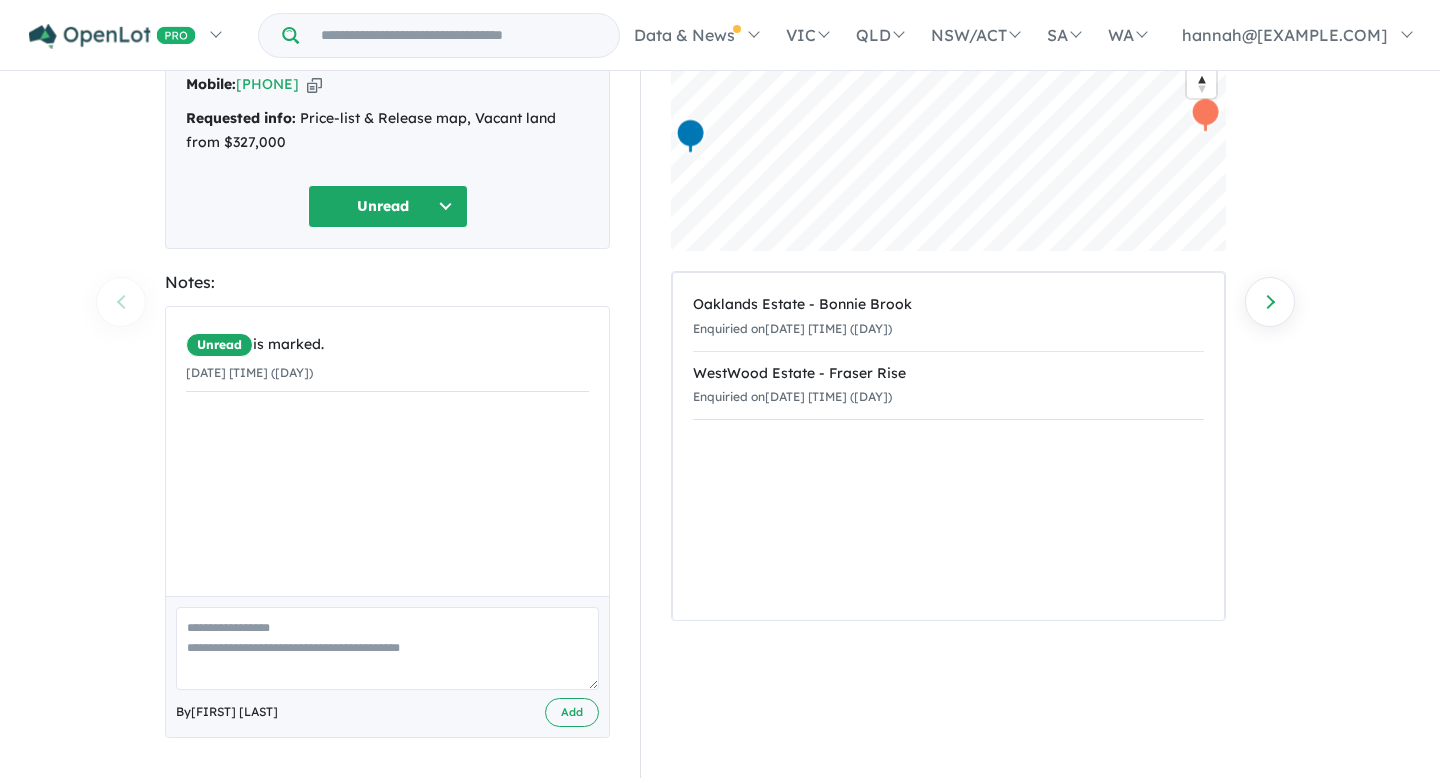 click on "Unread" at bounding box center (388, 206) 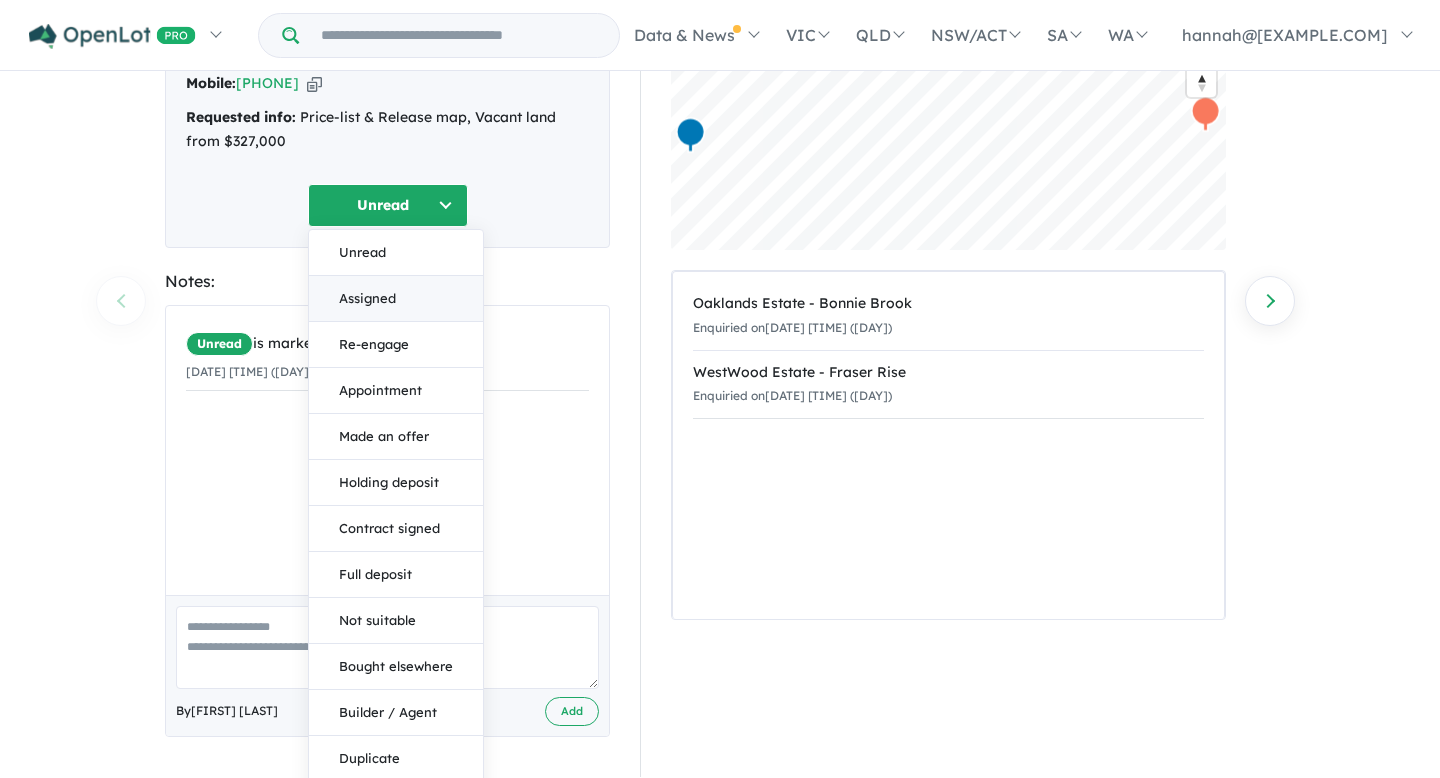 click on "Assigned" at bounding box center [396, 299] 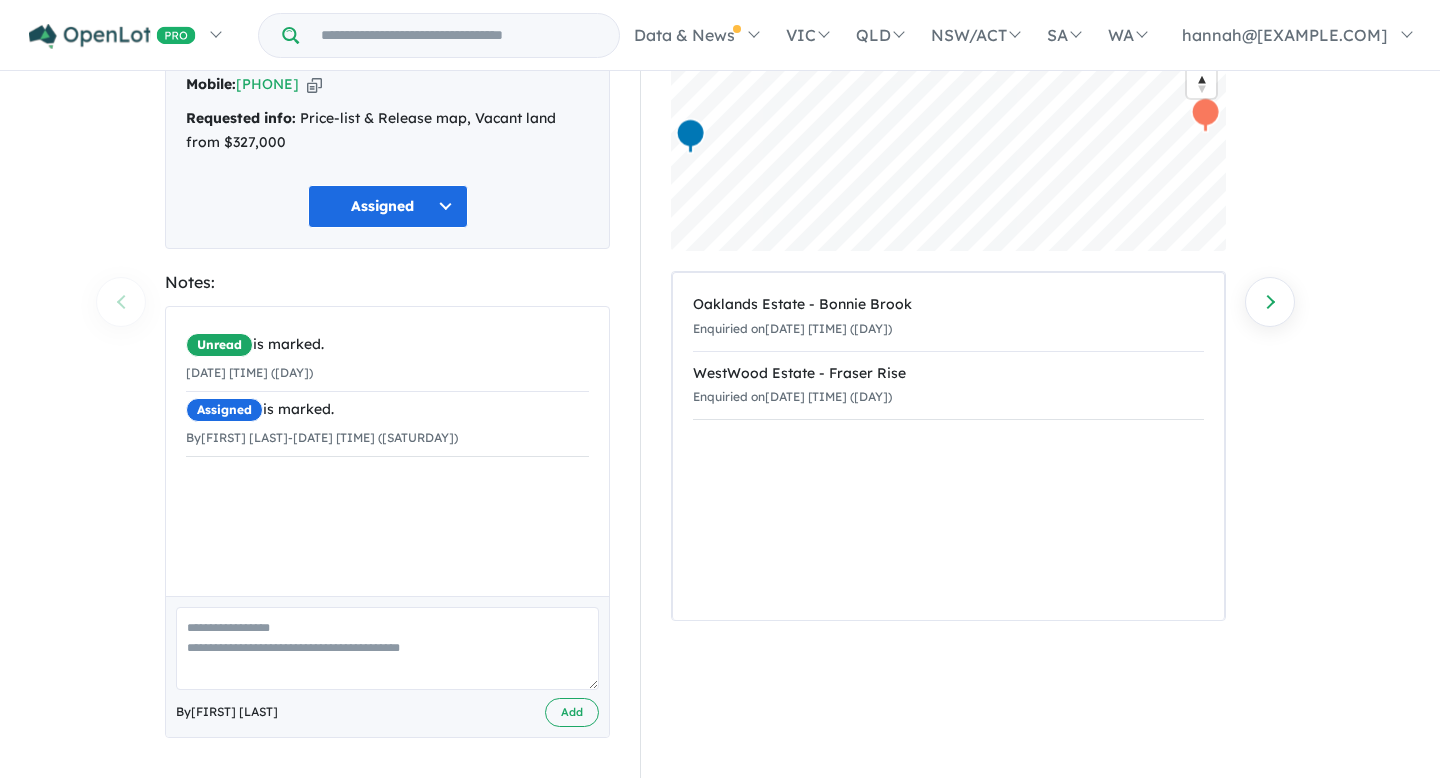 click at bounding box center [387, 648] 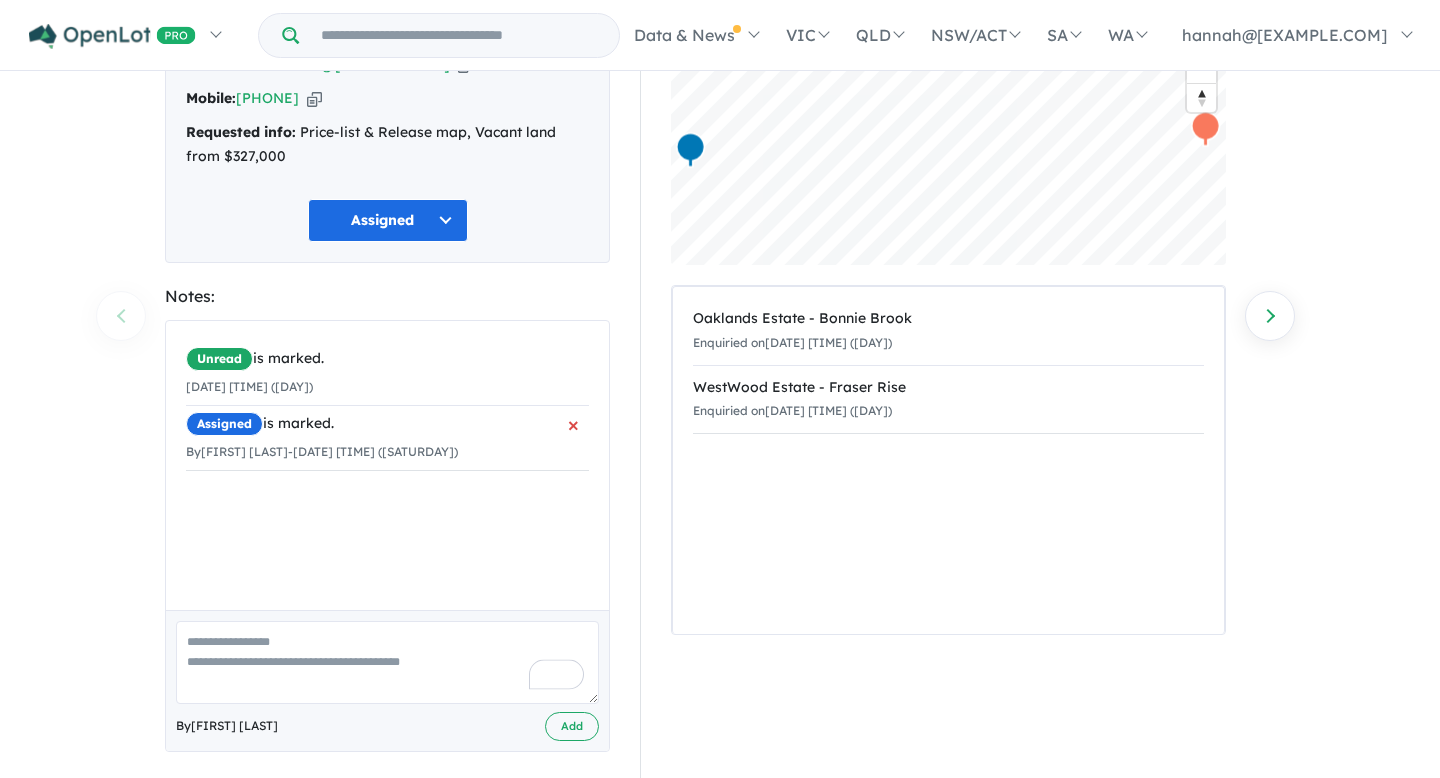 scroll, scrollTop: 175, scrollLeft: 0, axis: vertical 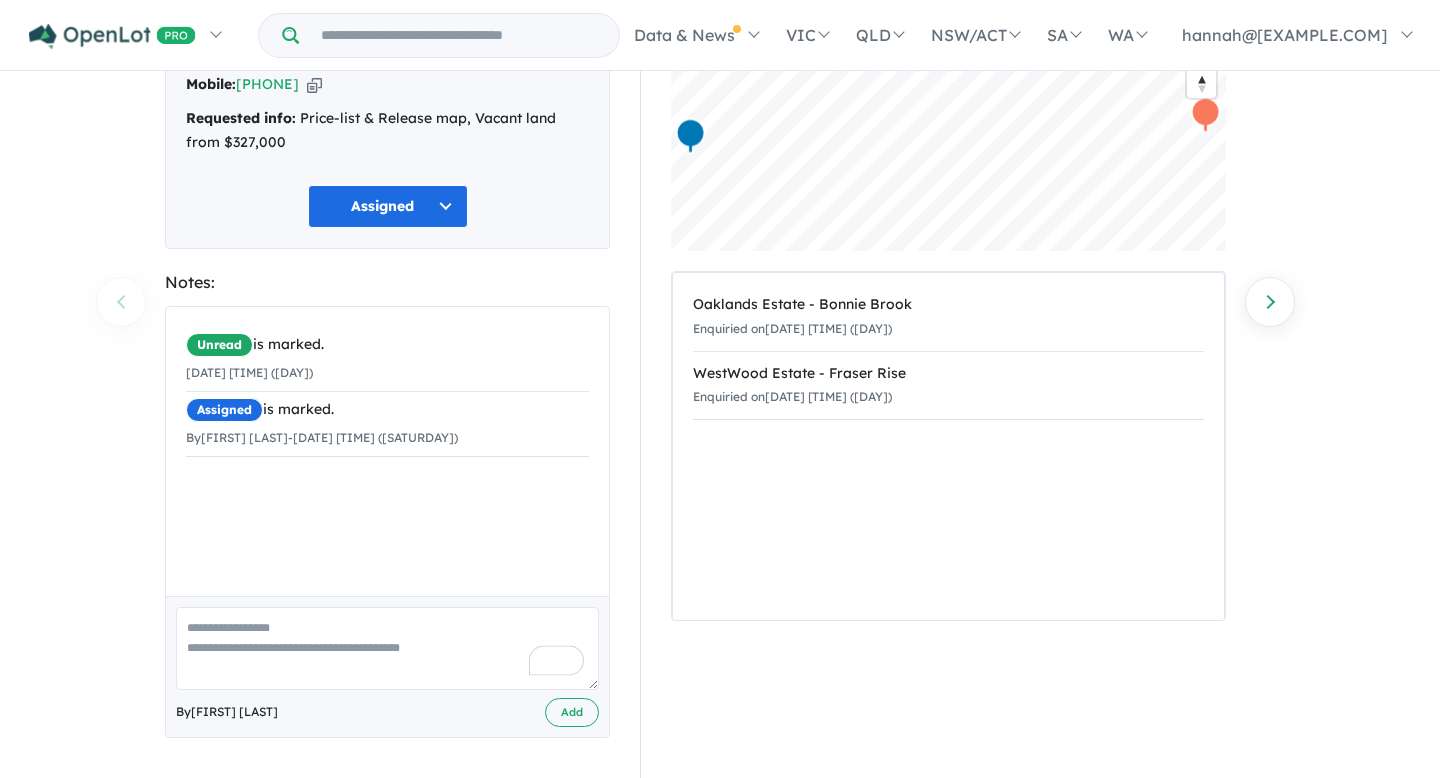 click at bounding box center [387, 648] 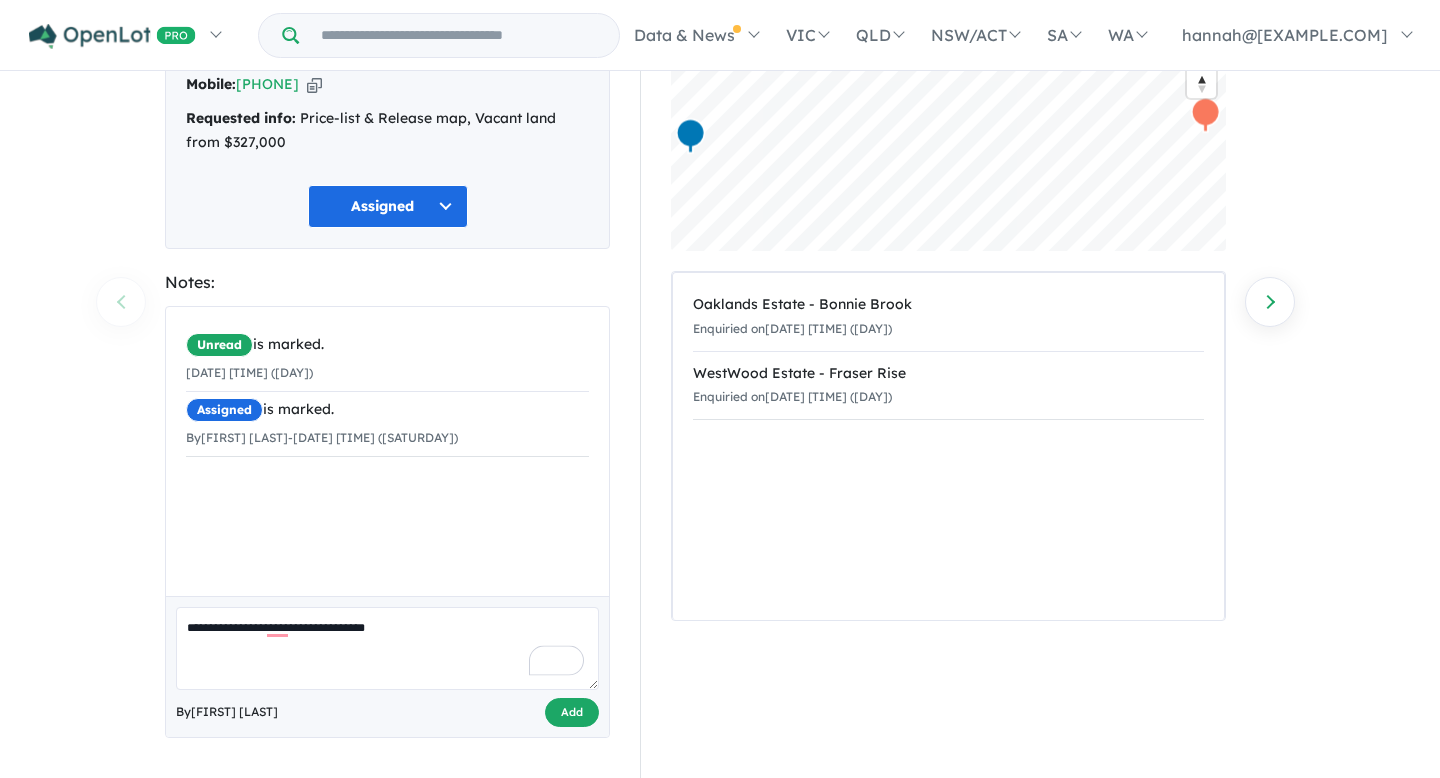 type on "**********" 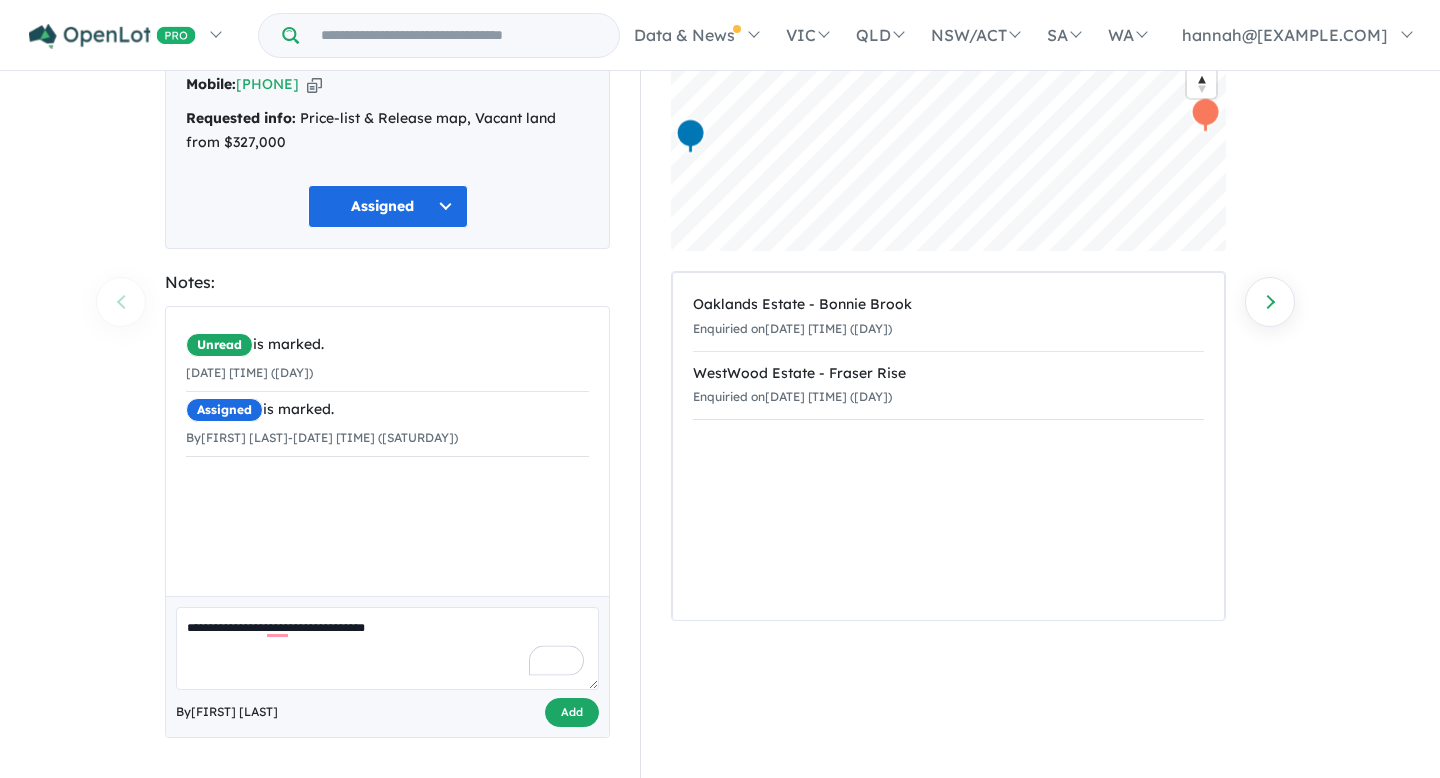 click on "Add" at bounding box center (572, 712) 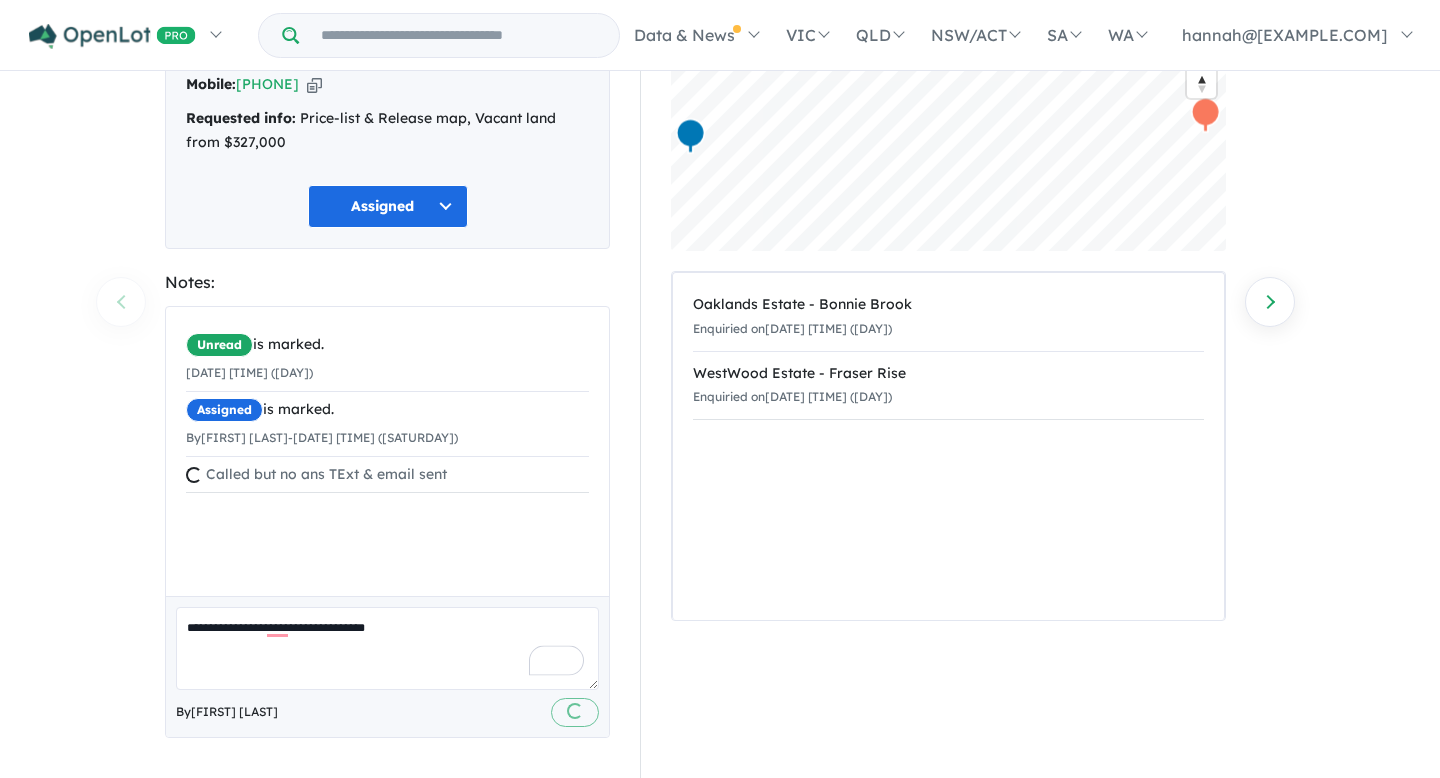 type 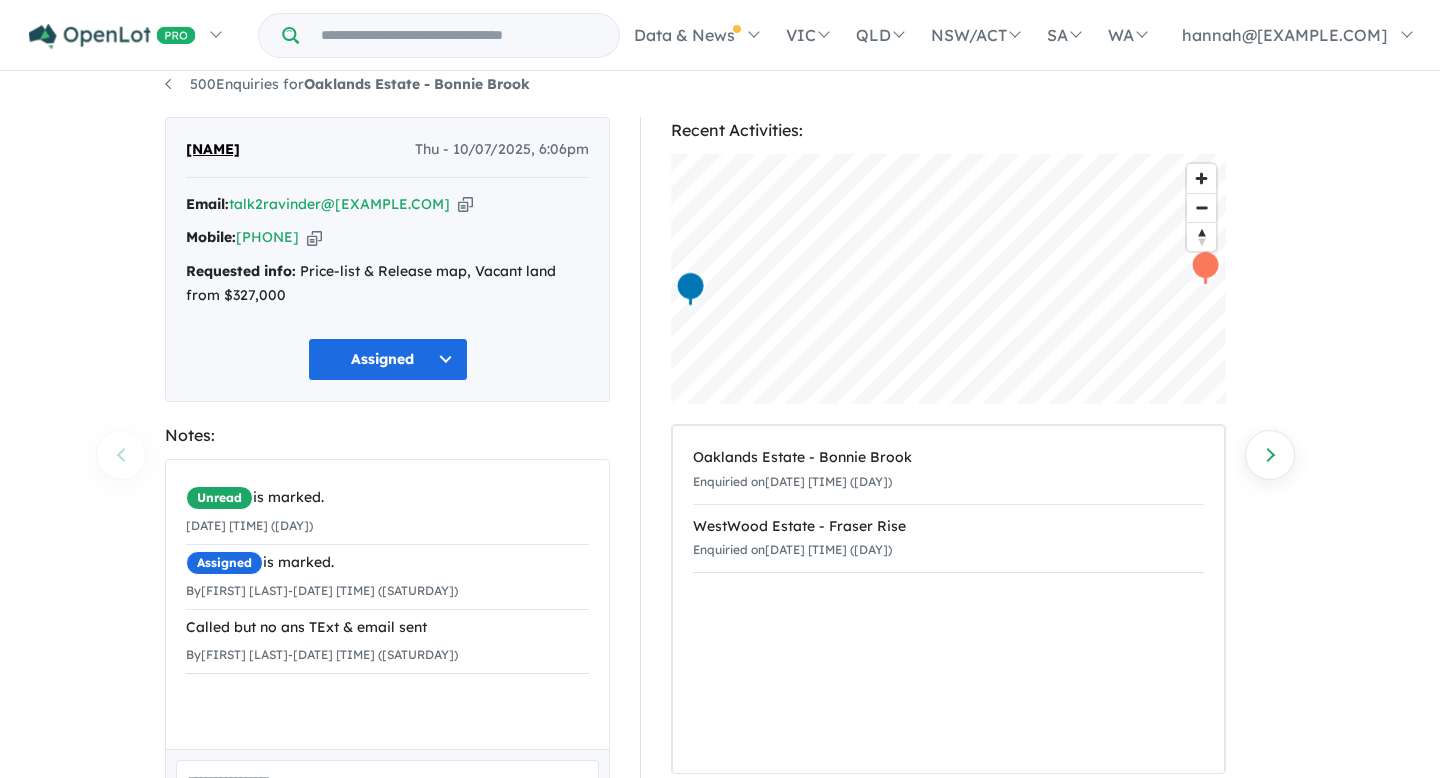 scroll, scrollTop: 15, scrollLeft: 0, axis: vertical 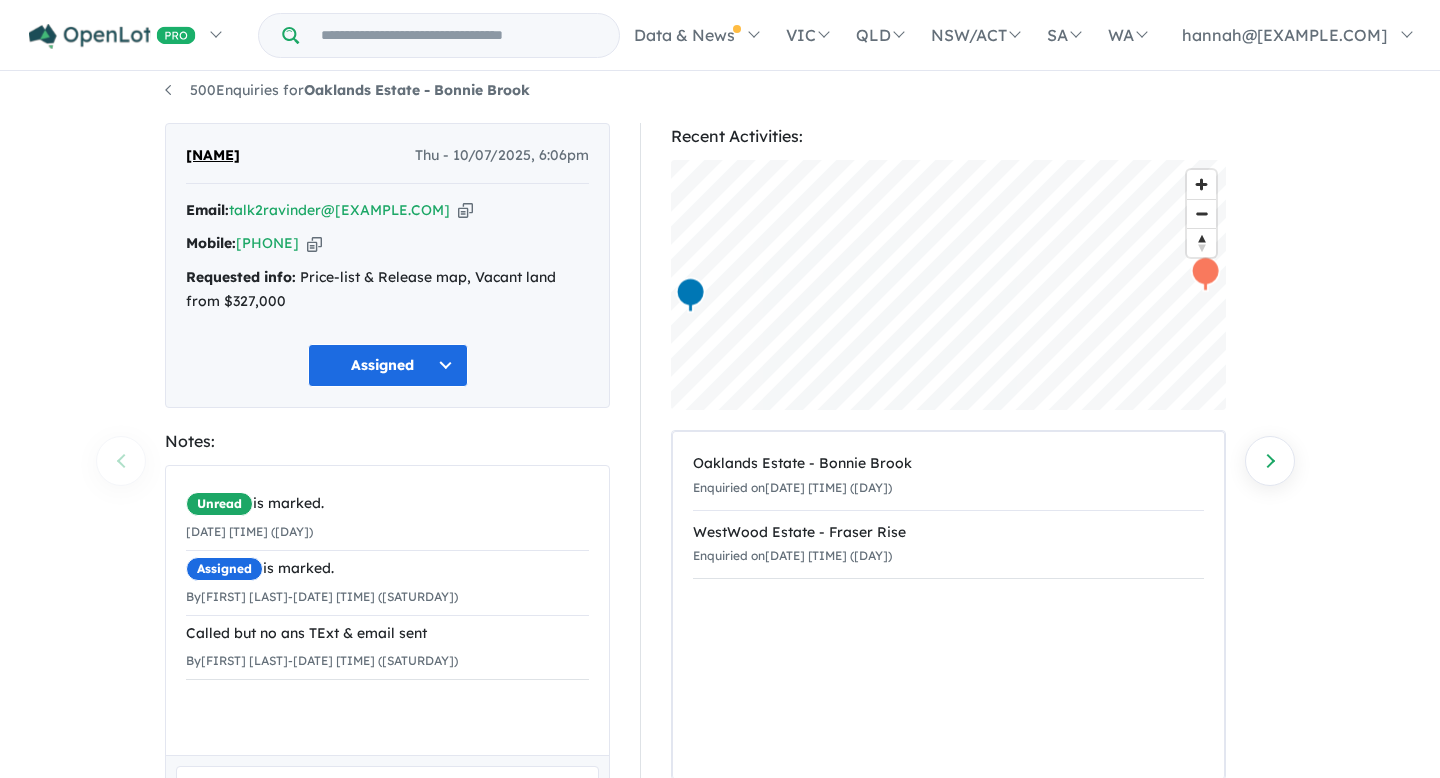 click at bounding box center (465, 210) 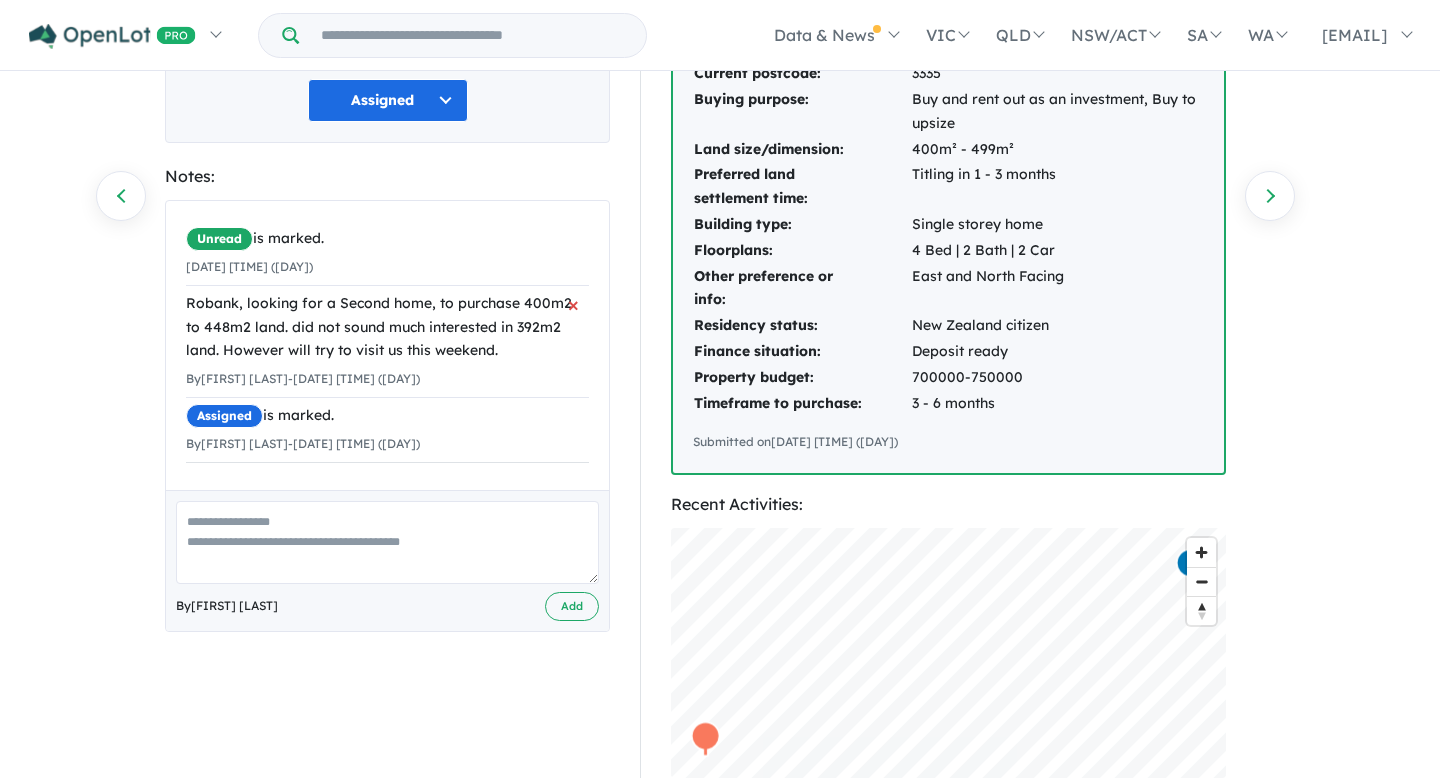 scroll, scrollTop: 286, scrollLeft: 0, axis: vertical 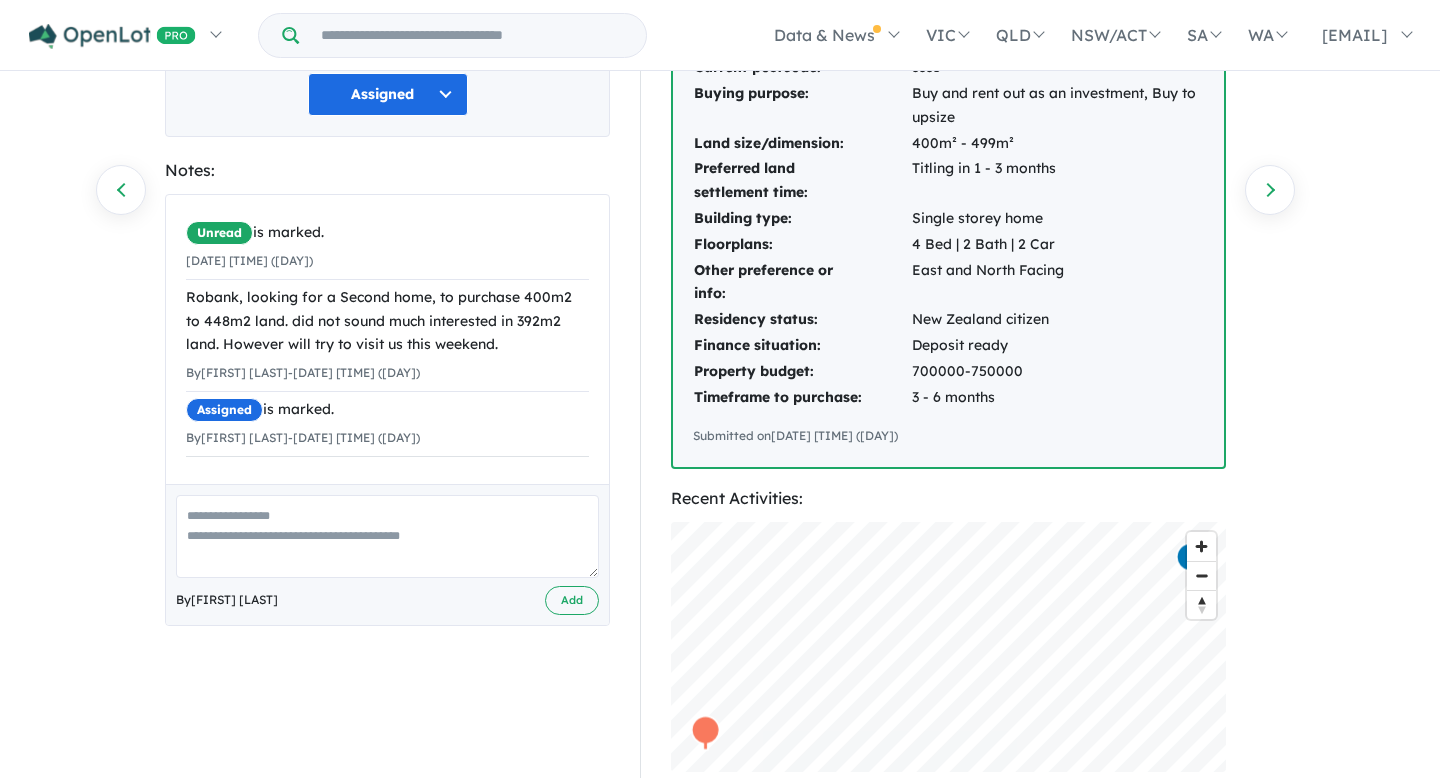 click at bounding box center (387, 536) 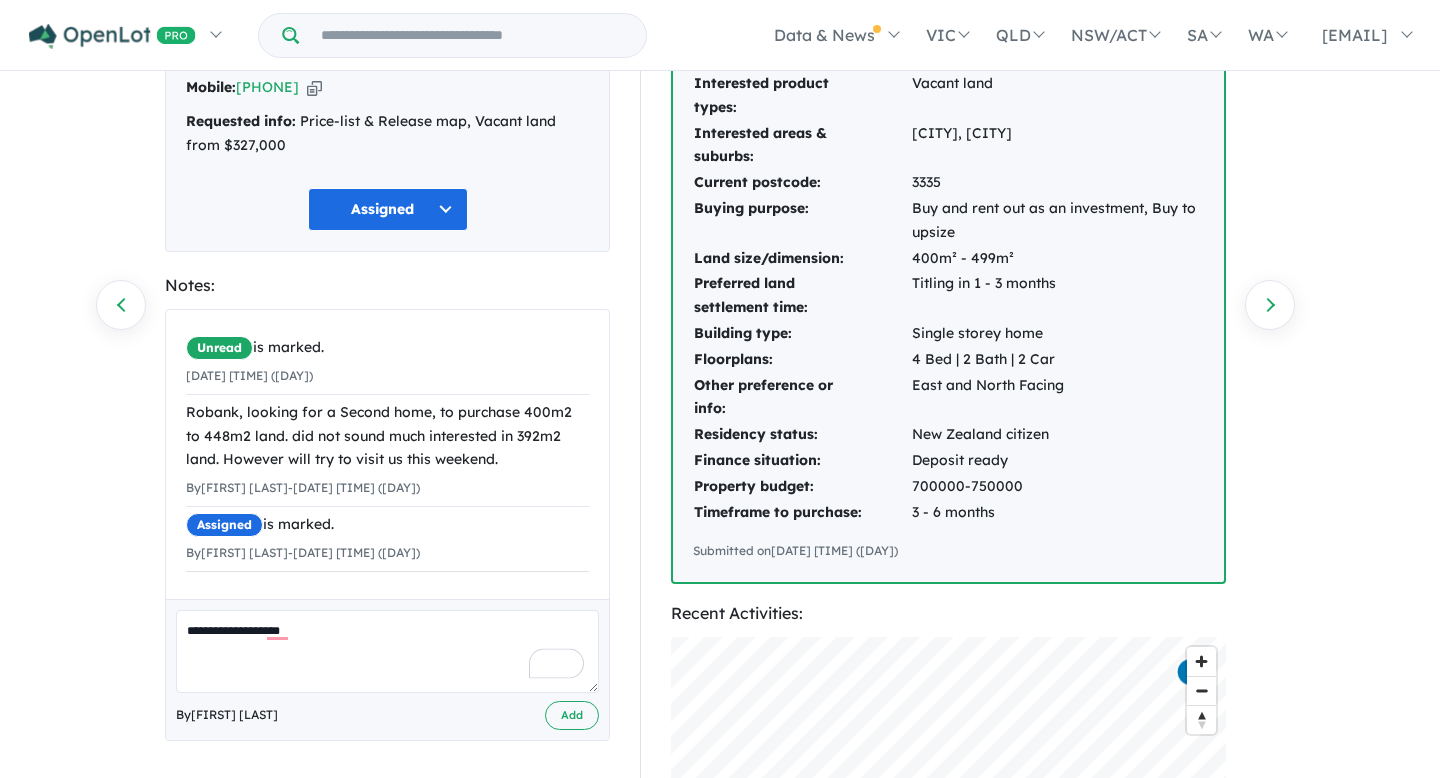 scroll, scrollTop: 178, scrollLeft: 0, axis: vertical 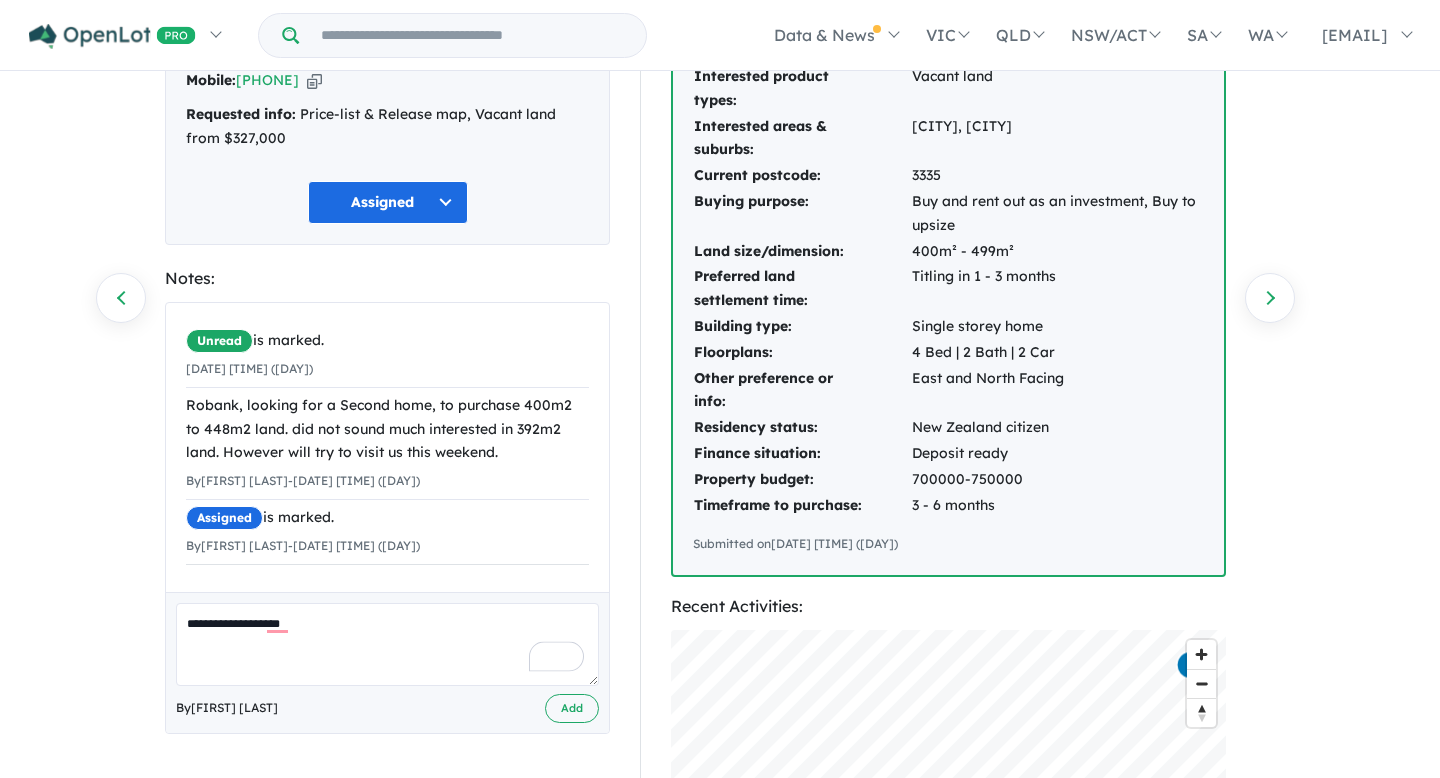 type on "**********" 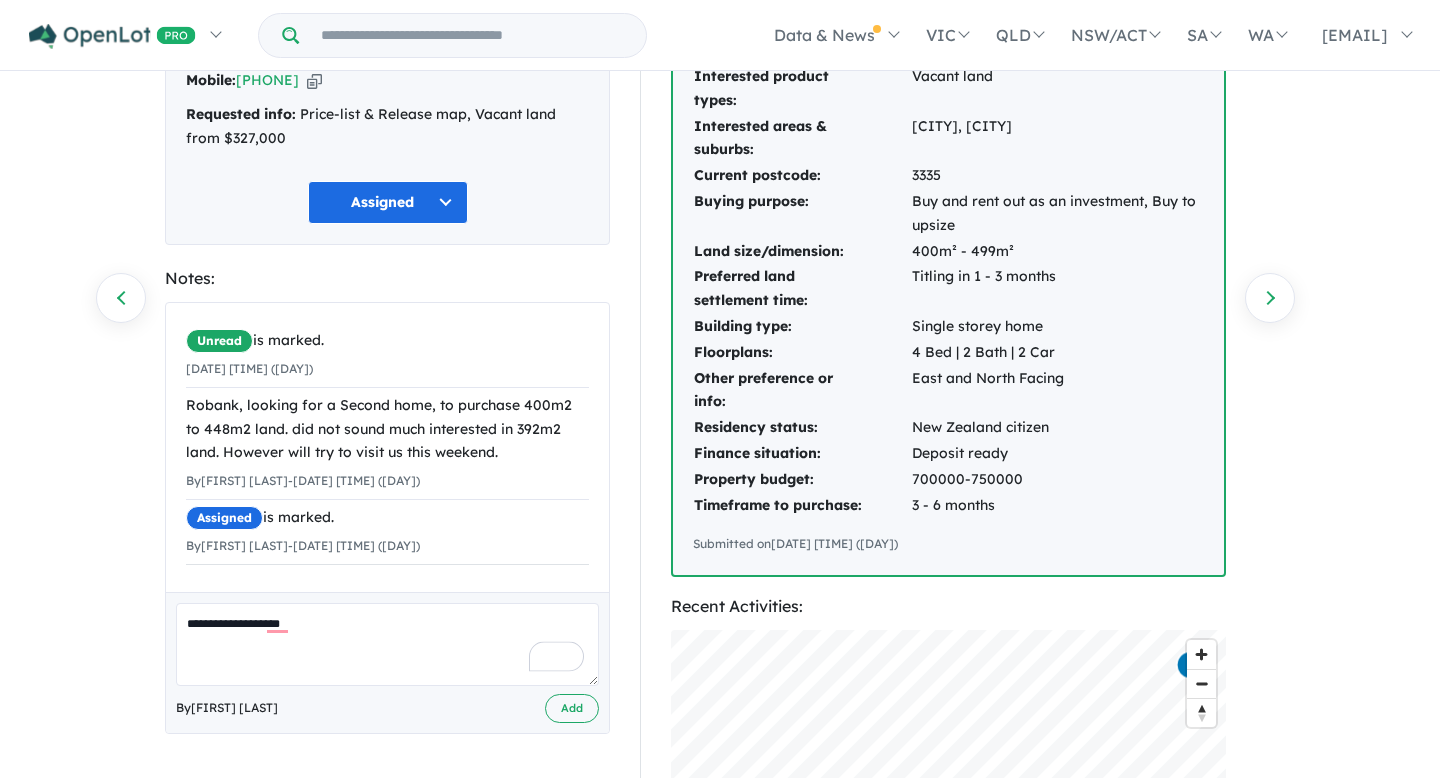 click on "Robank, looking for a Second home, to purchase 400m2 to 448m2 land. did not sound much interested in 392m2 land. However will try to visit us this weekend." at bounding box center [387, 429] 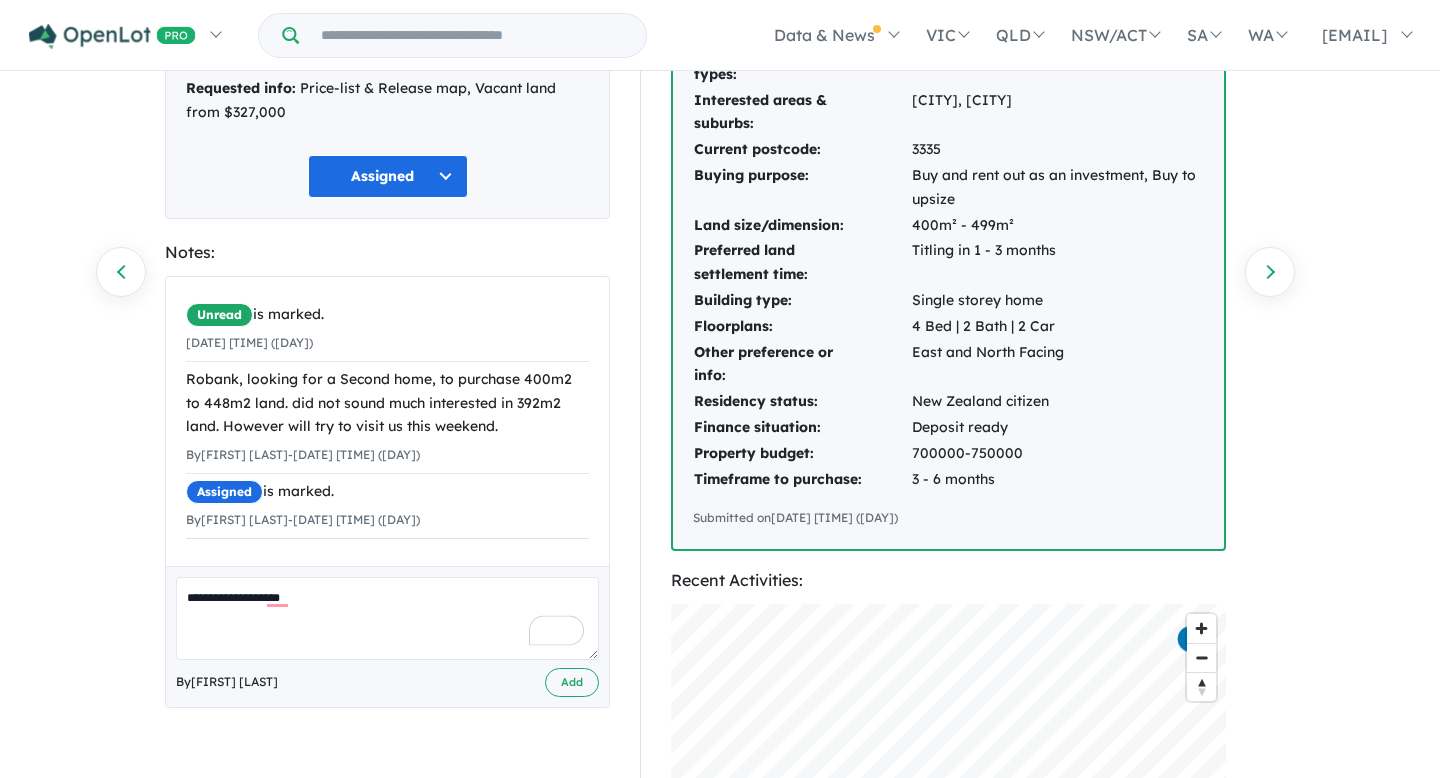 scroll, scrollTop: 215, scrollLeft: 0, axis: vertical 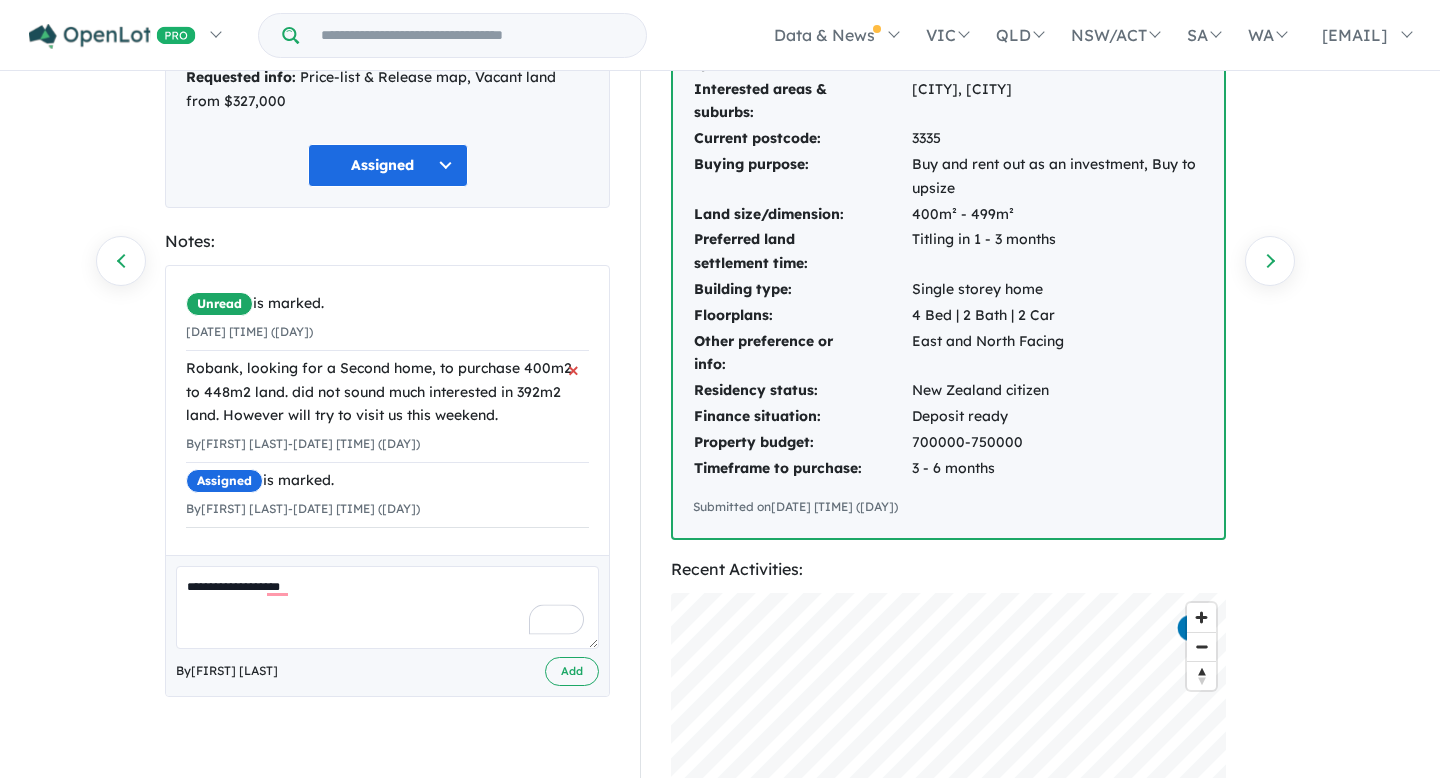 click on "Robank, looking for a Second home, to purchase 400m2 to 448m2 land. did not sound much interested in 392m2 land. However will try to visit us this weekend." at bounding box center [387, 392] 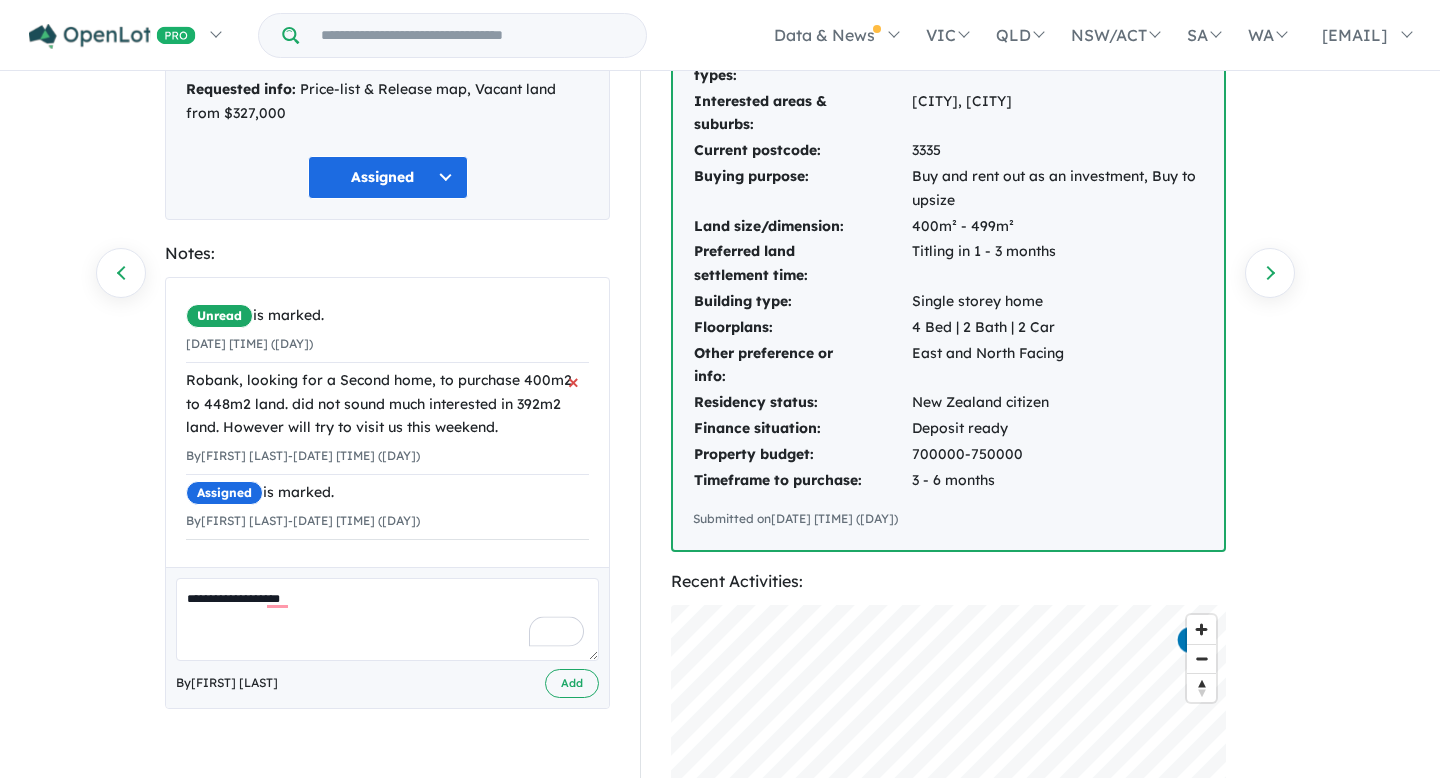 scroll, scrollTop: 194, scrollLeft: 0, axis: vertical 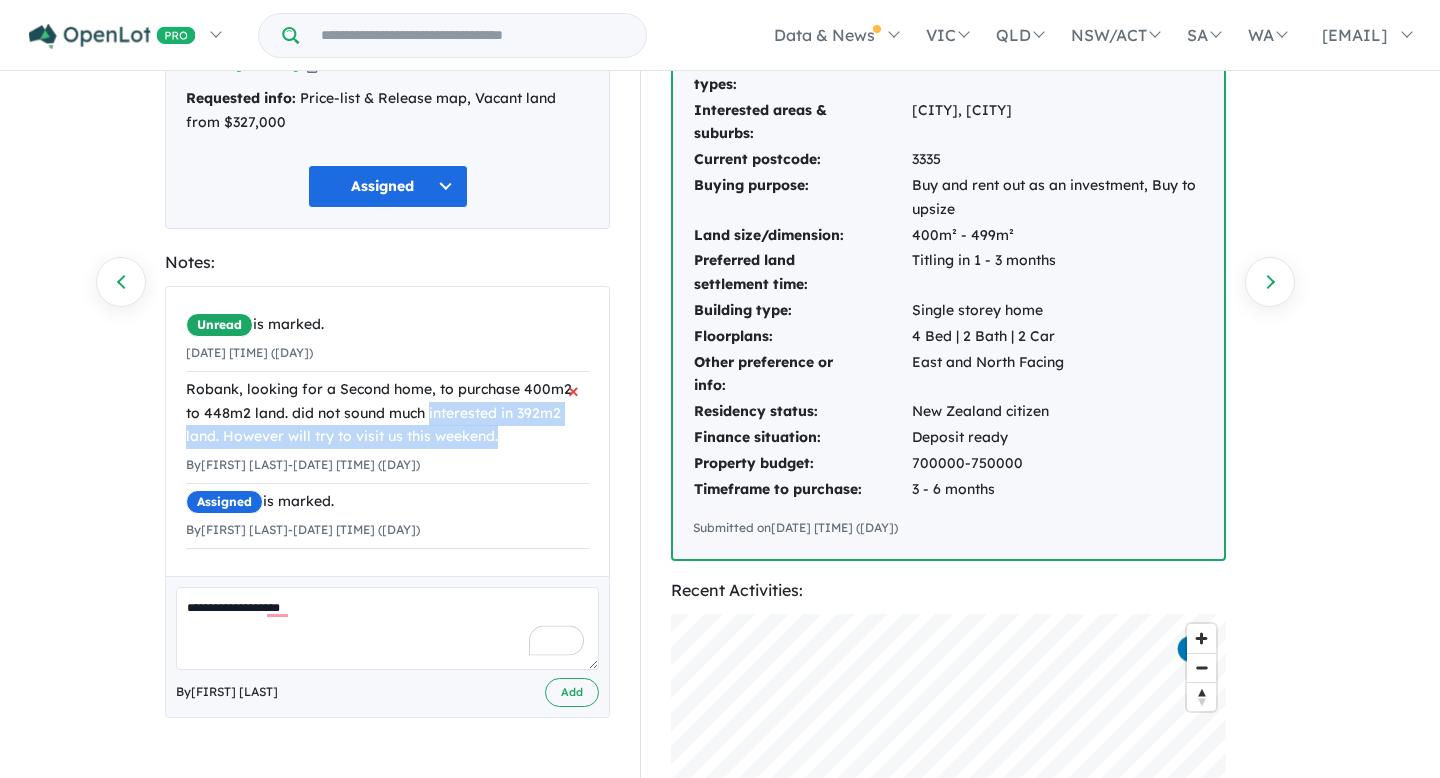 drag, startPoint x: 411, startPoint y: 419, endPoint x: 530, endPoint y: 431, distance: 119.60351 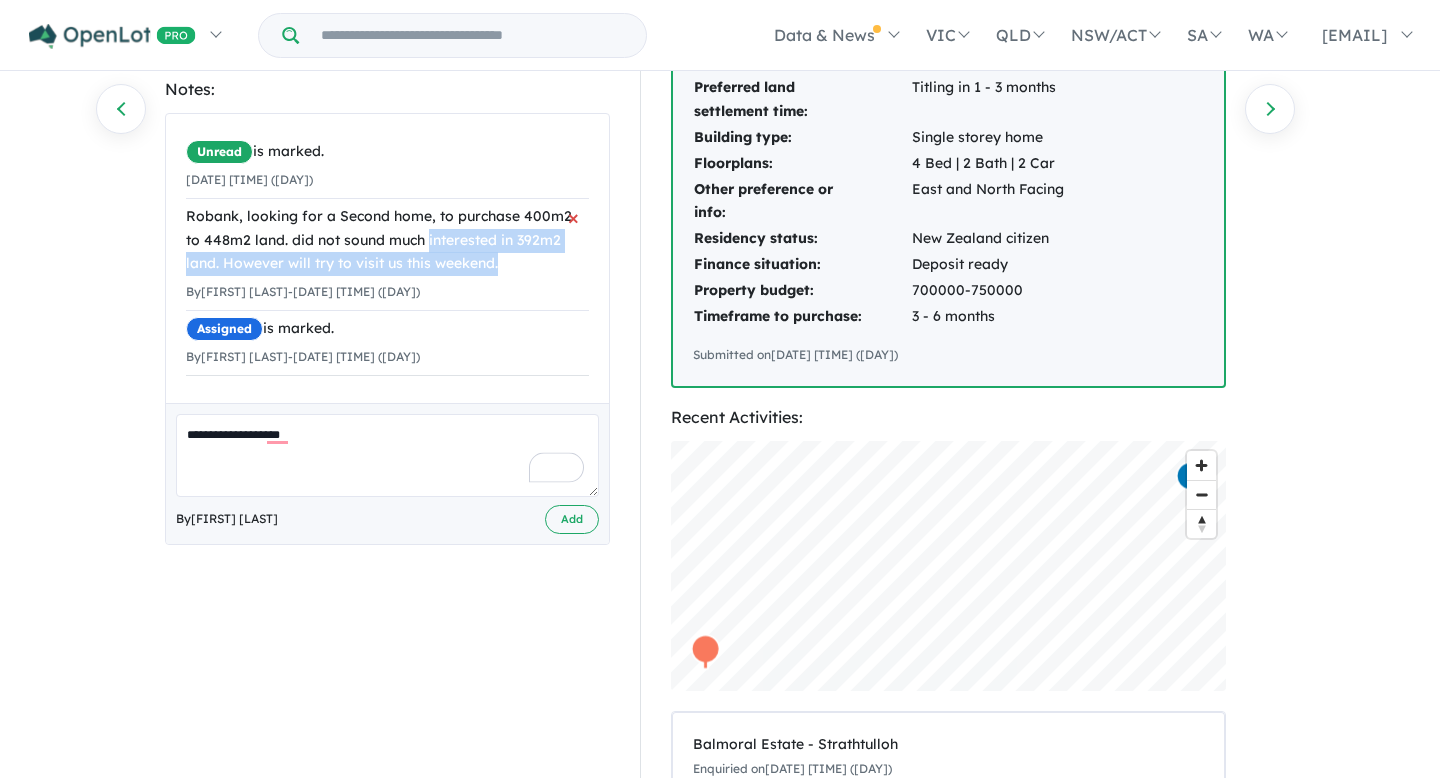 scroll, scrollTop: 376, scrollLeft: 0, axis: vertical 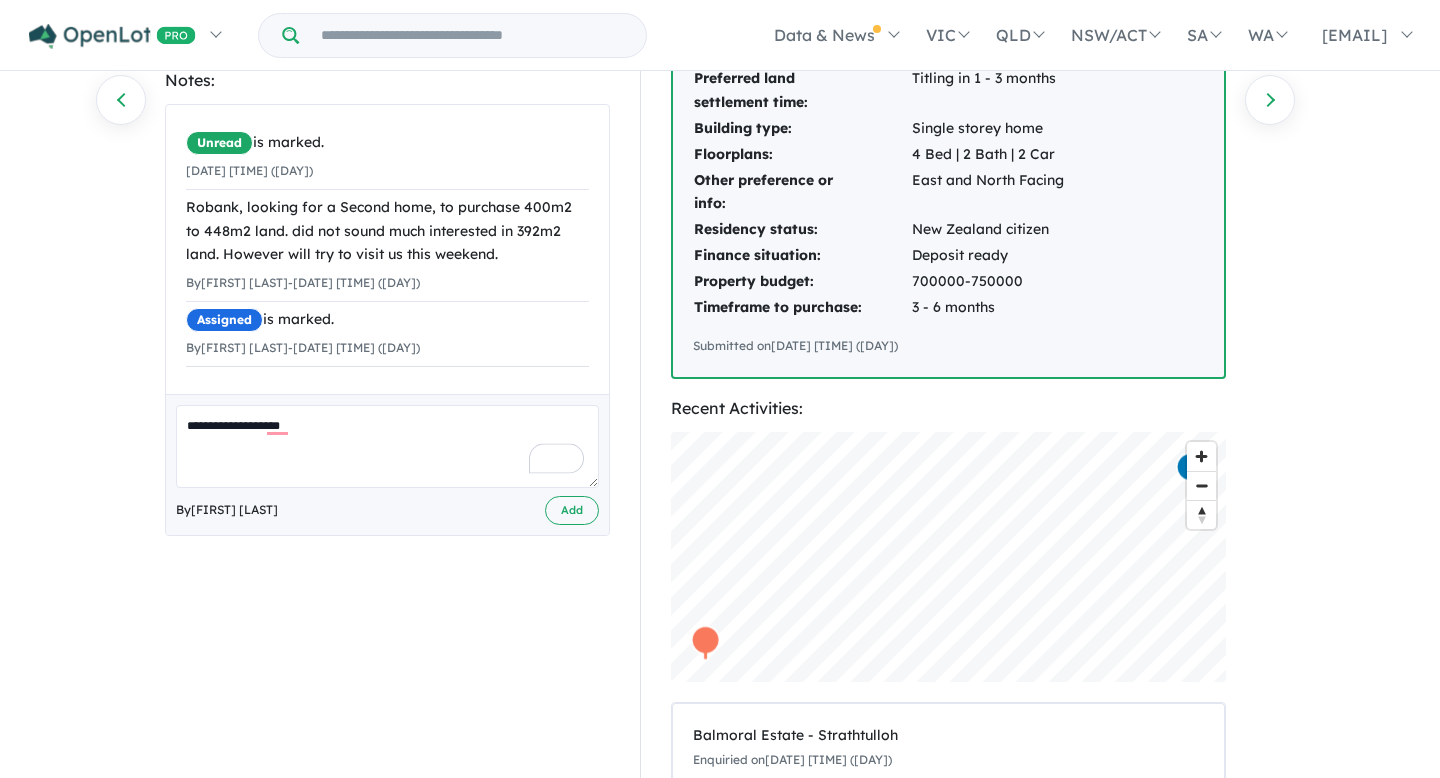 click on "**********" at bounding box center [387, 446] 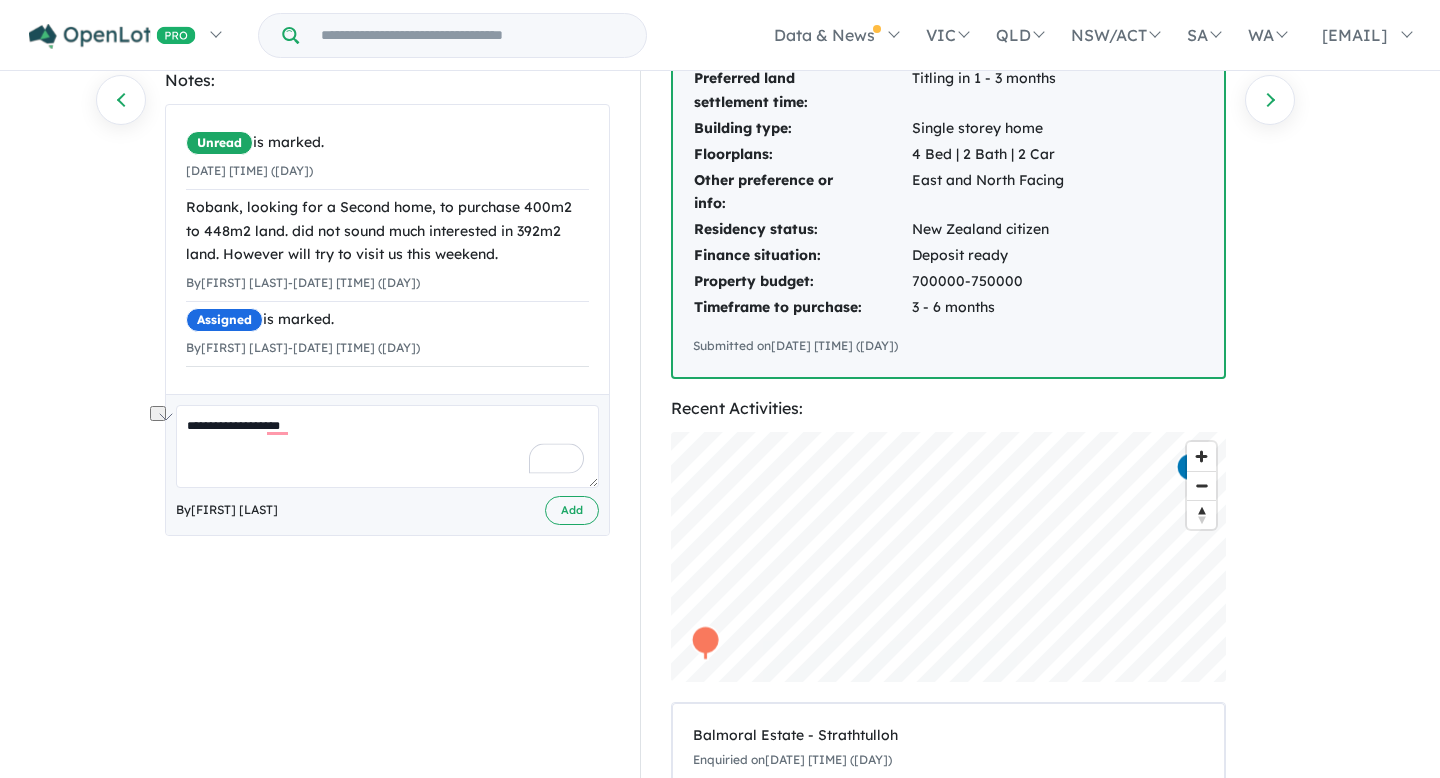 drag, startPoint x: 391, startPoint y: 441, endPoint x: 1, endPoint y: 450, distance: 390.10382 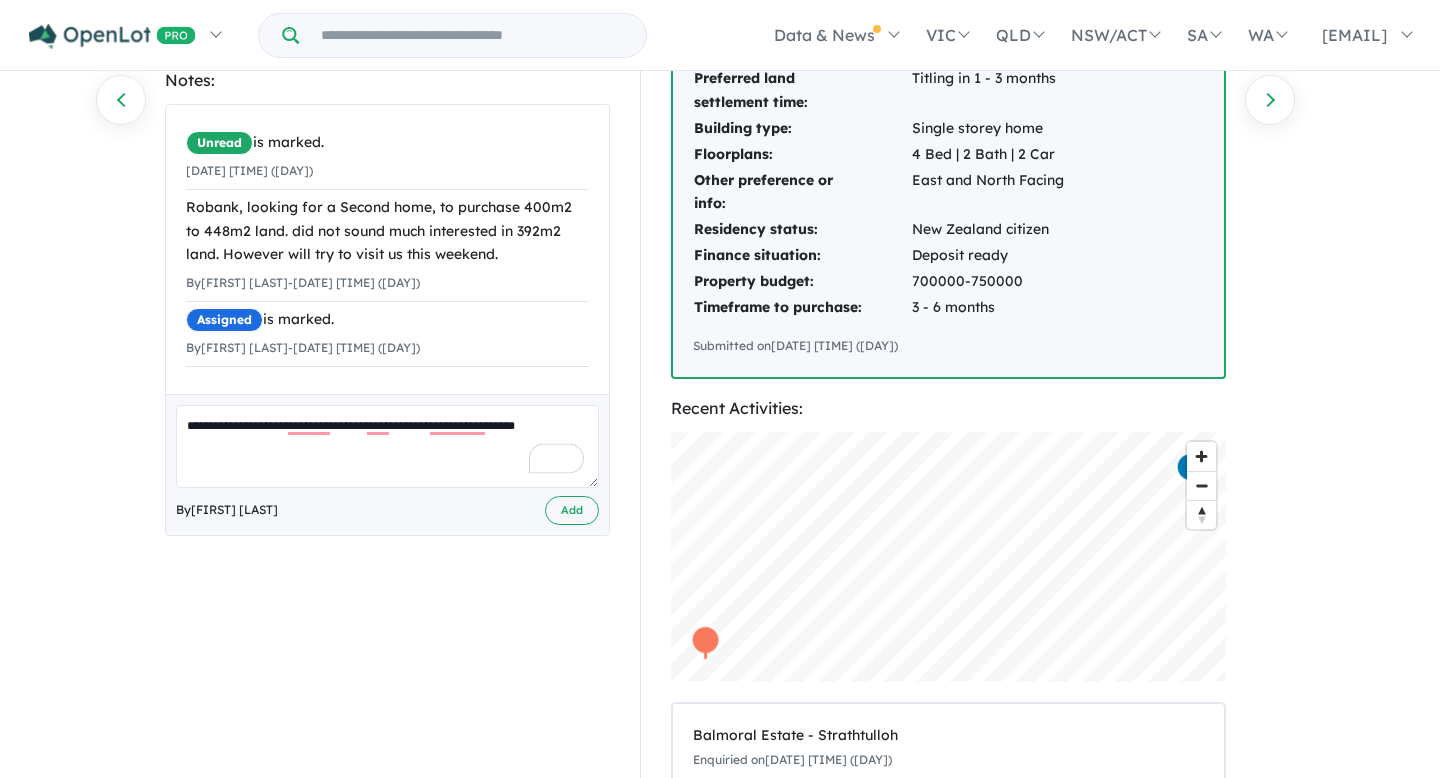 click on "**********" at bounding box center [387, 446] 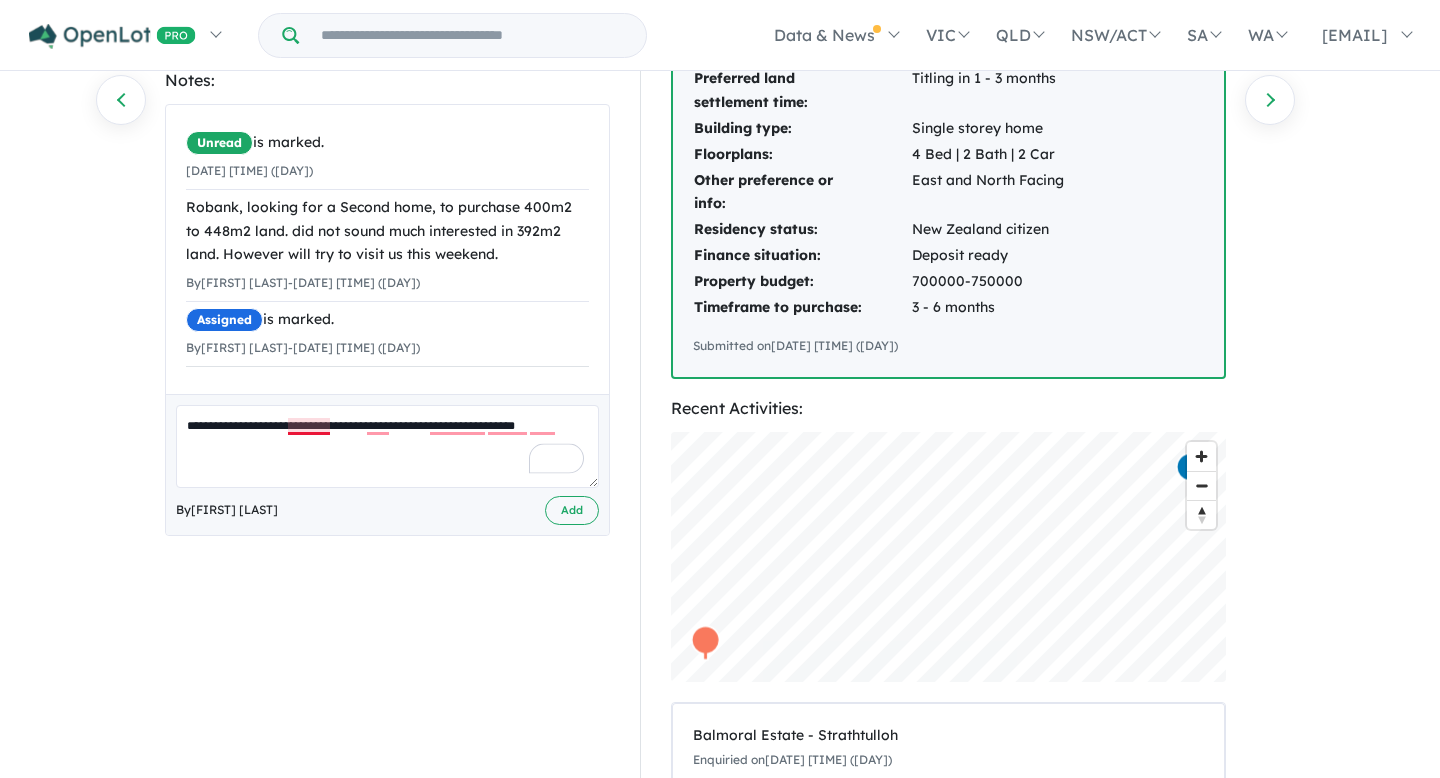 click on "**********" at bounding box center [387, 446] 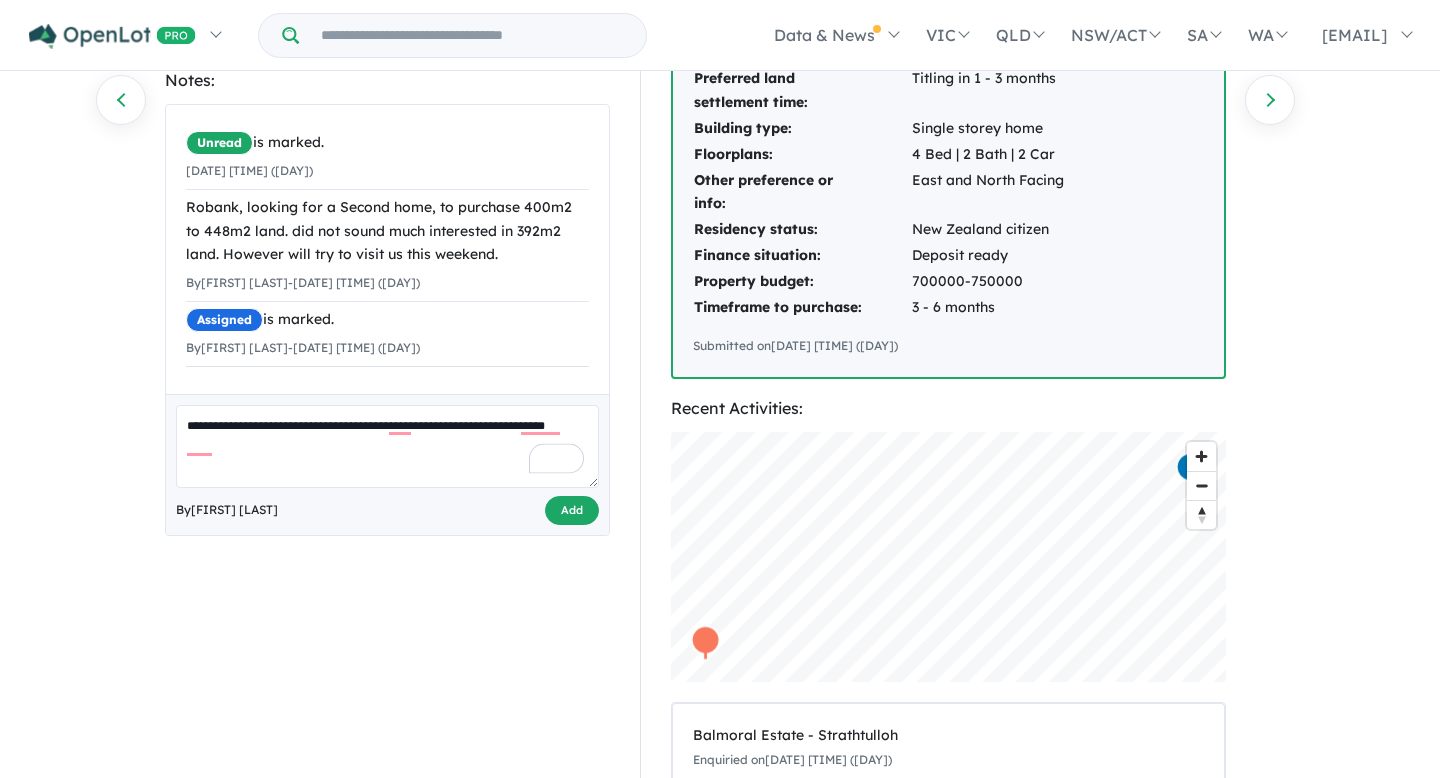 type on "**********" 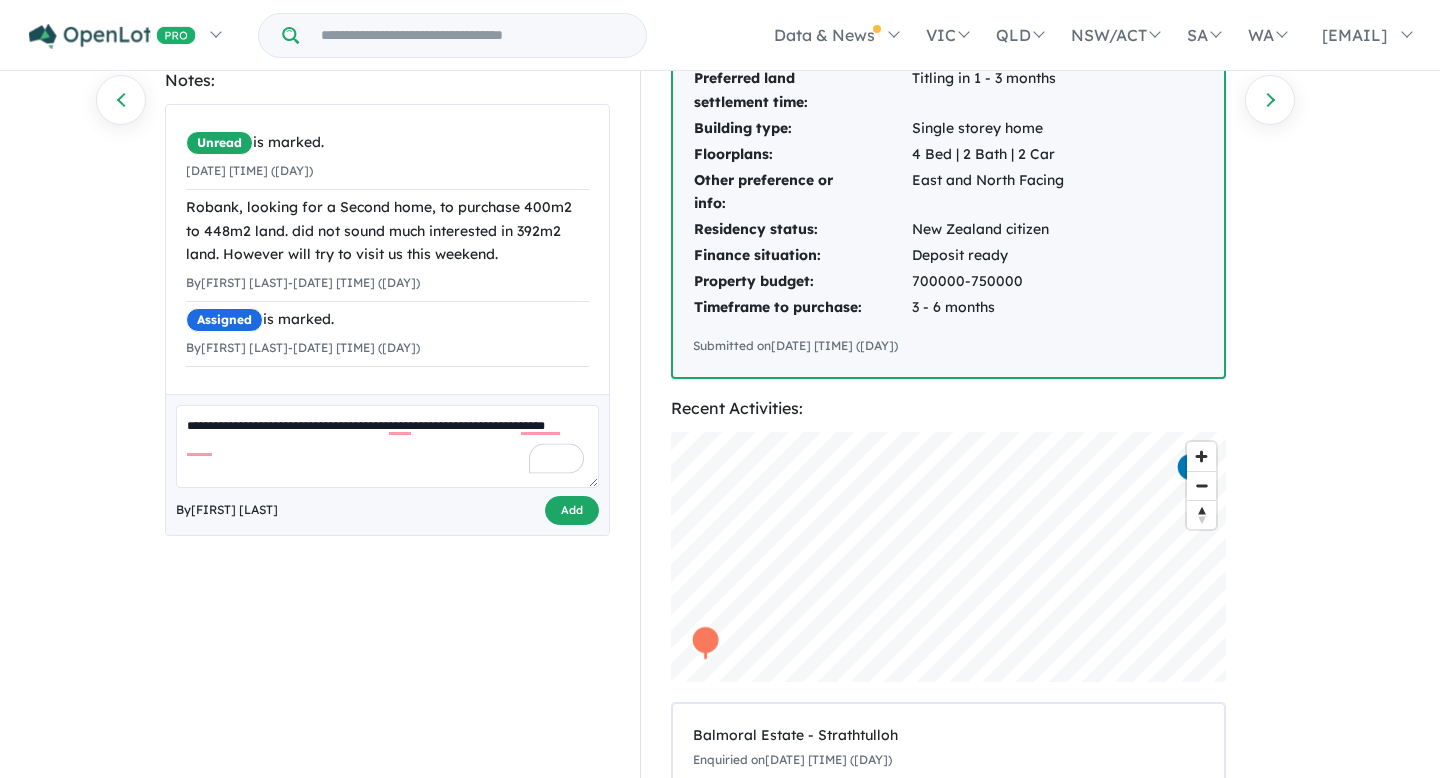 click on "Add" at bounding box center [572, 510] 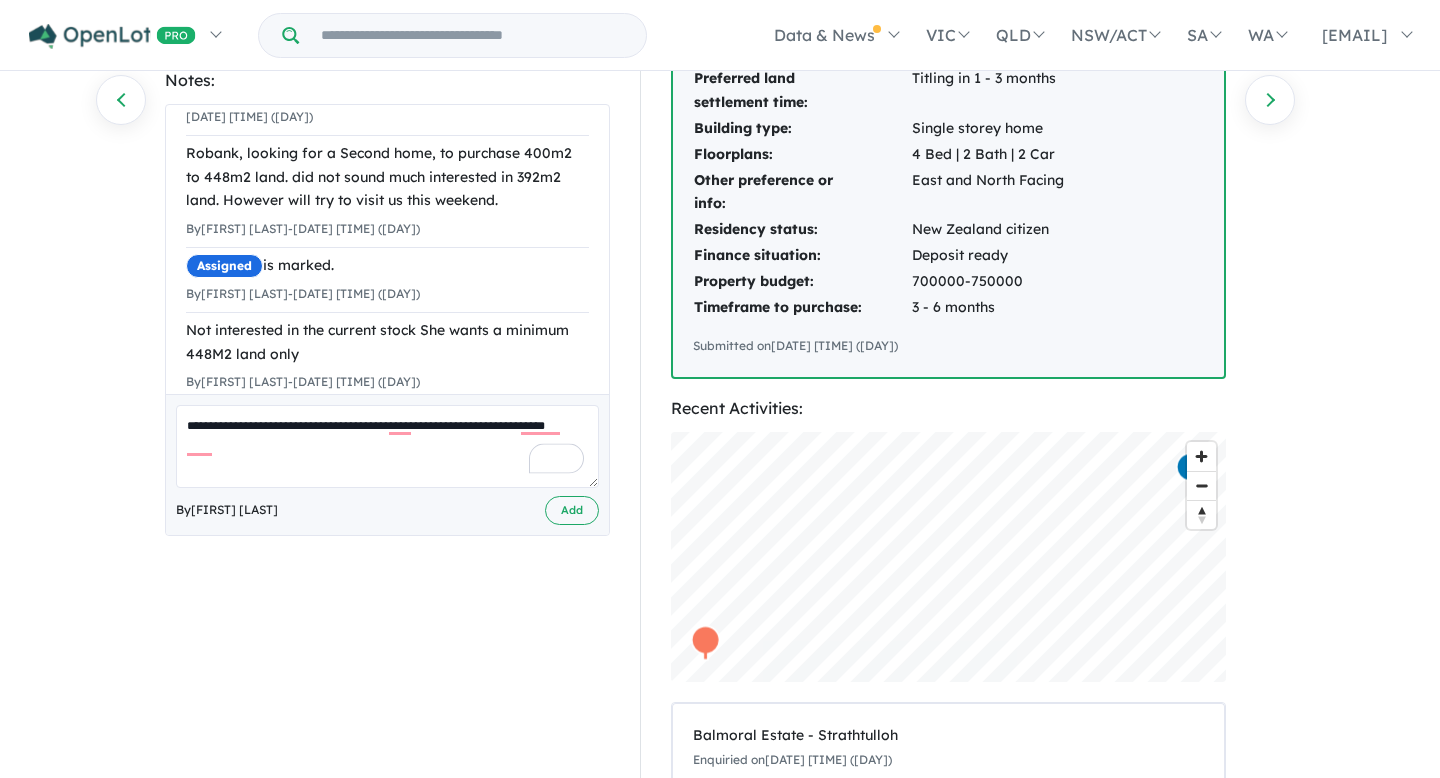 scroll, scrollTop: 0, scrollLeft: 0, axis: both 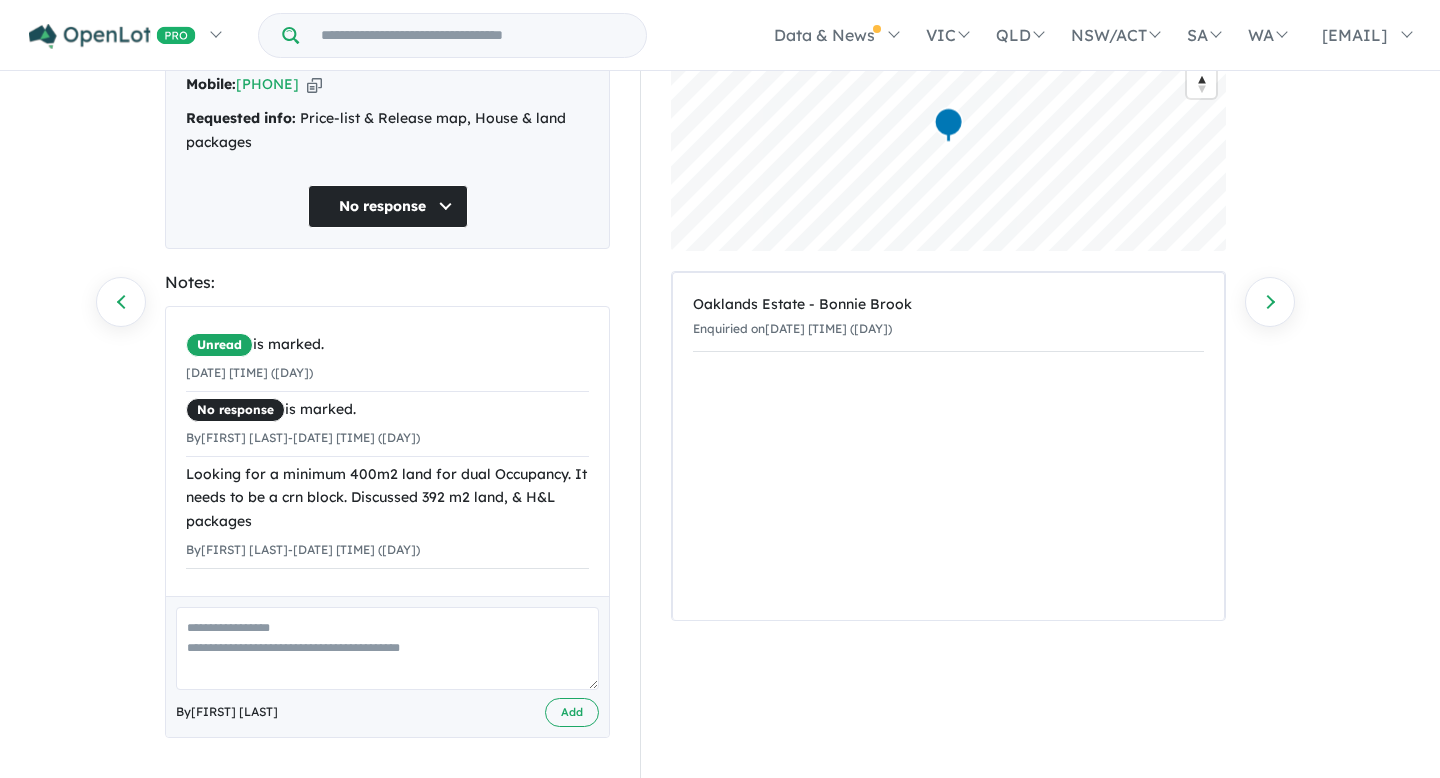 click at bounding box center [387, 648] 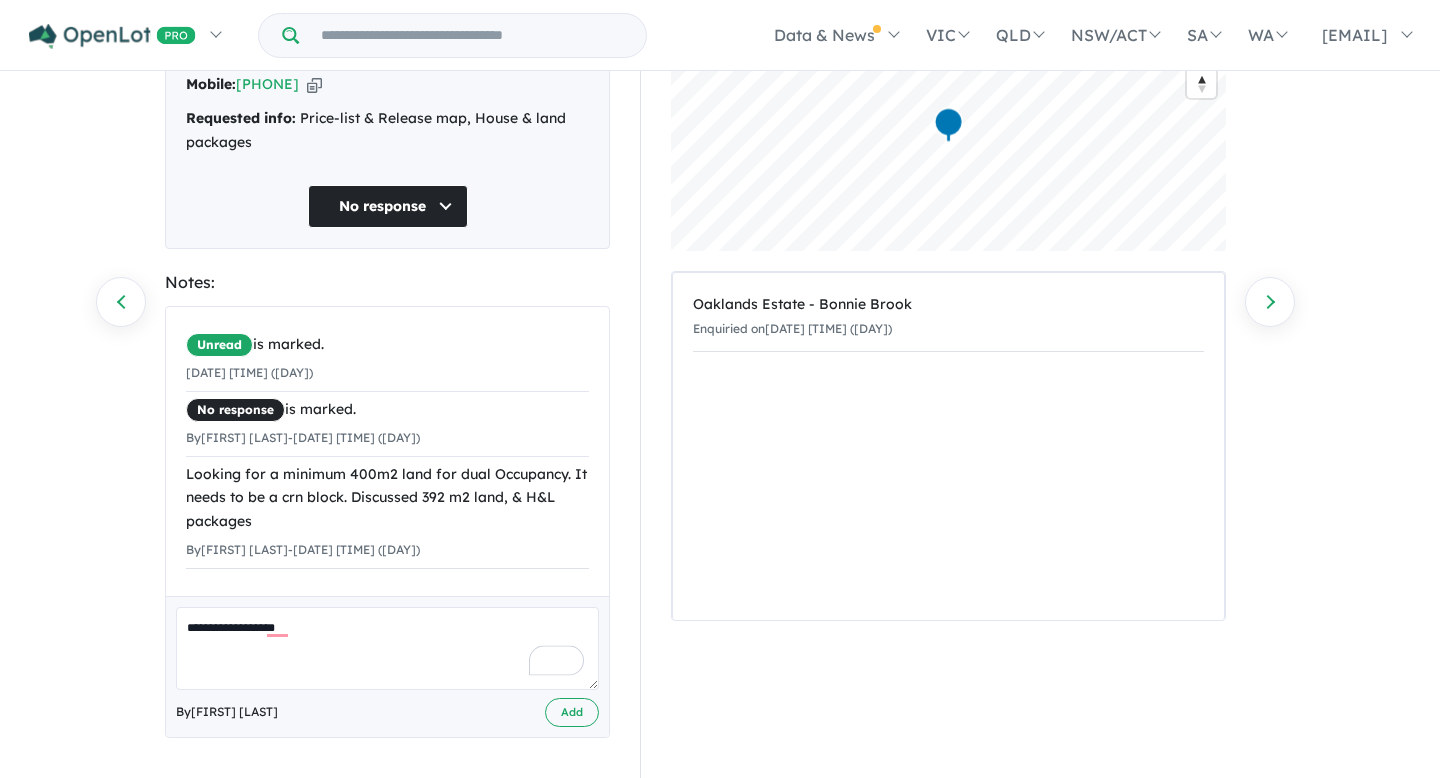 type on "**********" 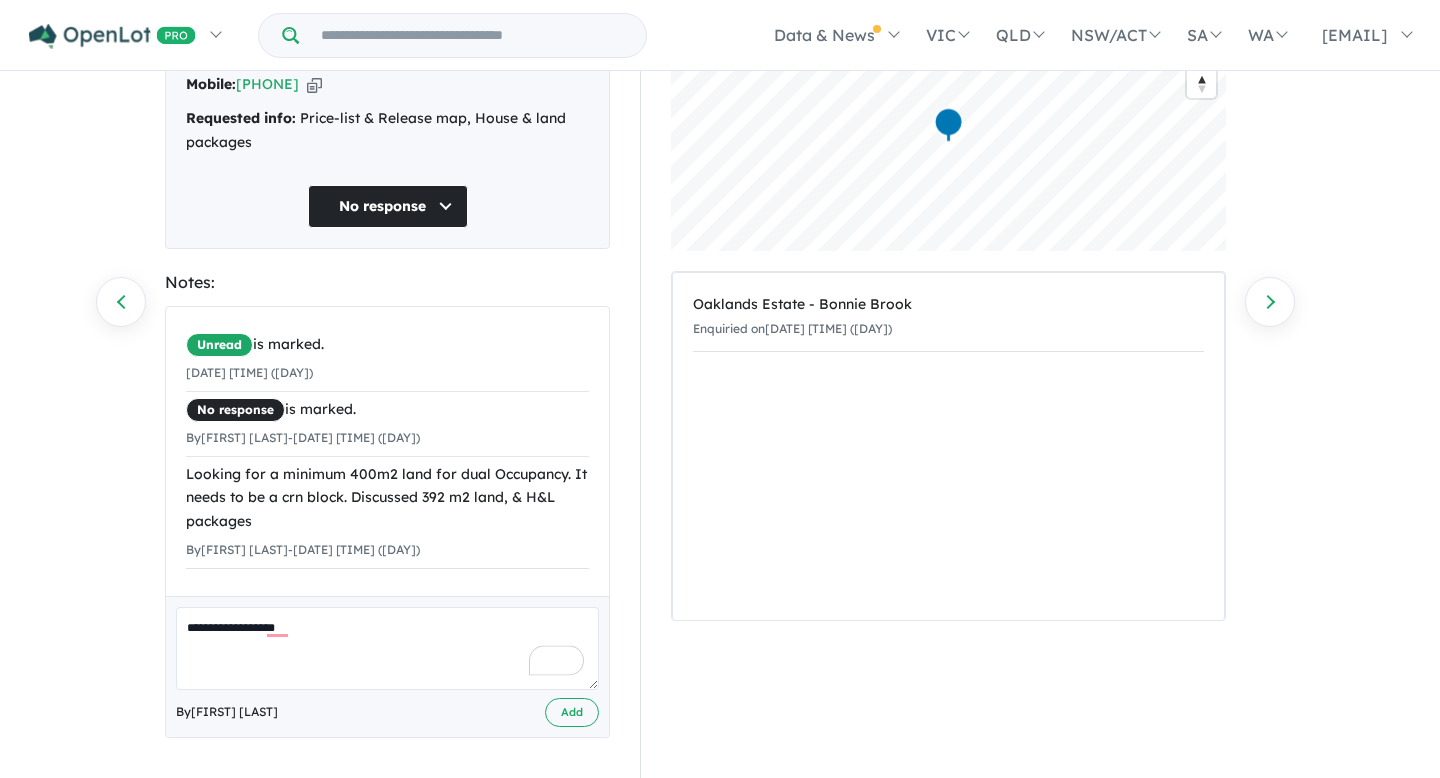click on "No response" at bounding box center [388, 206] 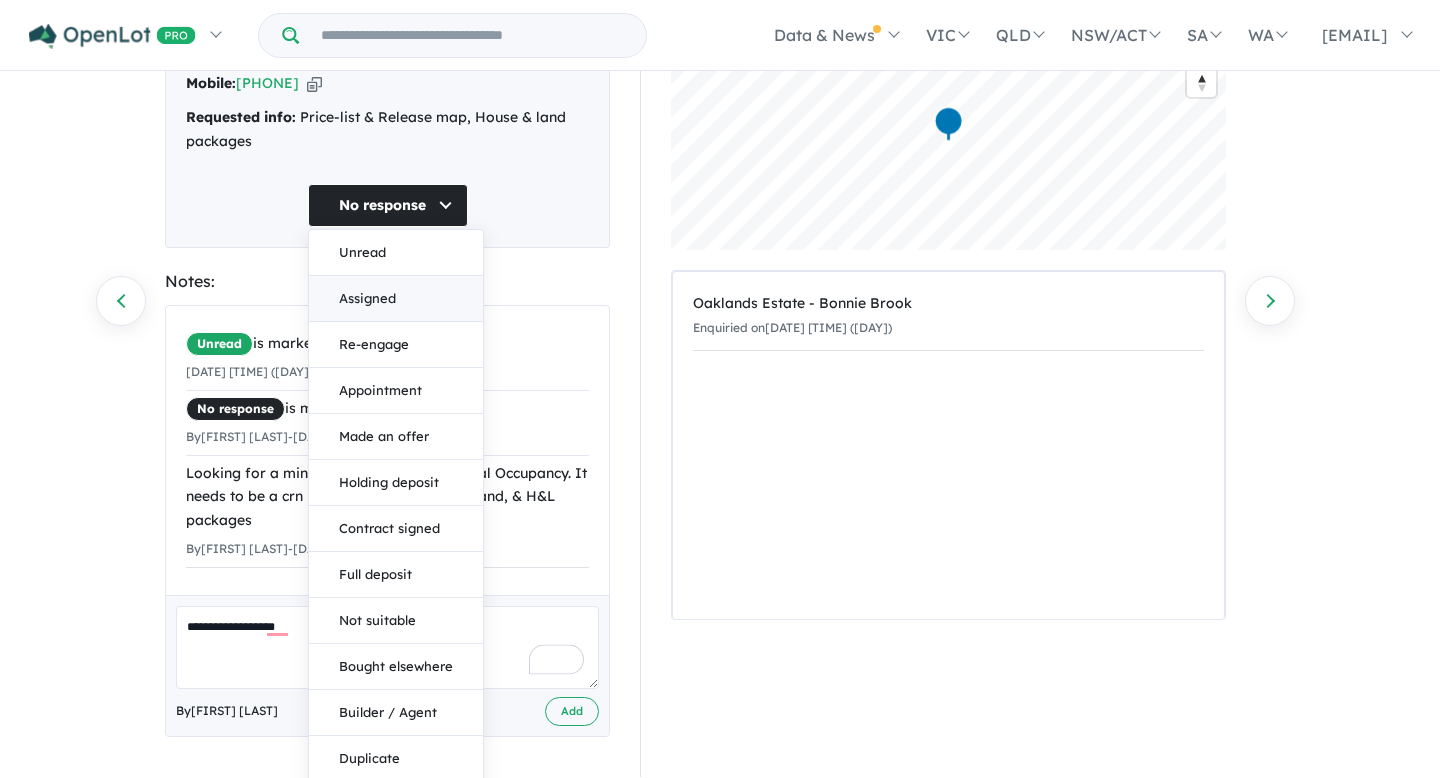 click on "Assigned" at bounding box center [396, 299] 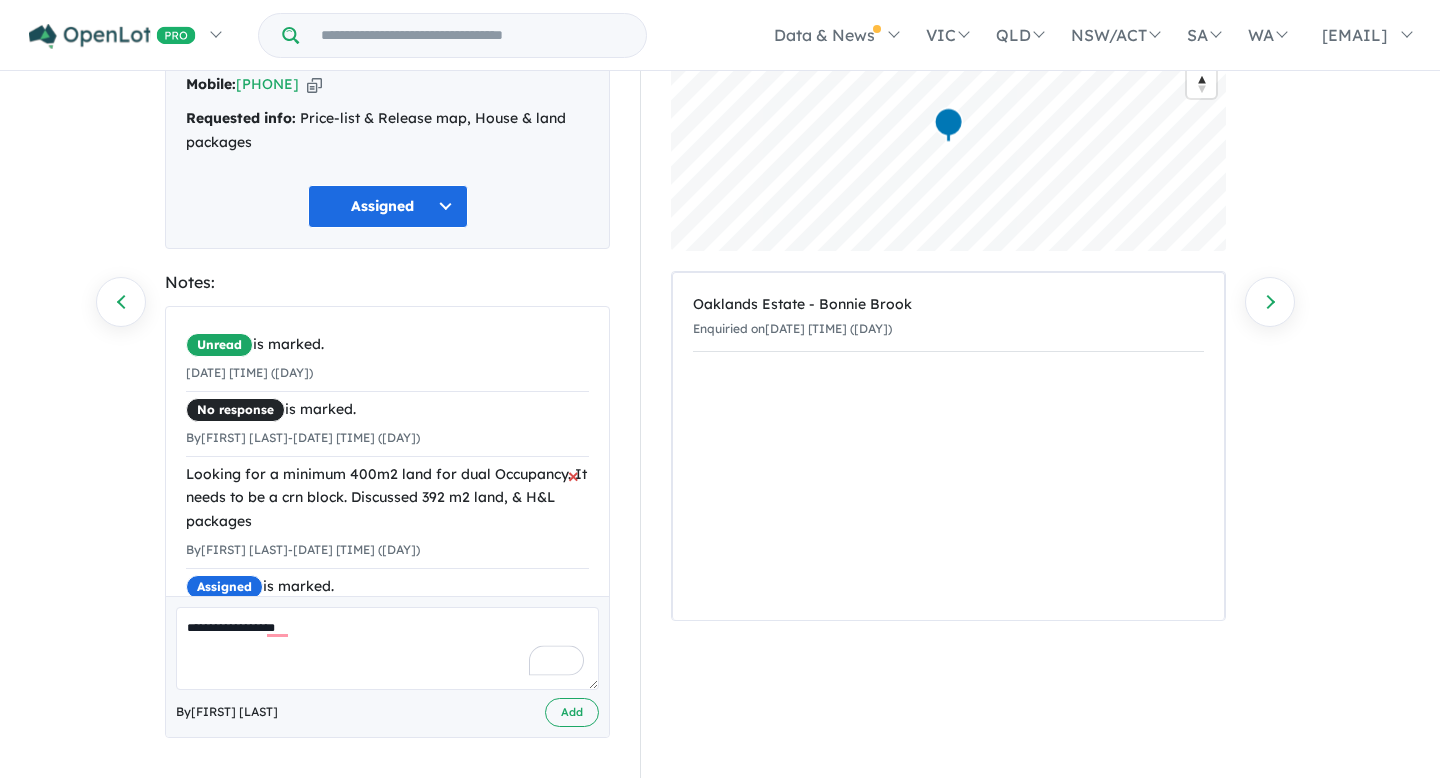 scroll, scrollTop: 59, scrollLeft: 0, axis: vertical 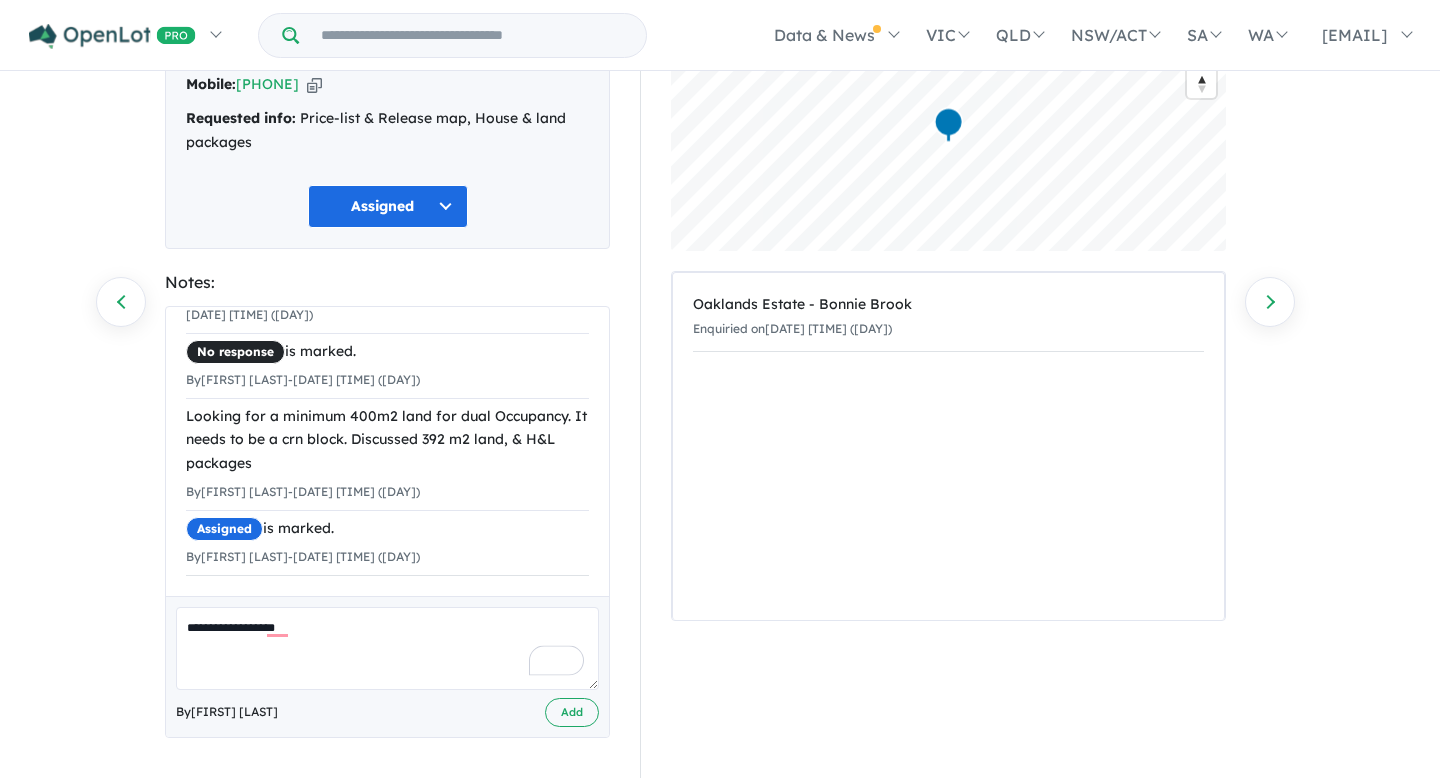 click on "**********" at bounding box center [387, 648] 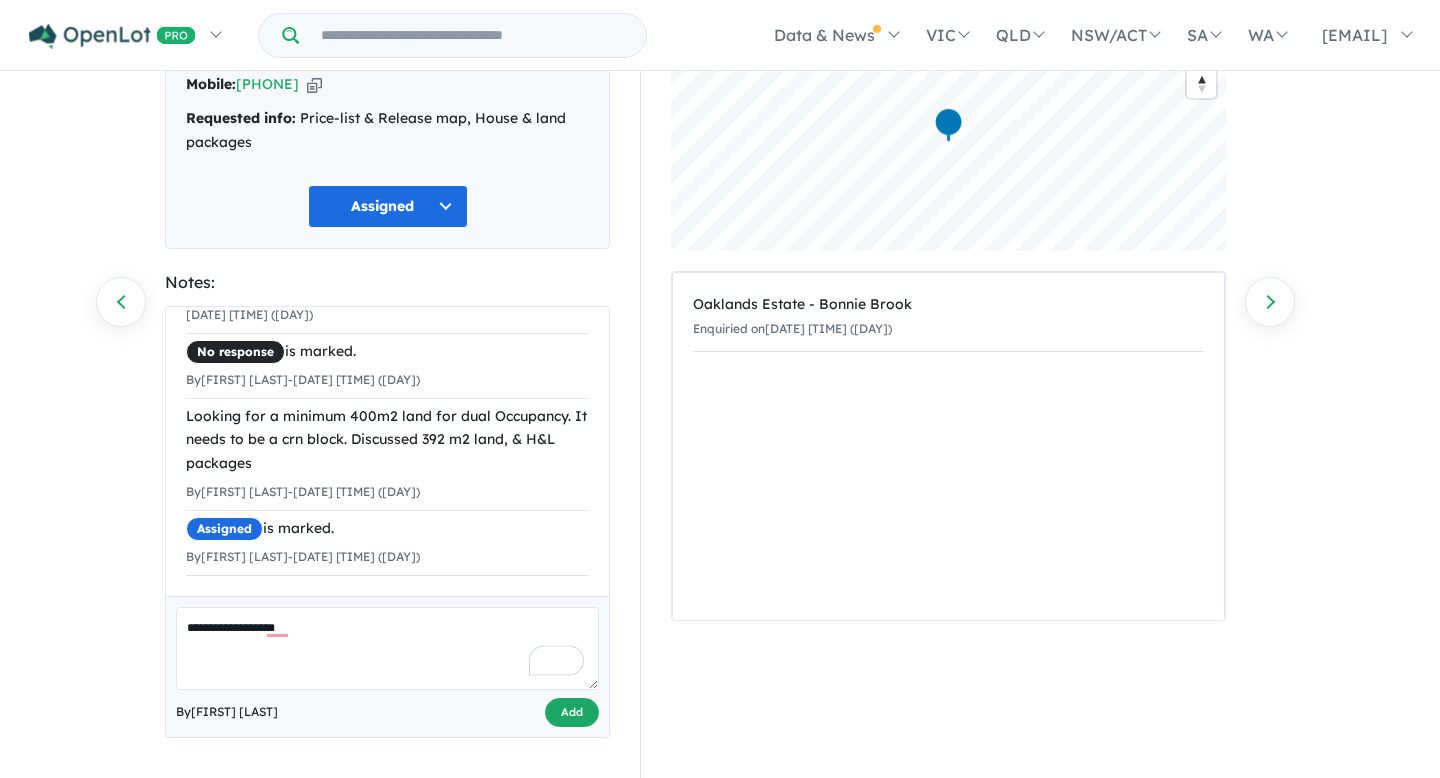 click on "Add" at bounding box center (572, 712) 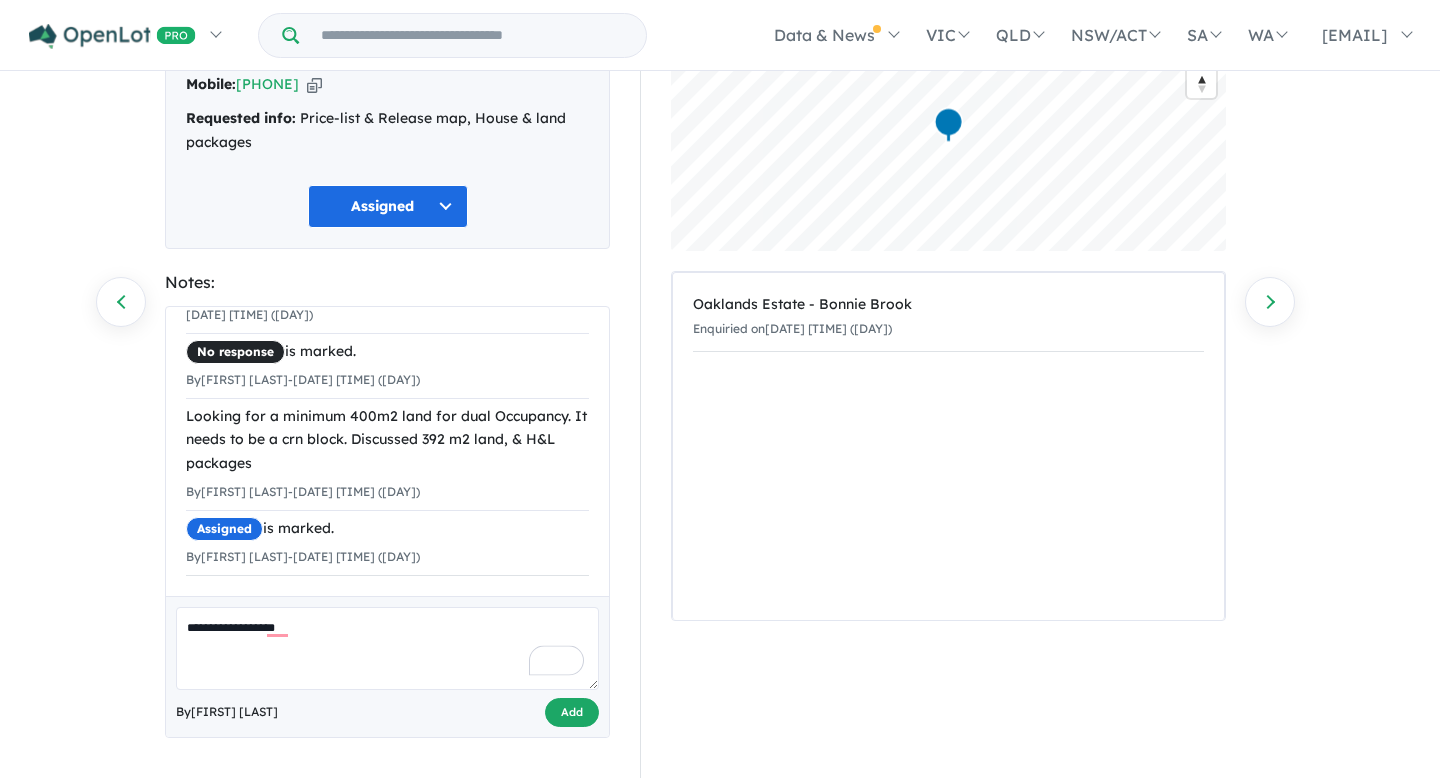 scroll, scrollTop: 96, scrollLeft: 0, axis: vertical 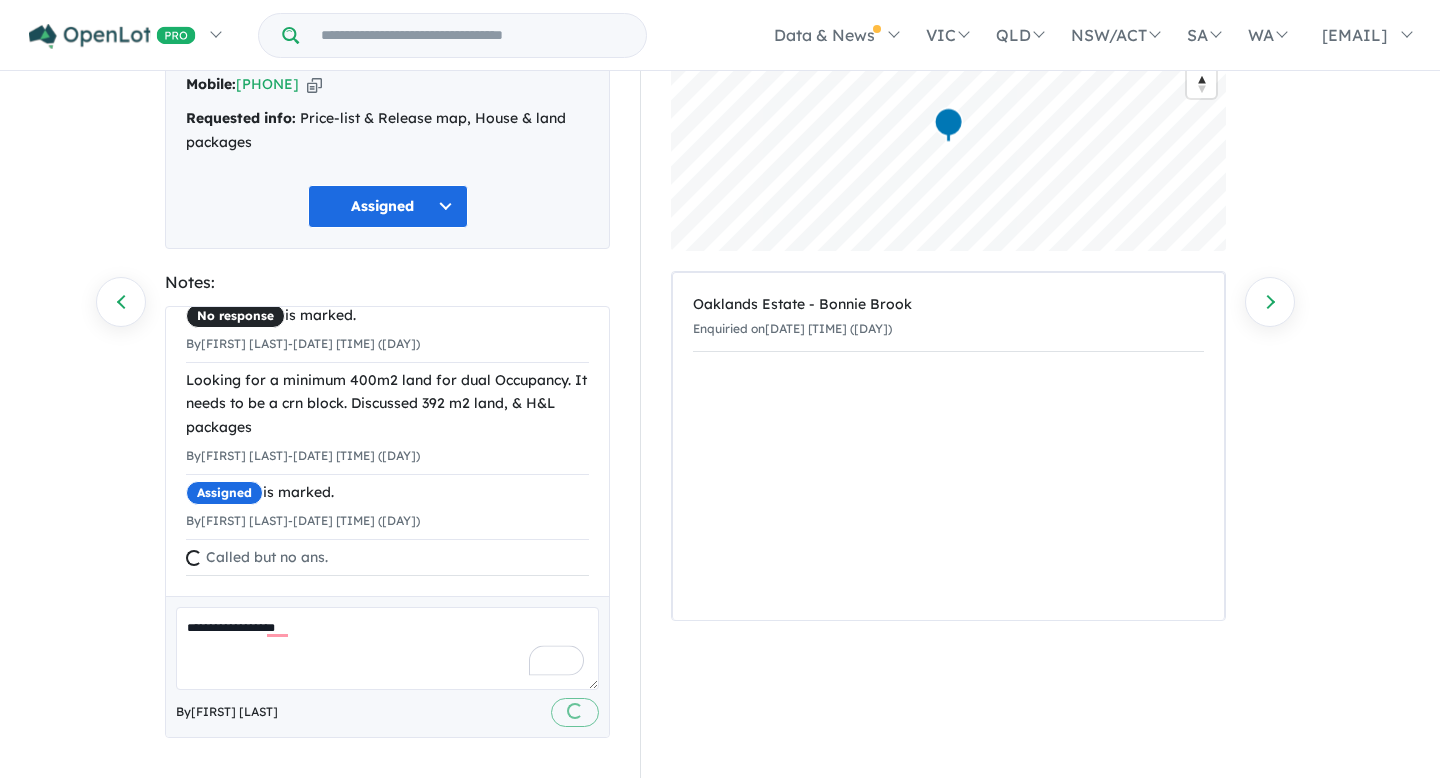 type 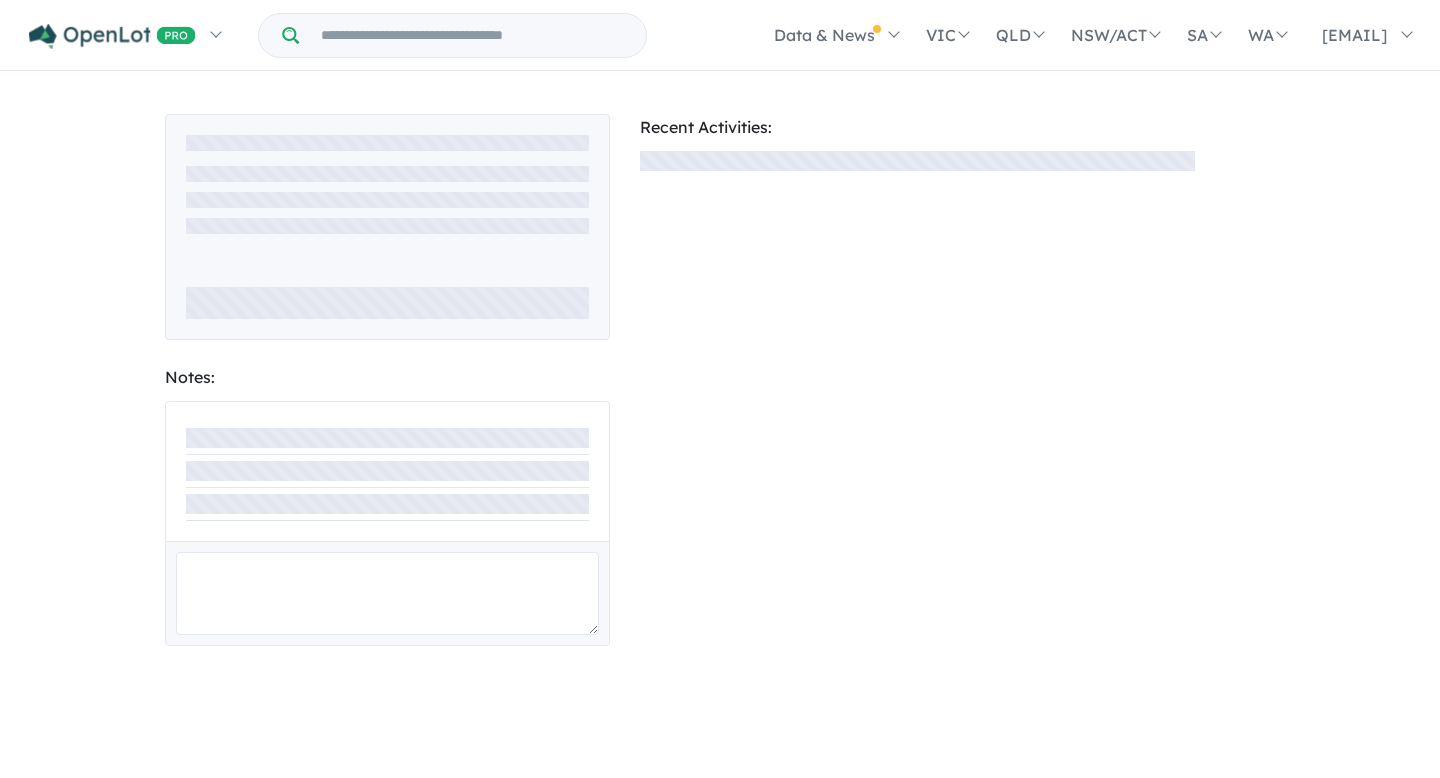 scroll, scrollTop: 0, scrollLeft: 0, axis: both 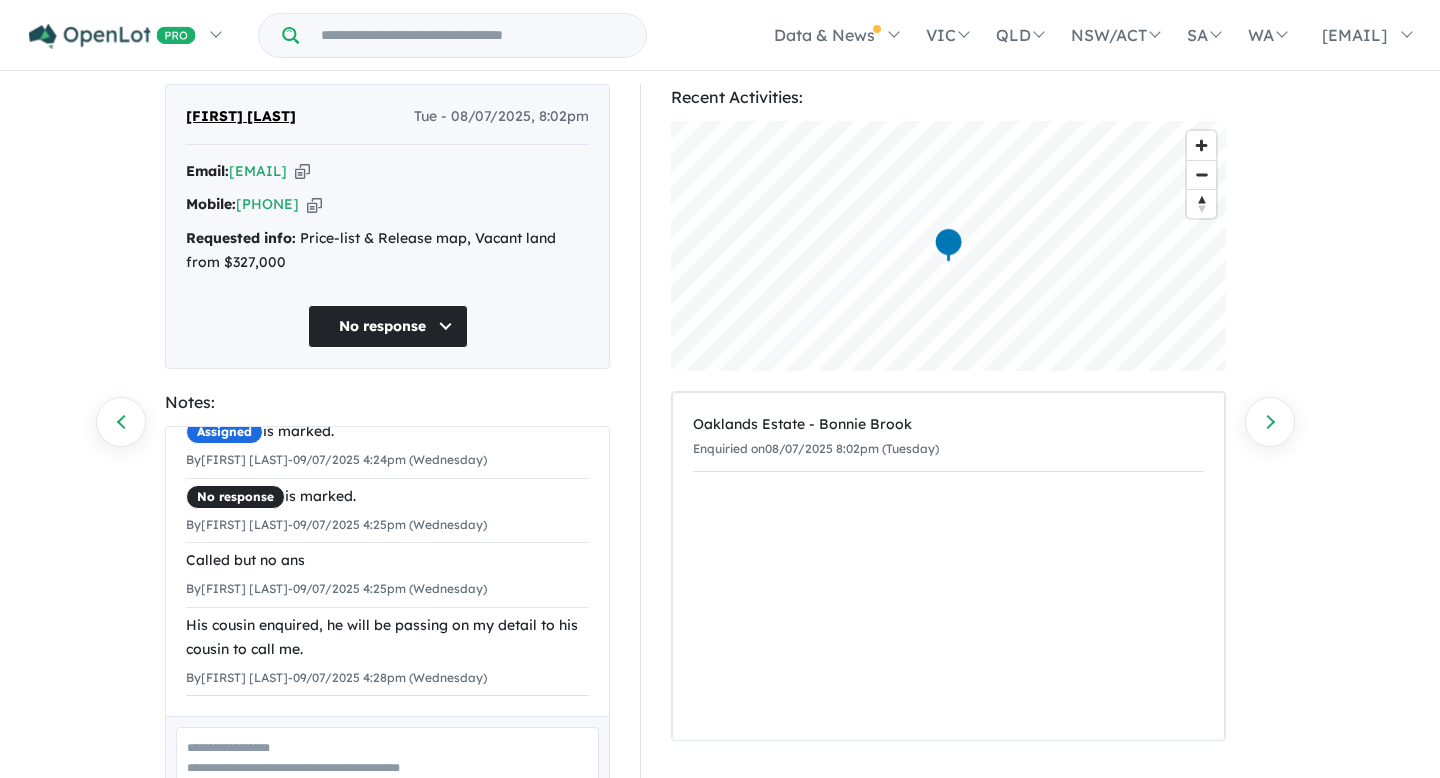 click at bounding box center [387, 768] 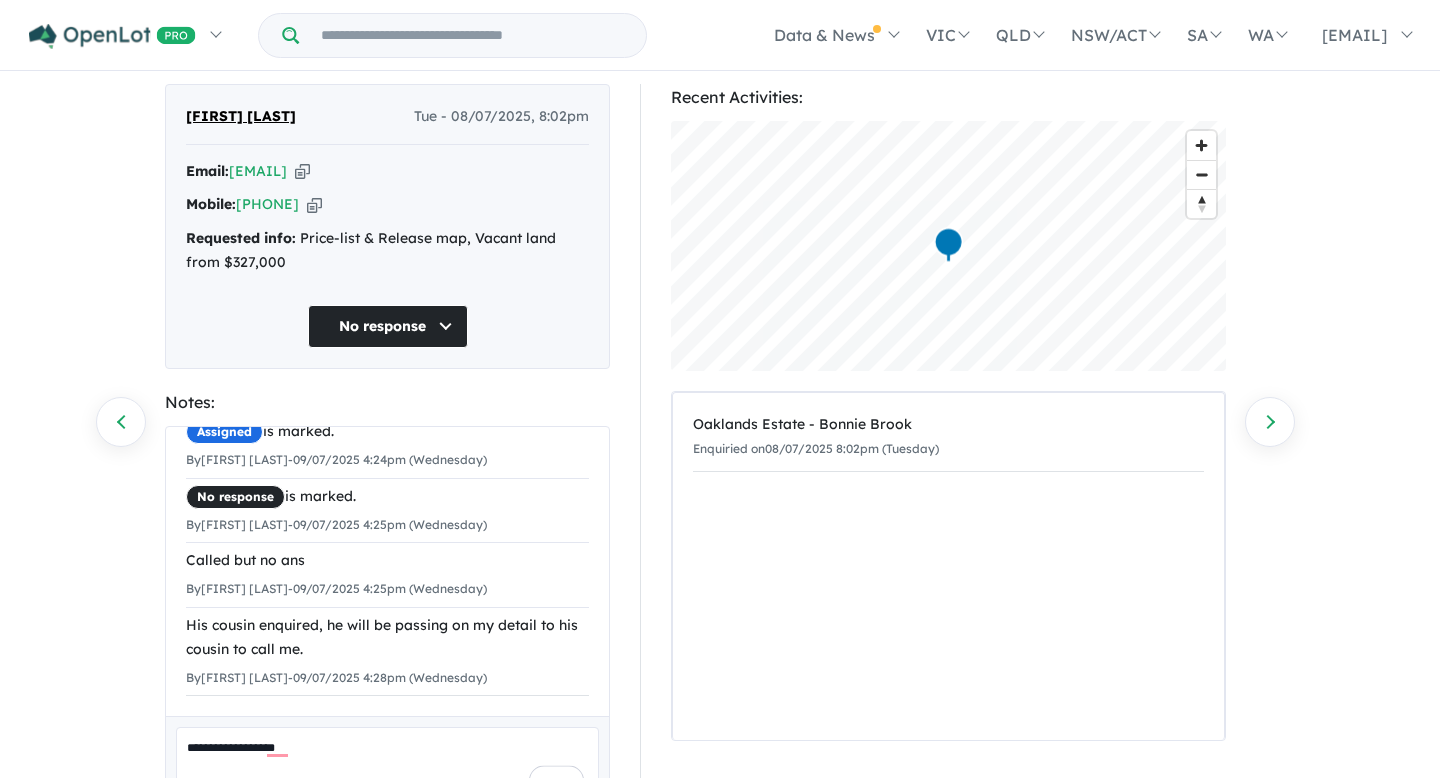 type on "**********" 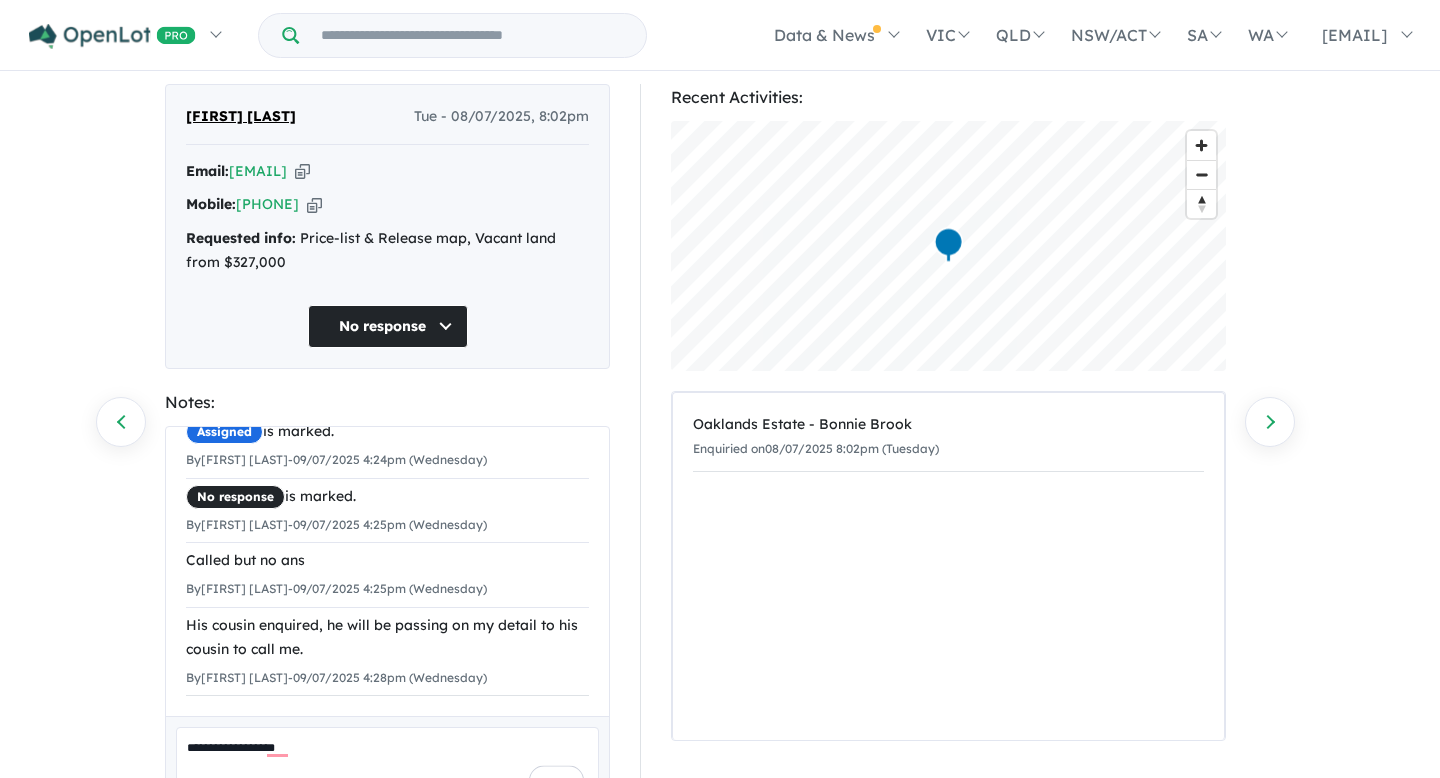 click on "No response" at bounding box center [388, 326] 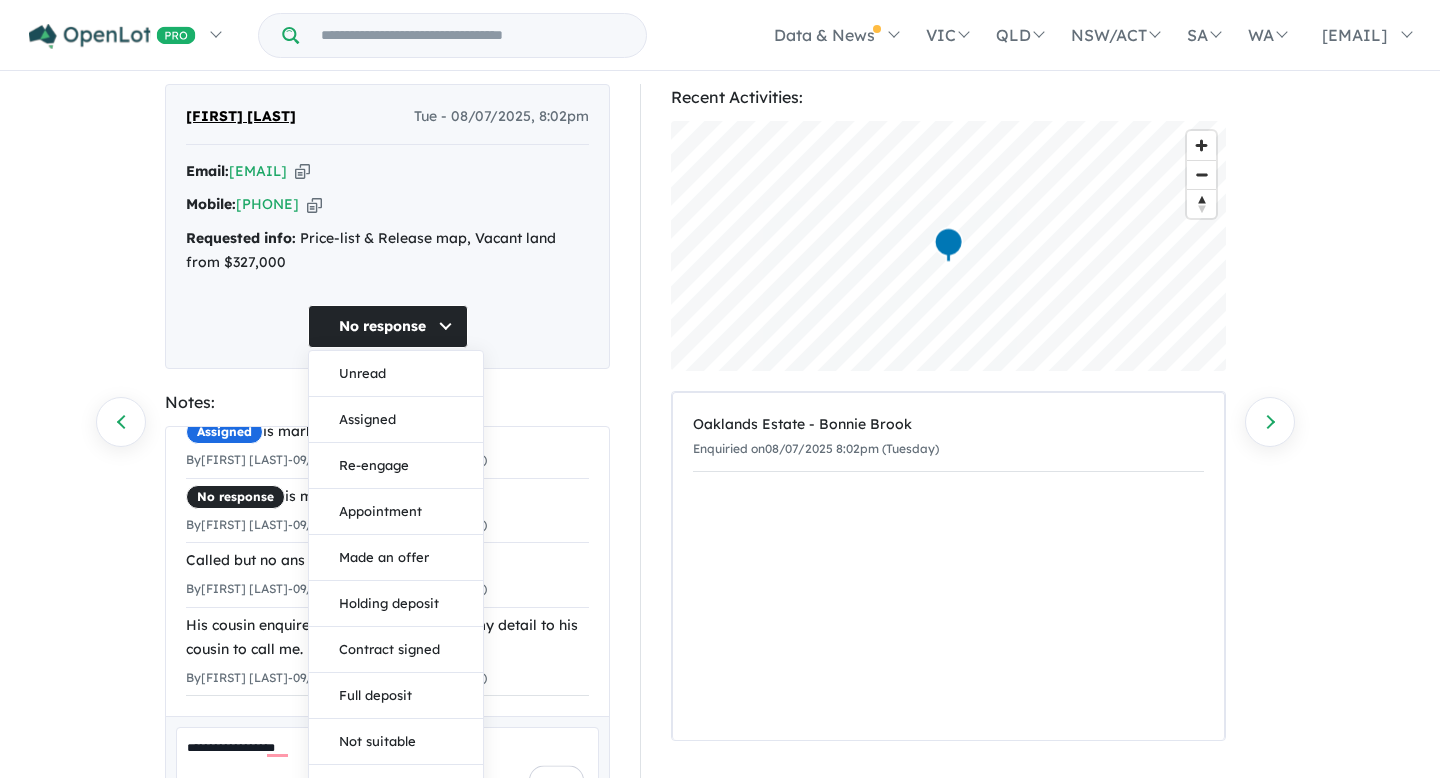 click on "No response Unread Assigned Re-engage Appointment Made an offer Holding deposit Contract signed Full deposit Not suitable Bought elsewhere Builder / Agent Duplicate No response" at bounding box center [387, 326] 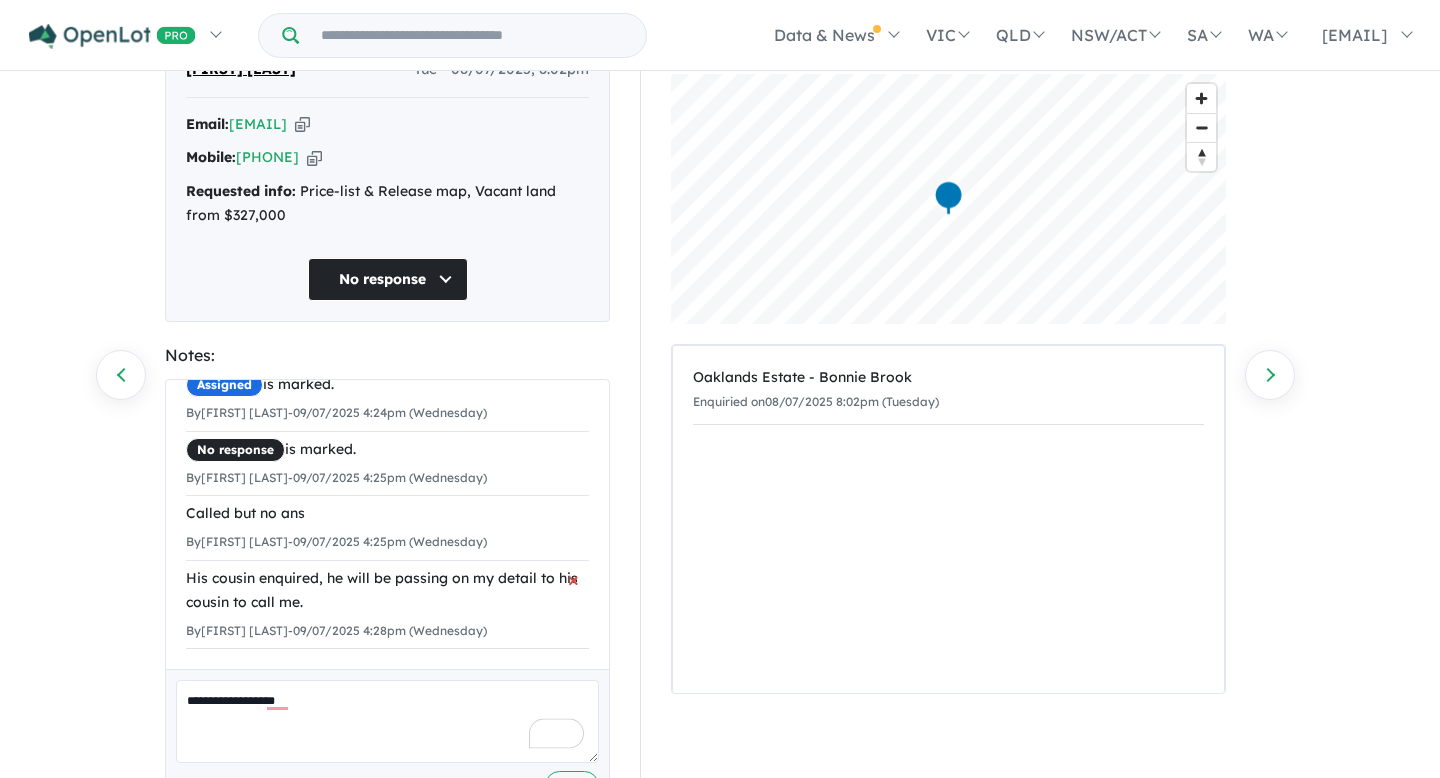 scroll, scrollTop: 175, scrollLeft: 0, axis: vertical 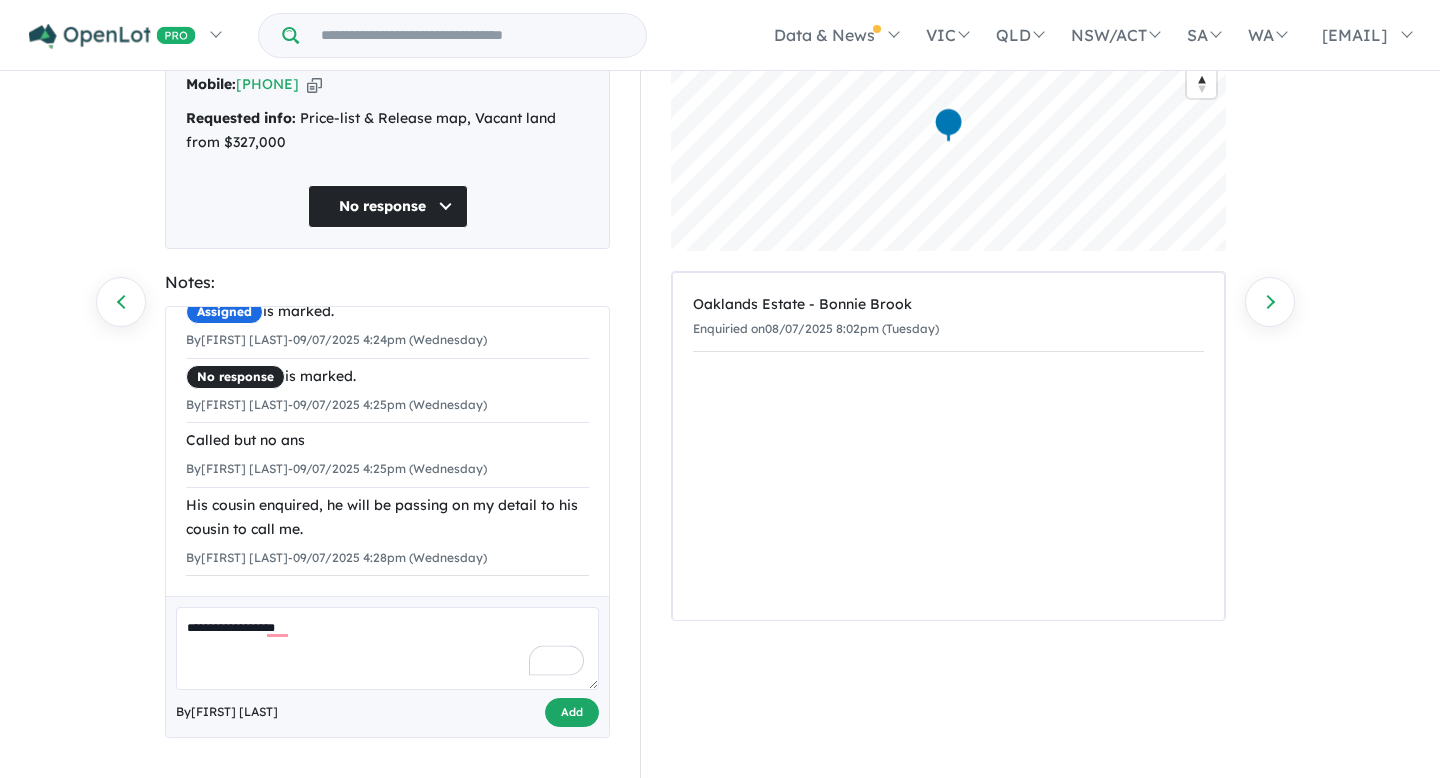click on "Add" at bounding box center [572, 712] 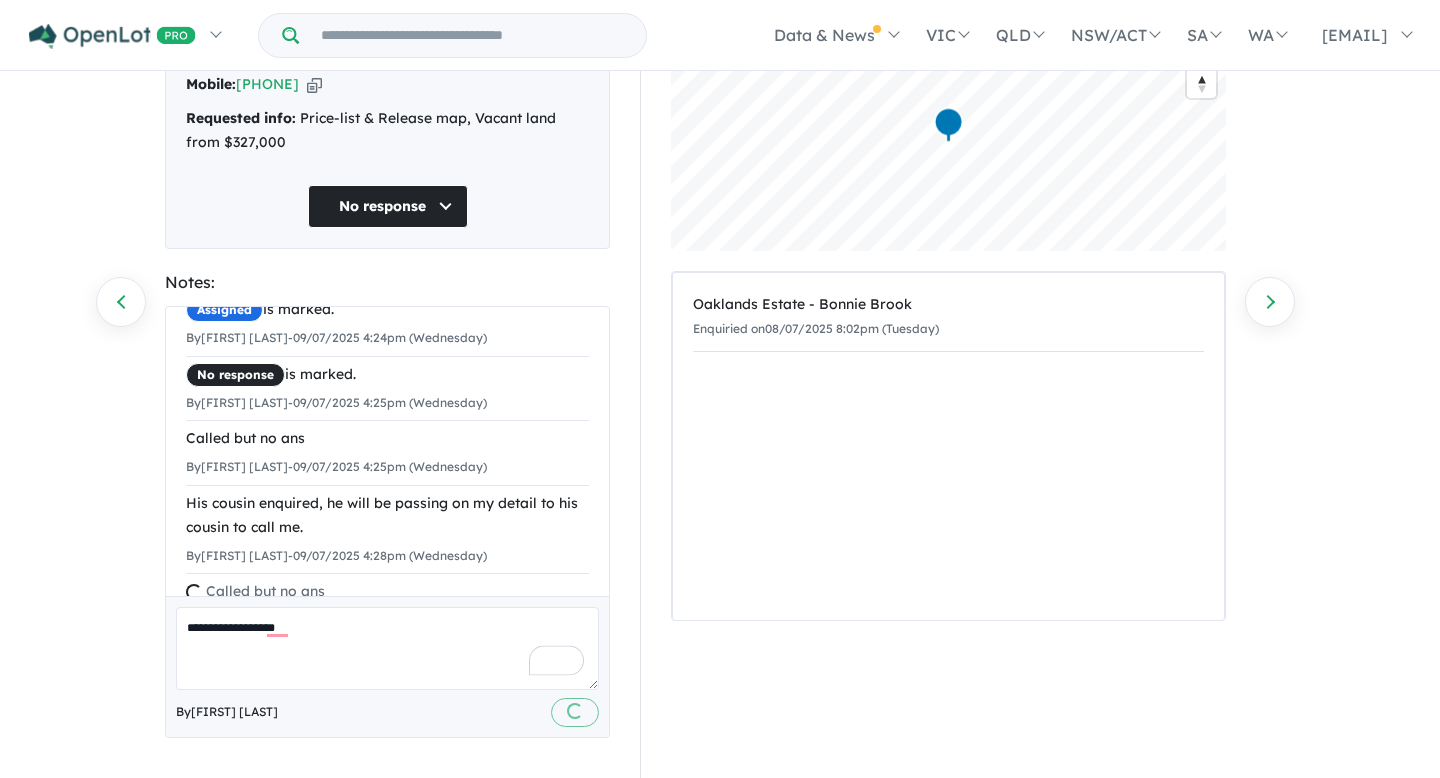 scroll, scrollTop: 136, scrollLeft: 0, axis: vertical 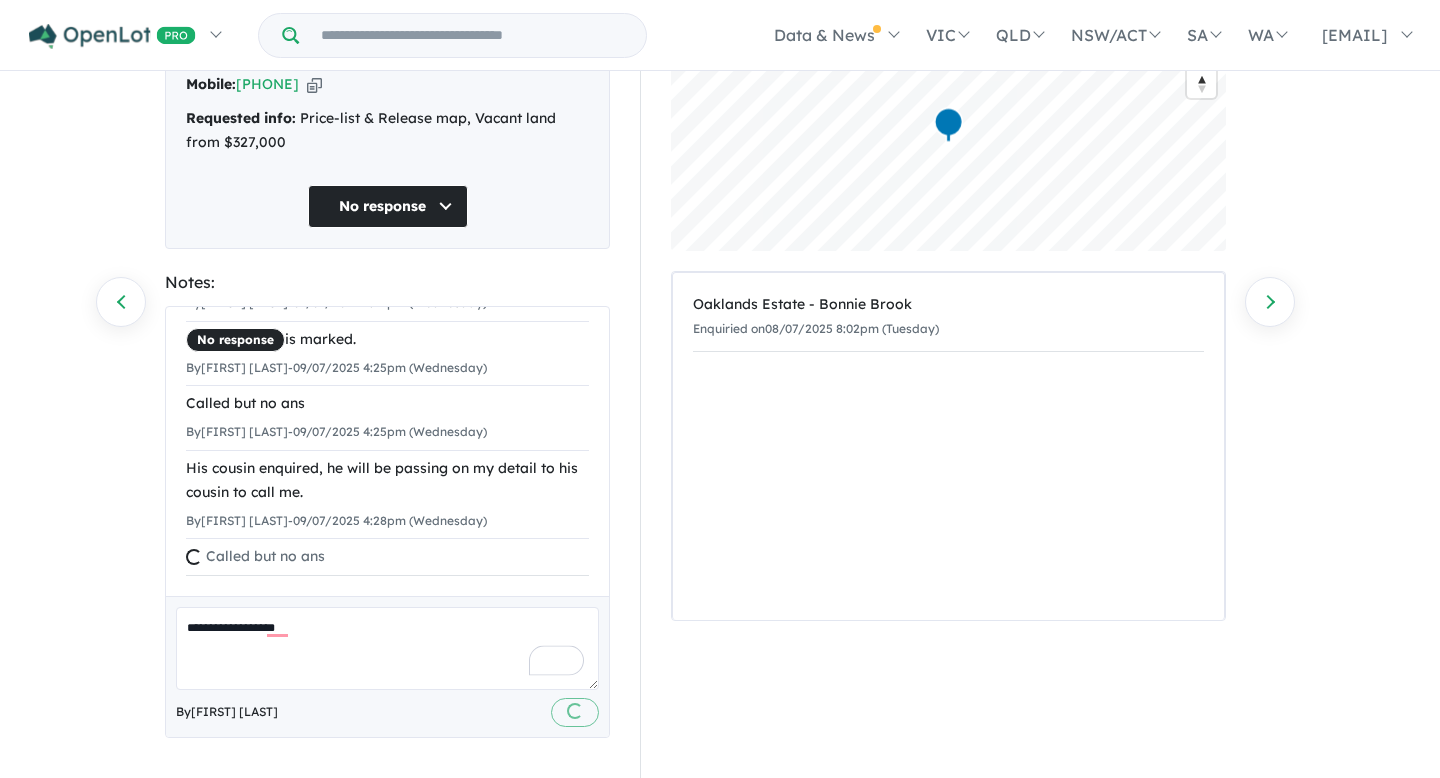 type 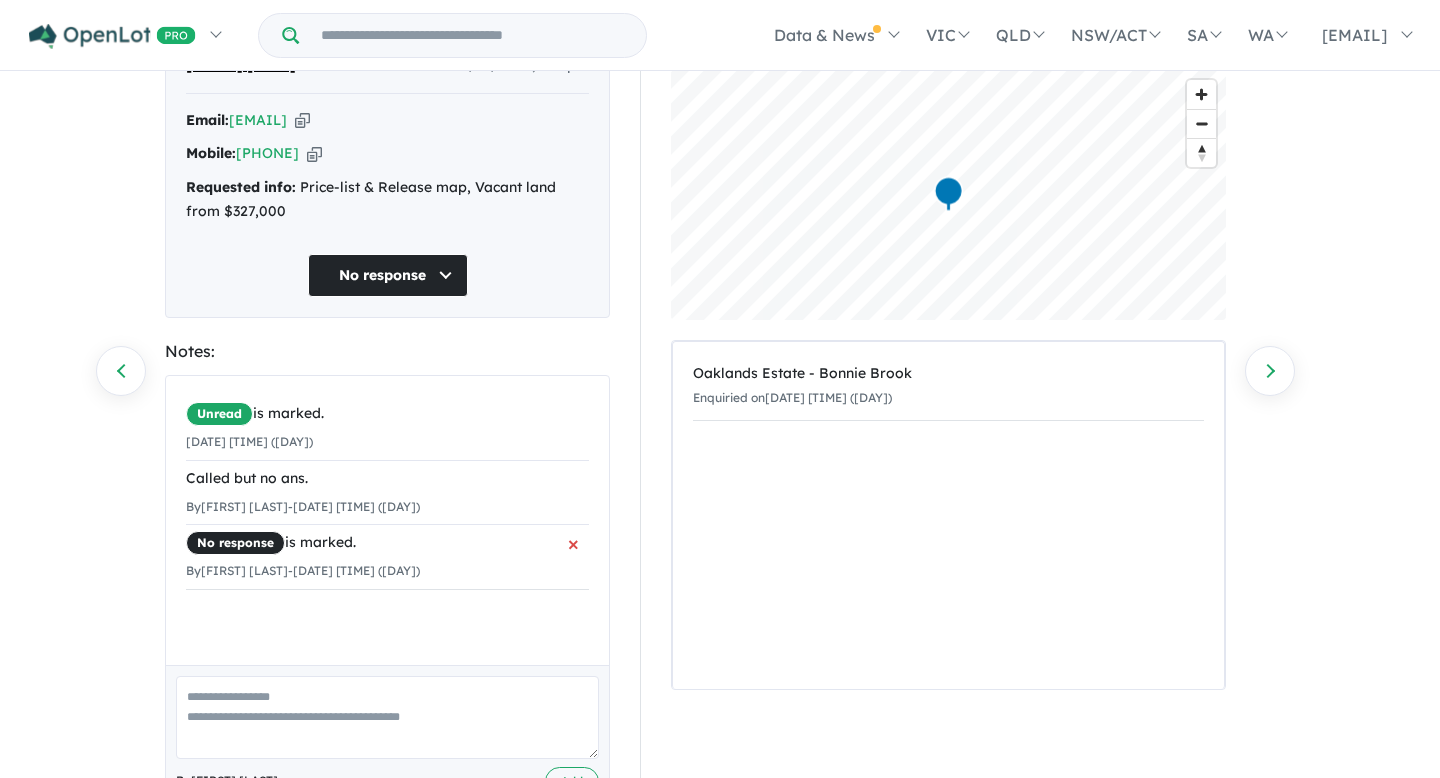 scroll, scrollTop: 175, scrollLeft: 0, axis: vertical 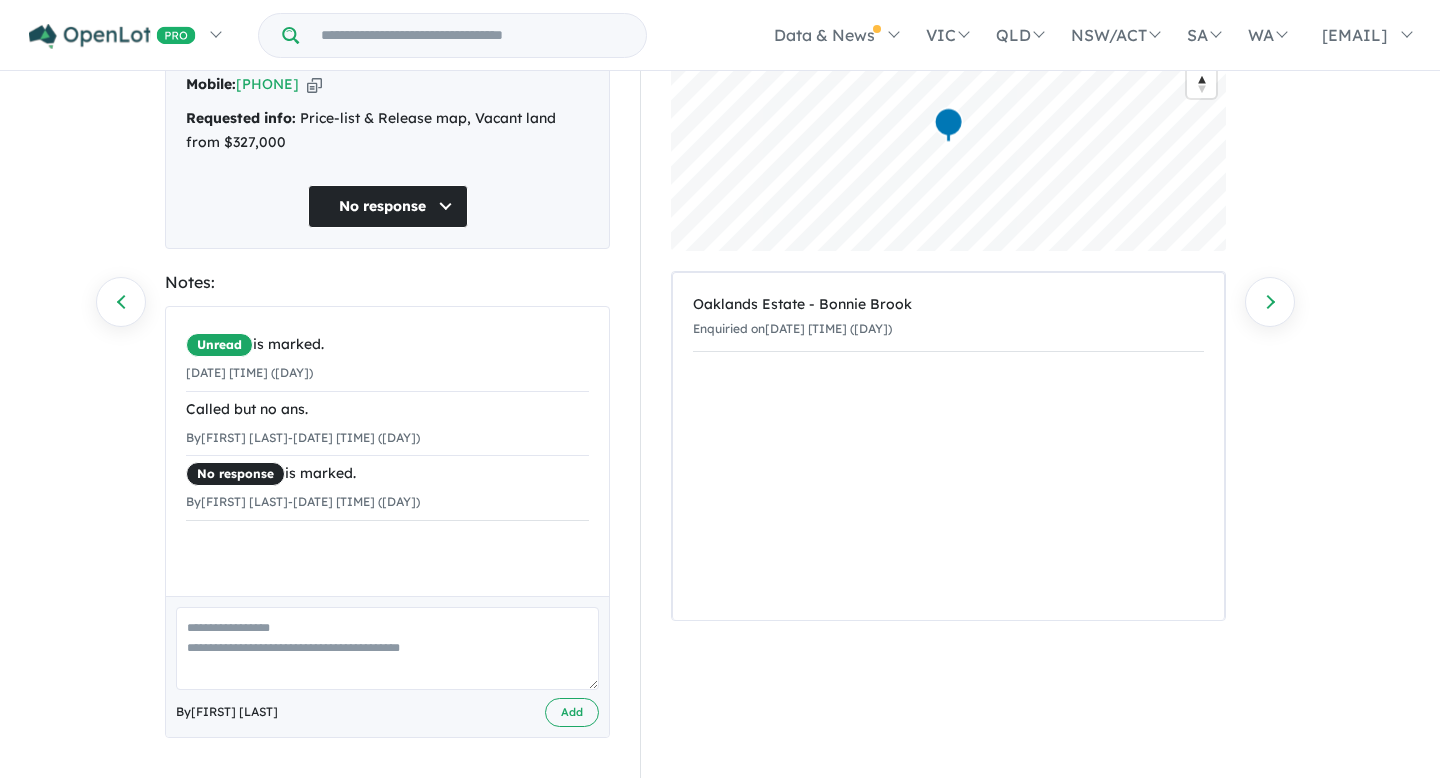 click at bounding box center (387, 648) 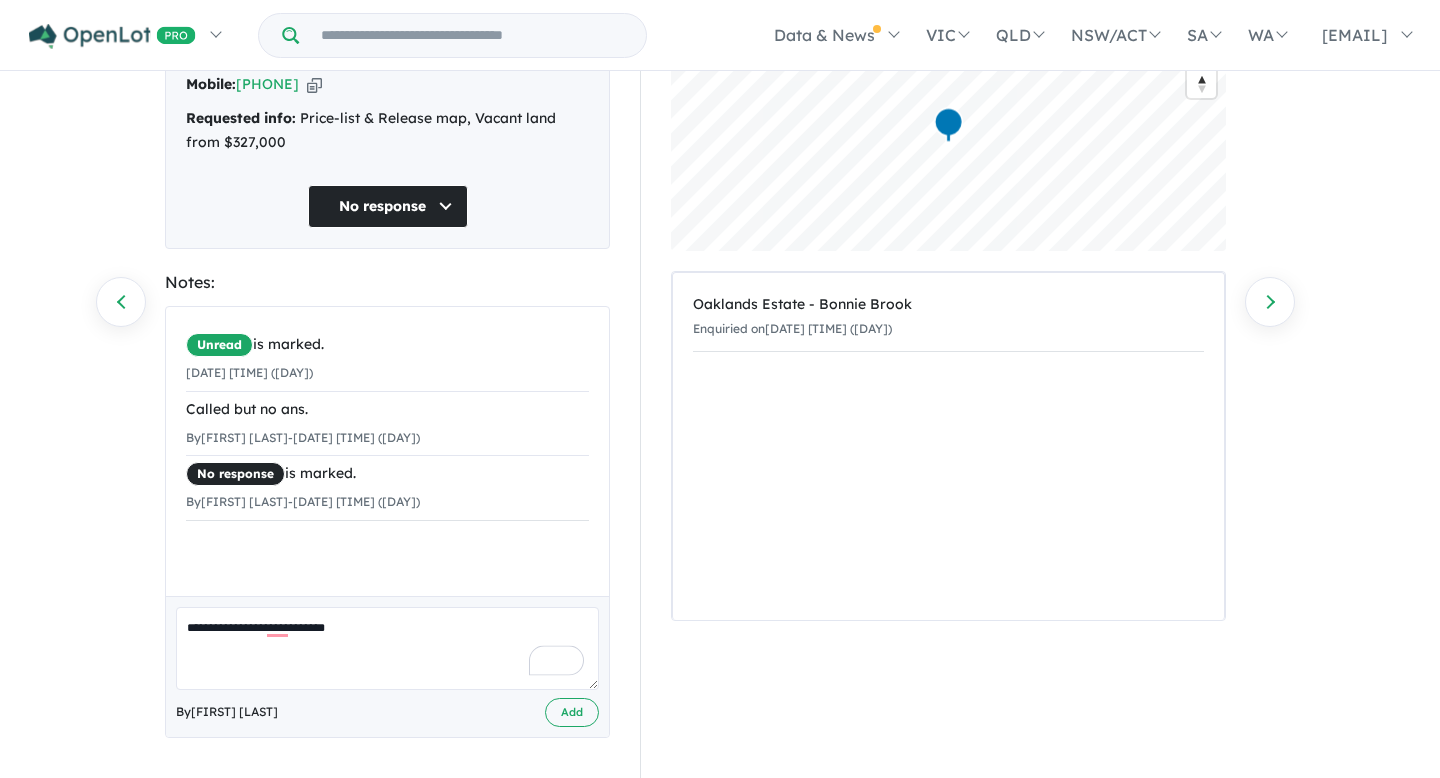 click on "**********" at bounding box center [387, 648] 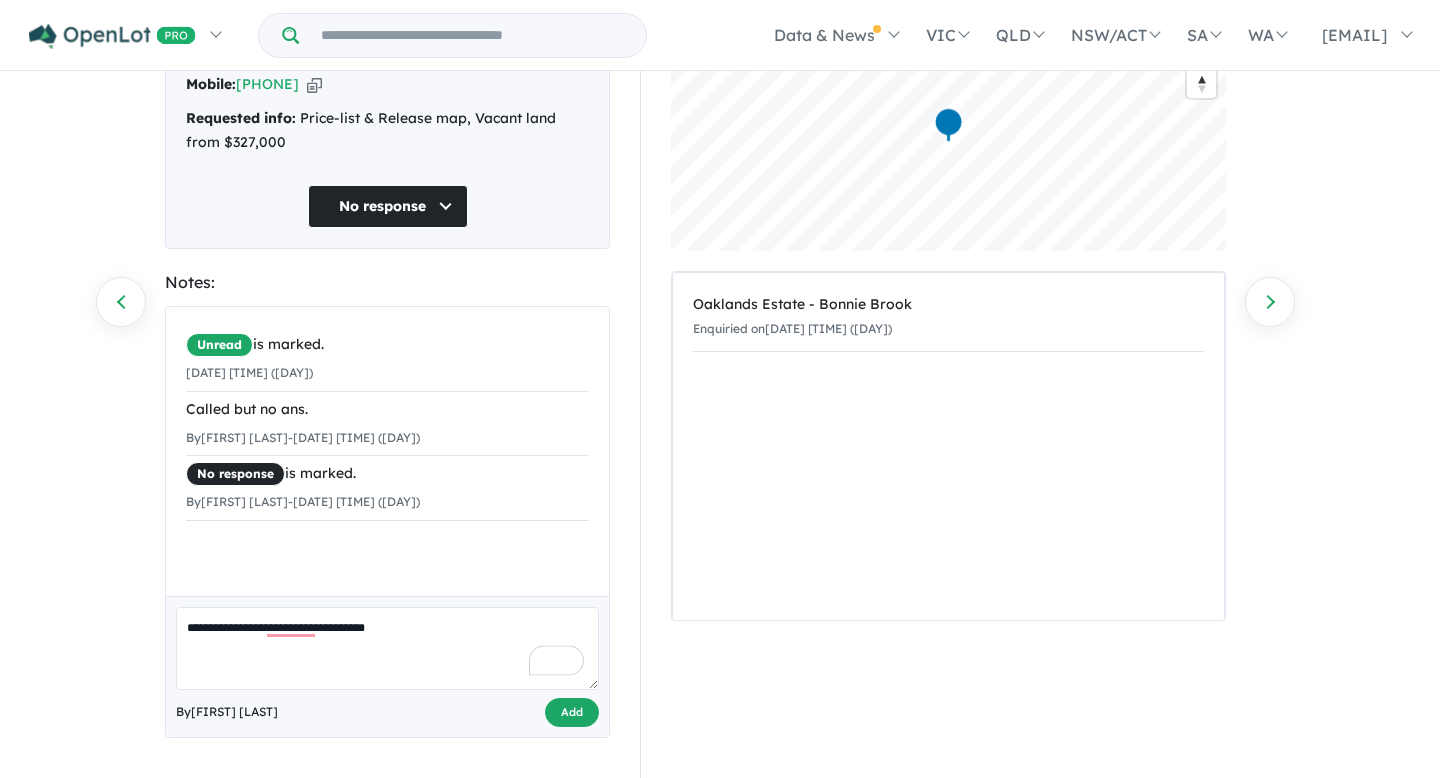 type on "**********" 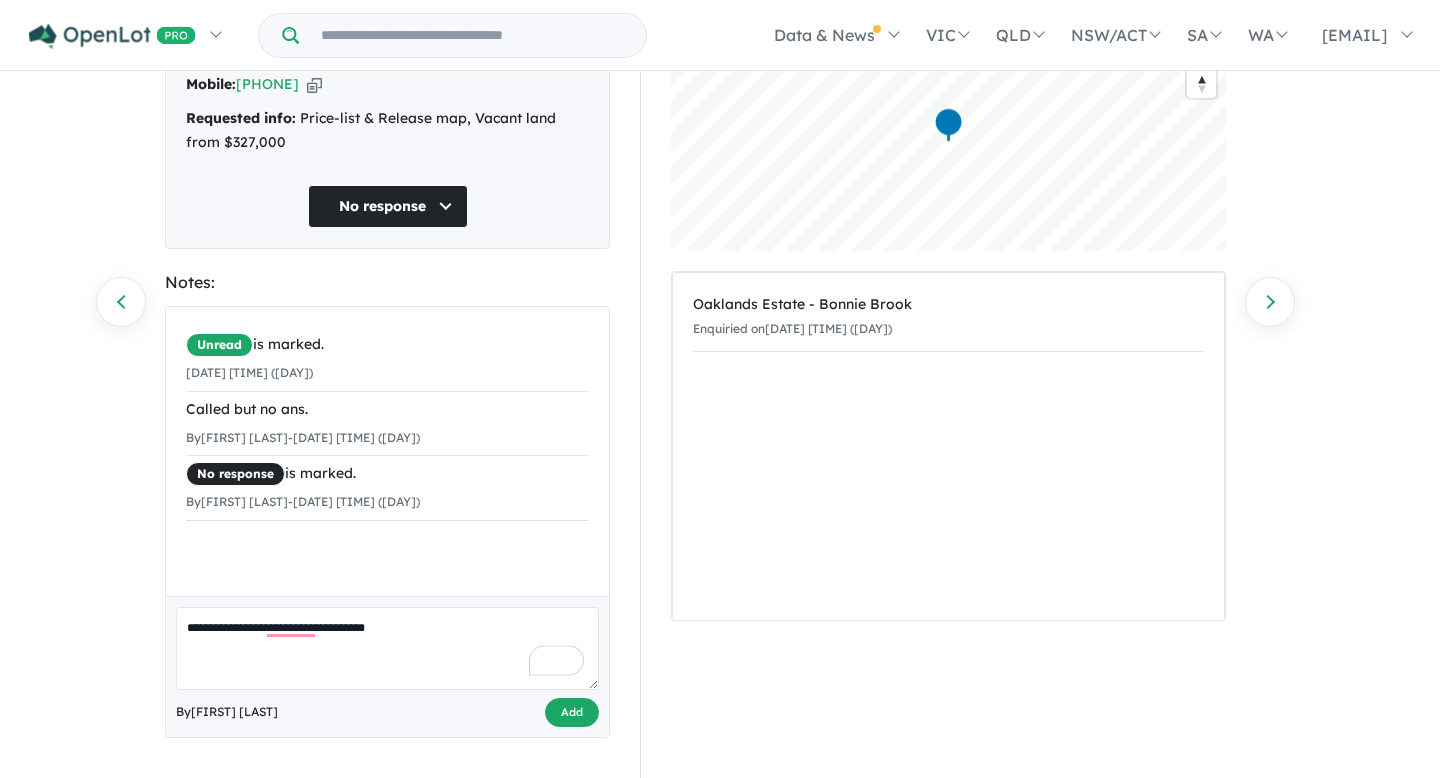 click on "Add" at bounding box center (572, 712) 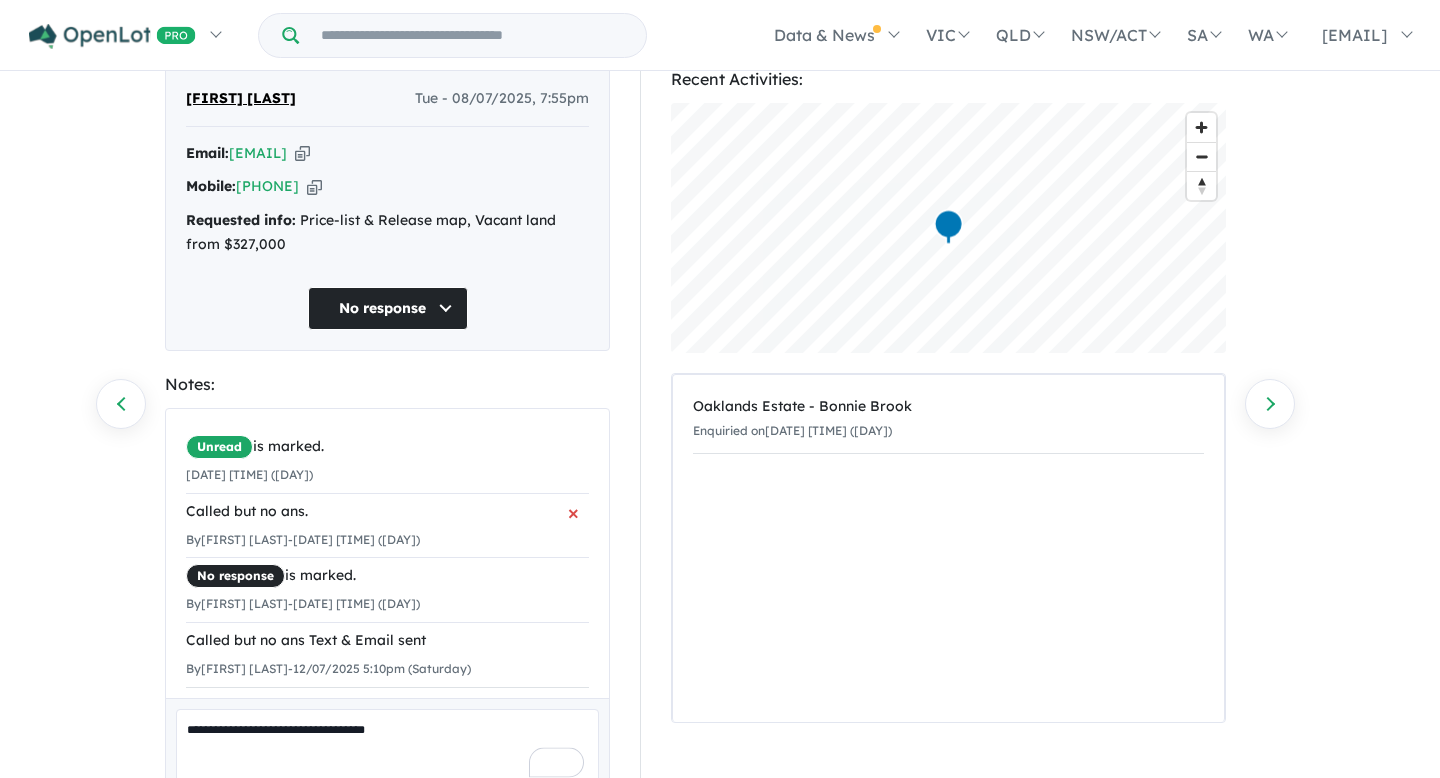 scroll, scrollTop: 1, scrollLeft: 0, axis: vertical 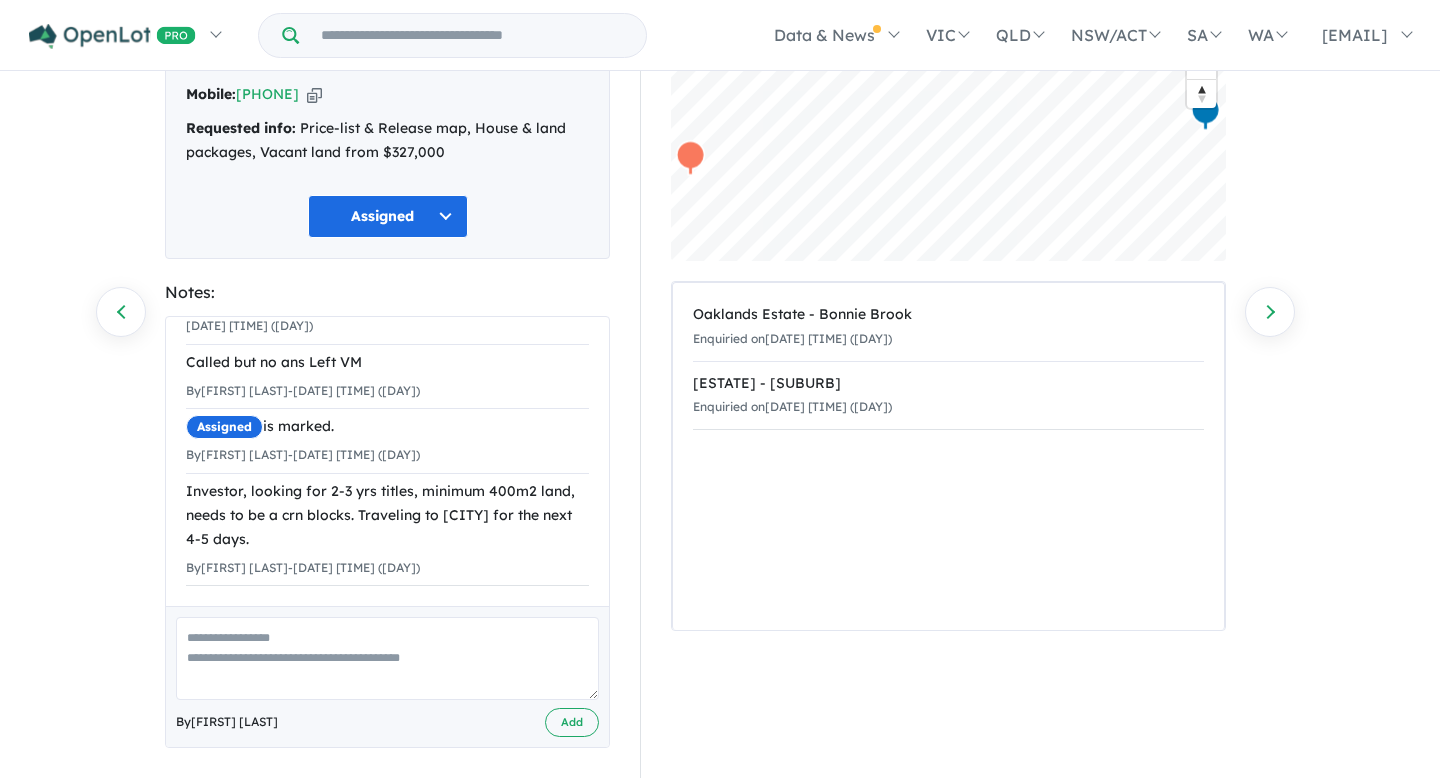 click at bounding box center (387, 658) 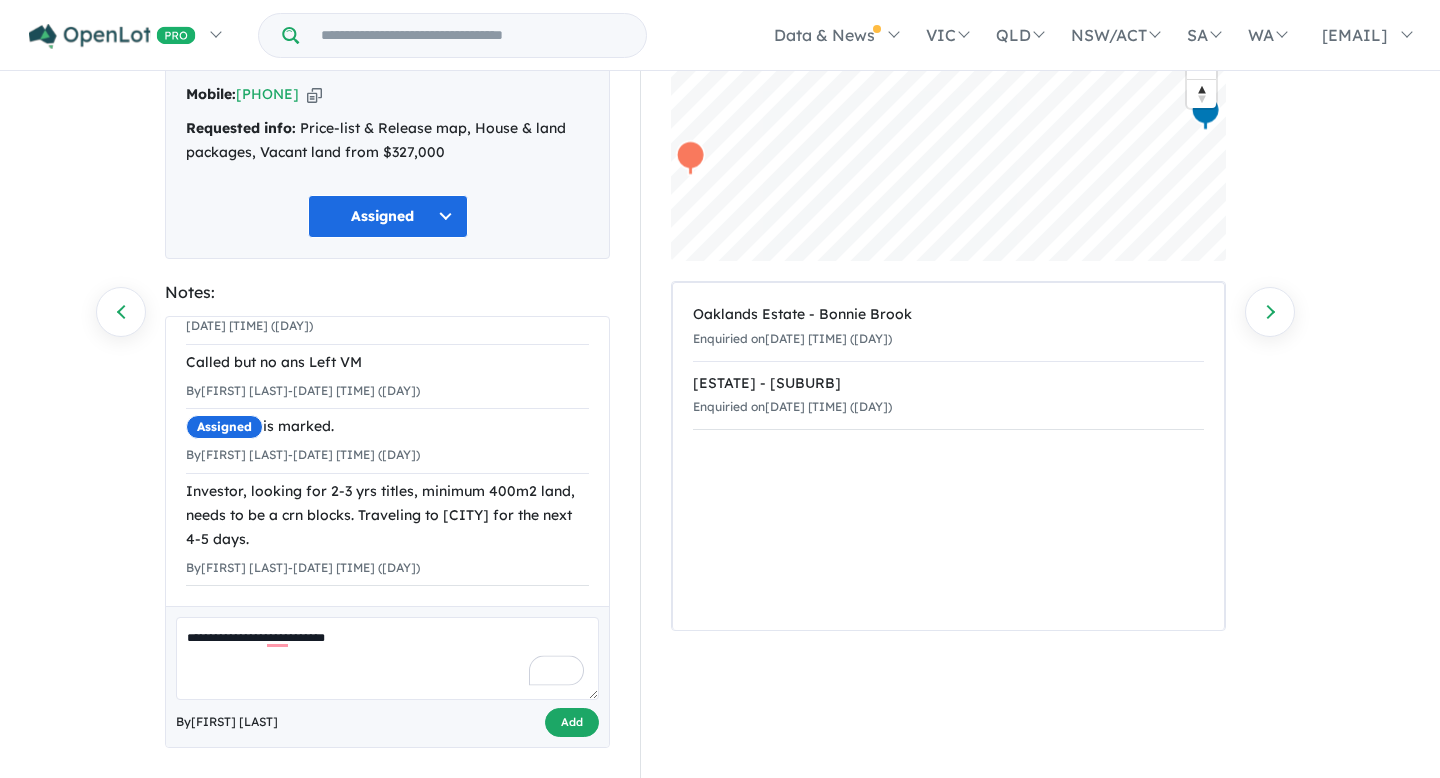 type on "**********" 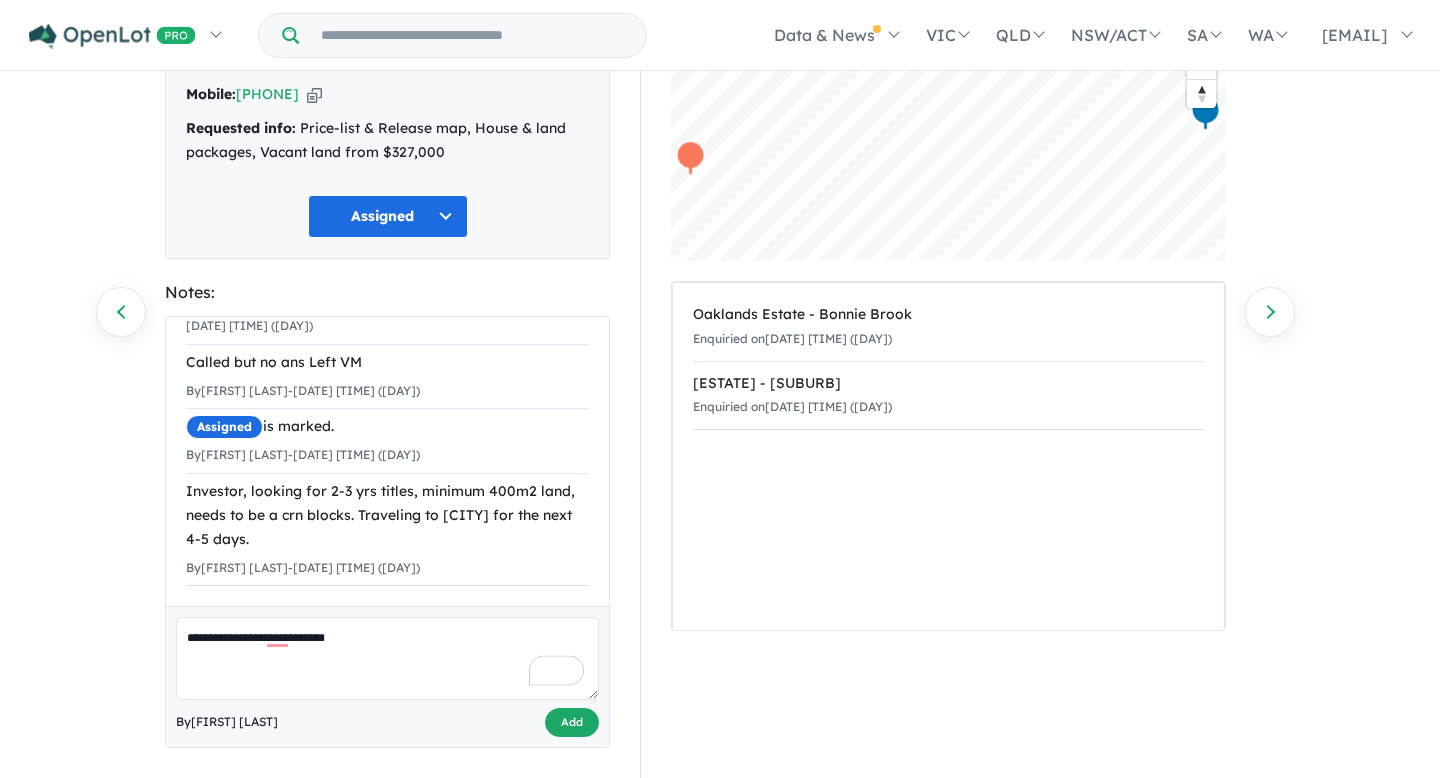 click on "Add" at bounding box center (572, 722) 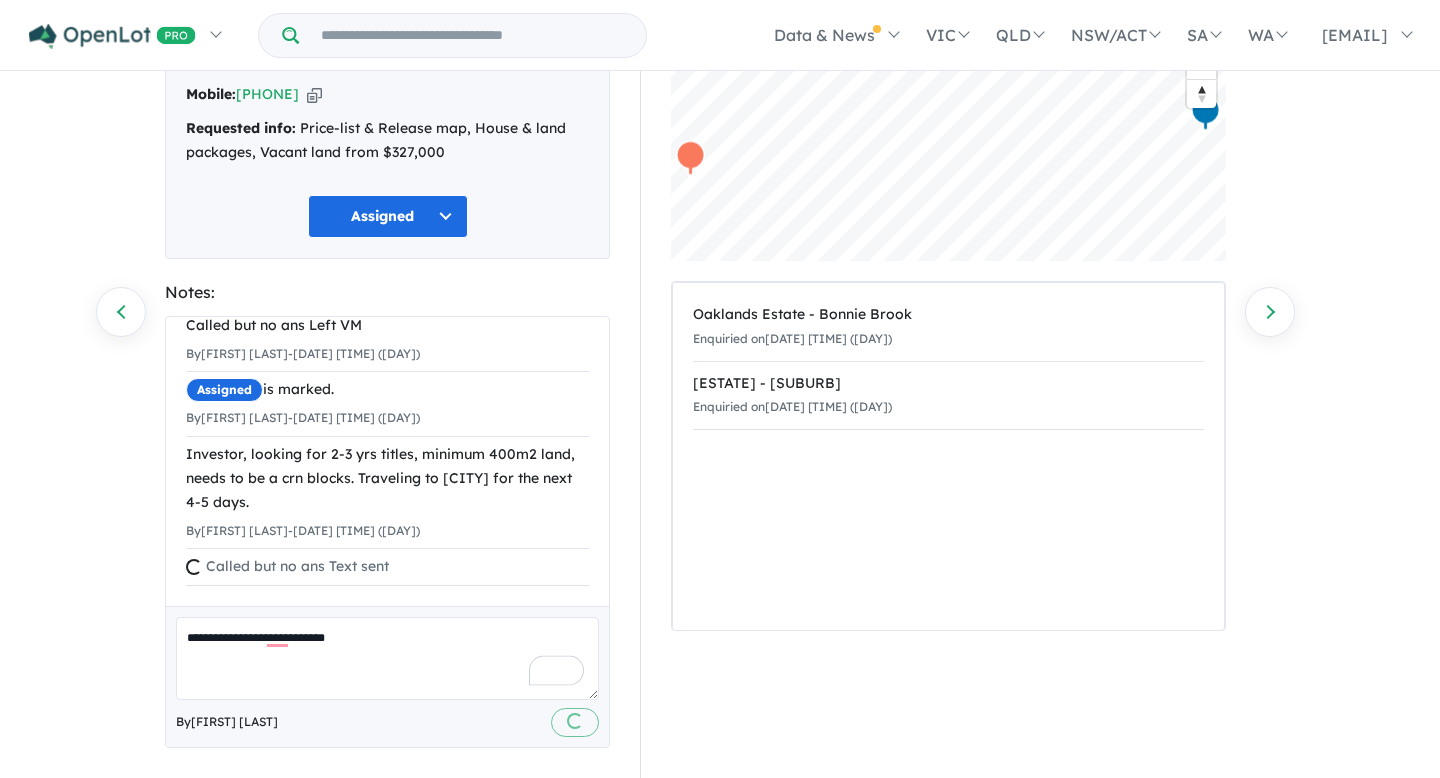 type 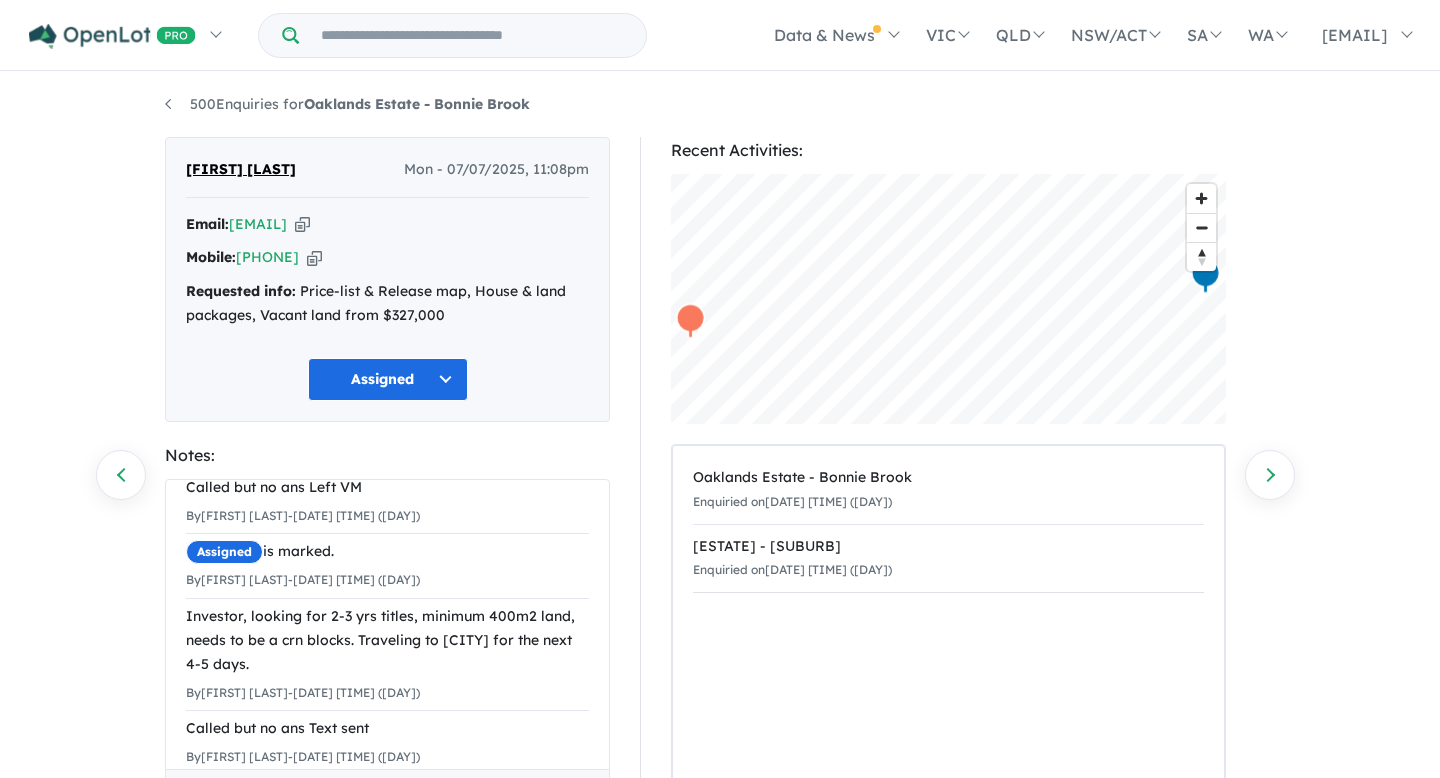 scroll, scrollTop: 0, scrollLeft: 0, axis: both 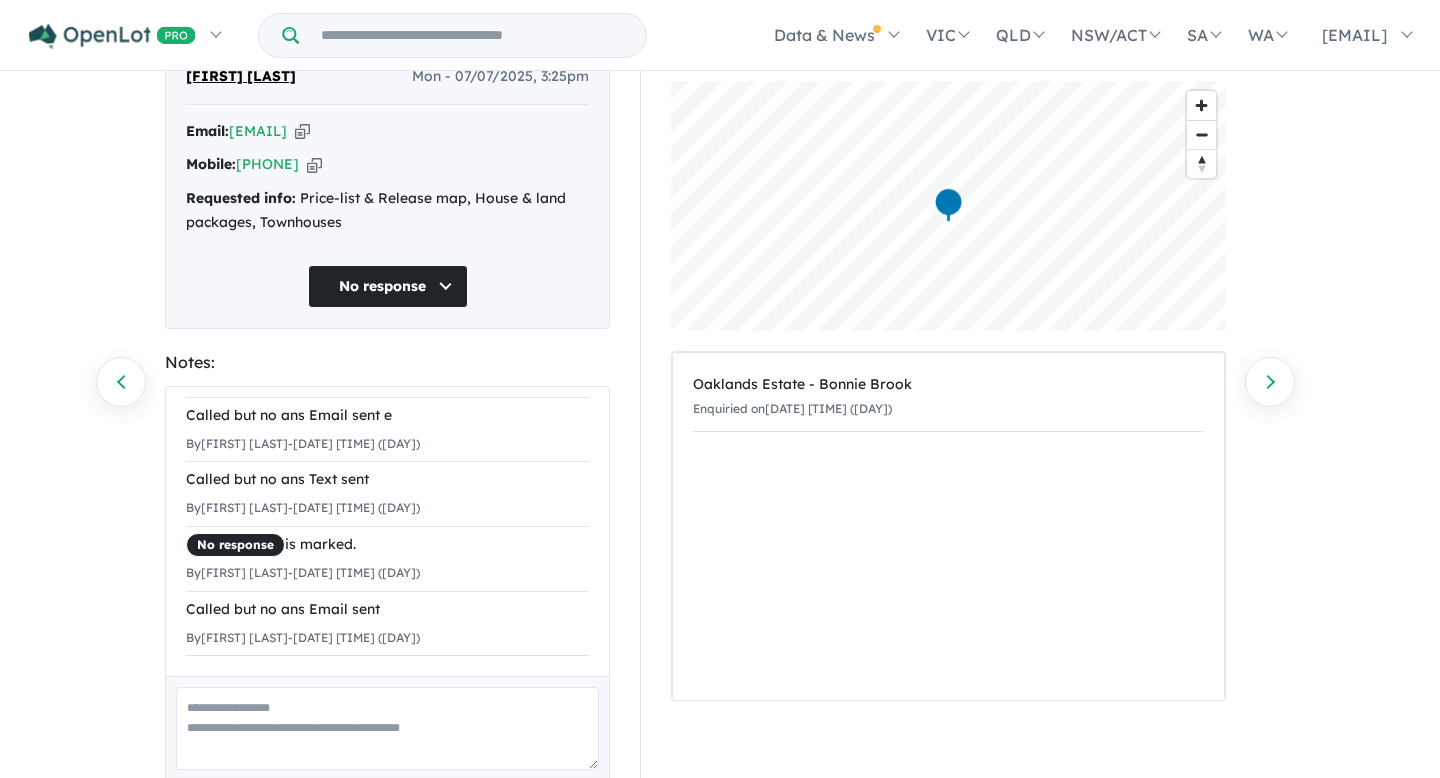 click at bounding box center [387, 728] 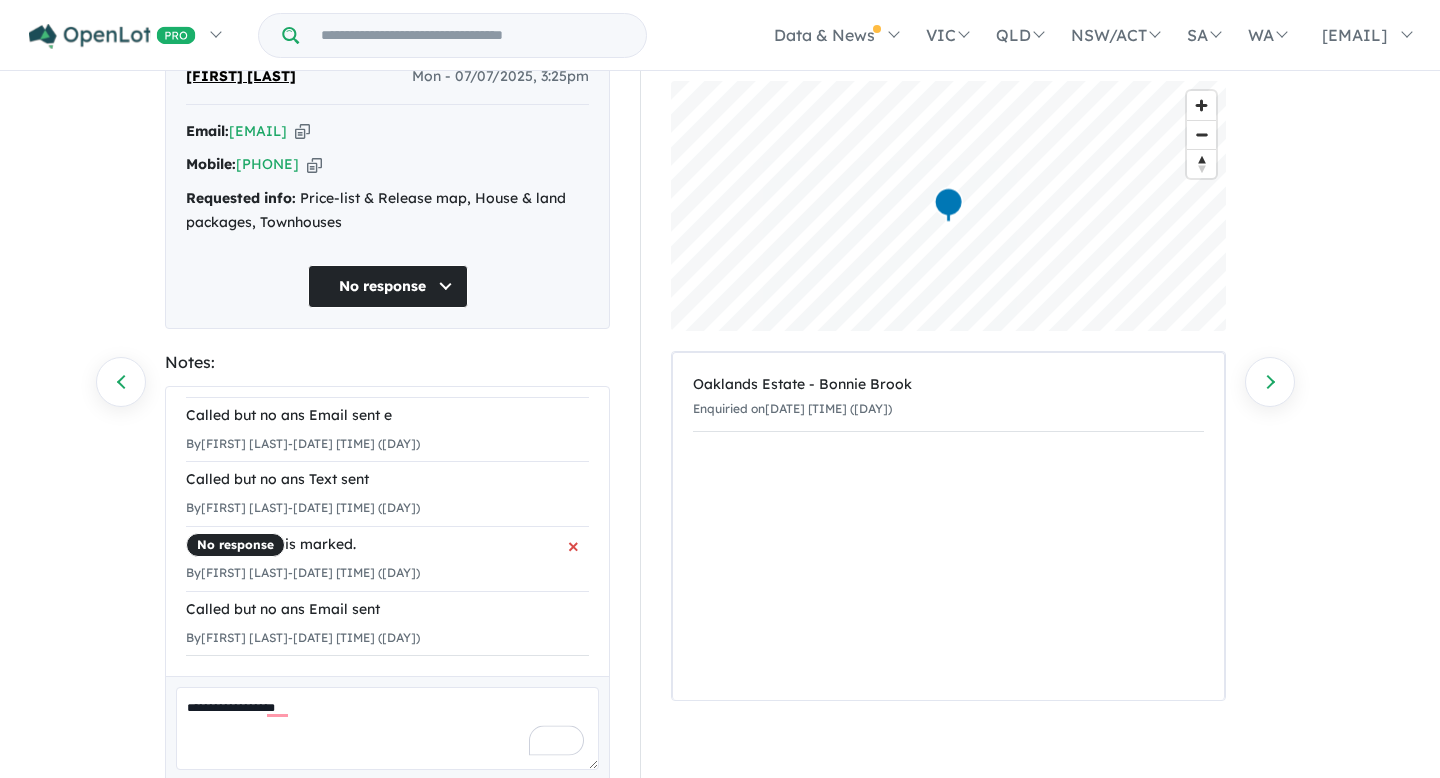 scroll, scrollTop: 175, scrollLeft: 0, axis: vertical 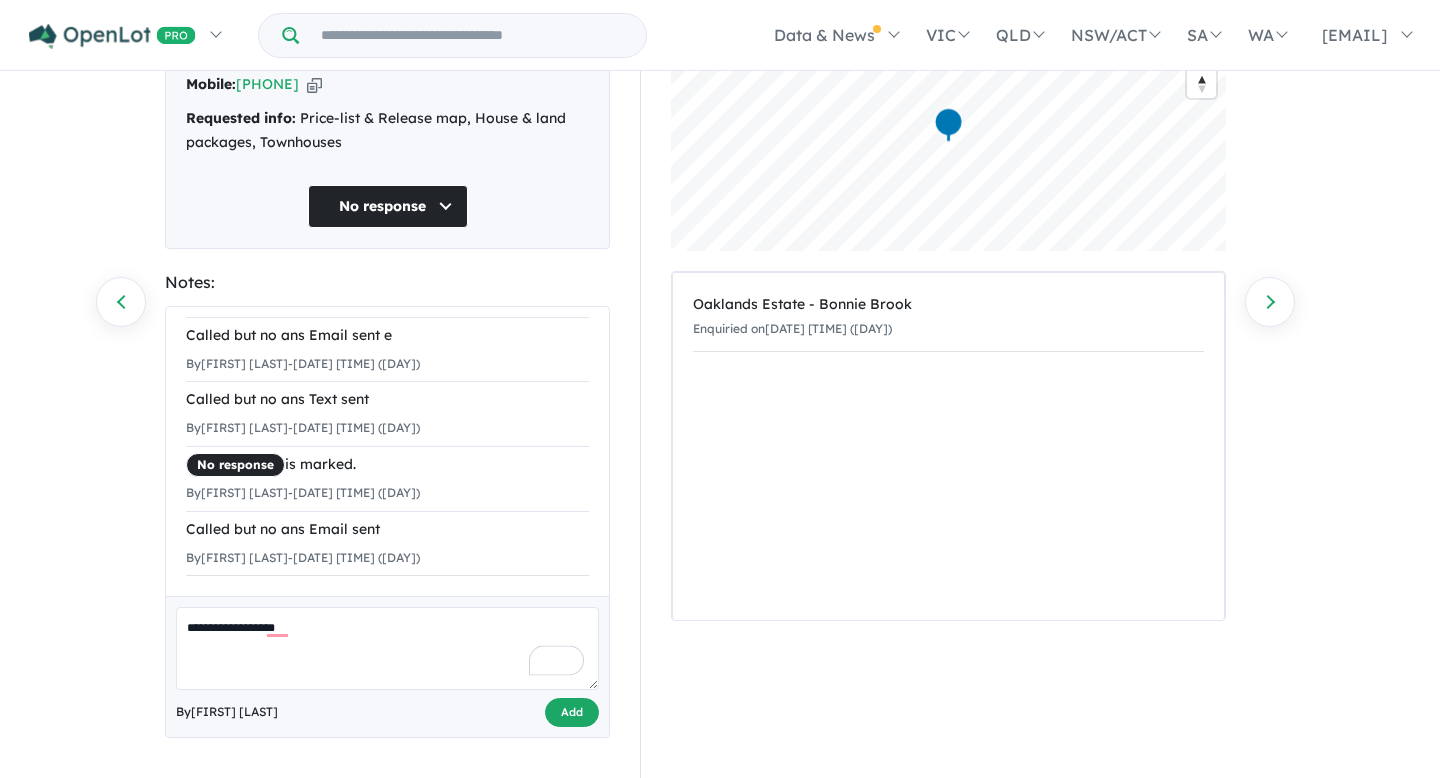 type on "**********" 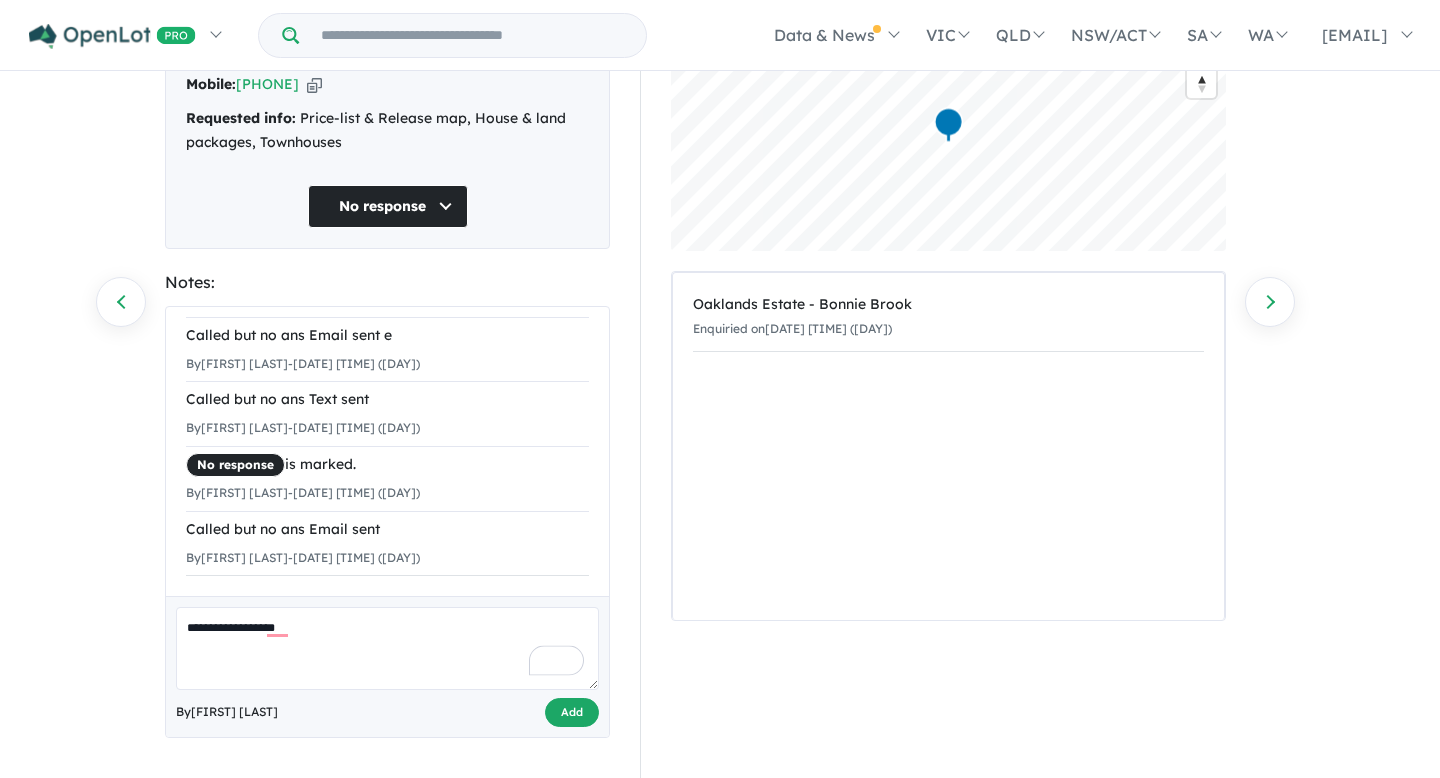 click on "Add" at bounding box center (572, 712) 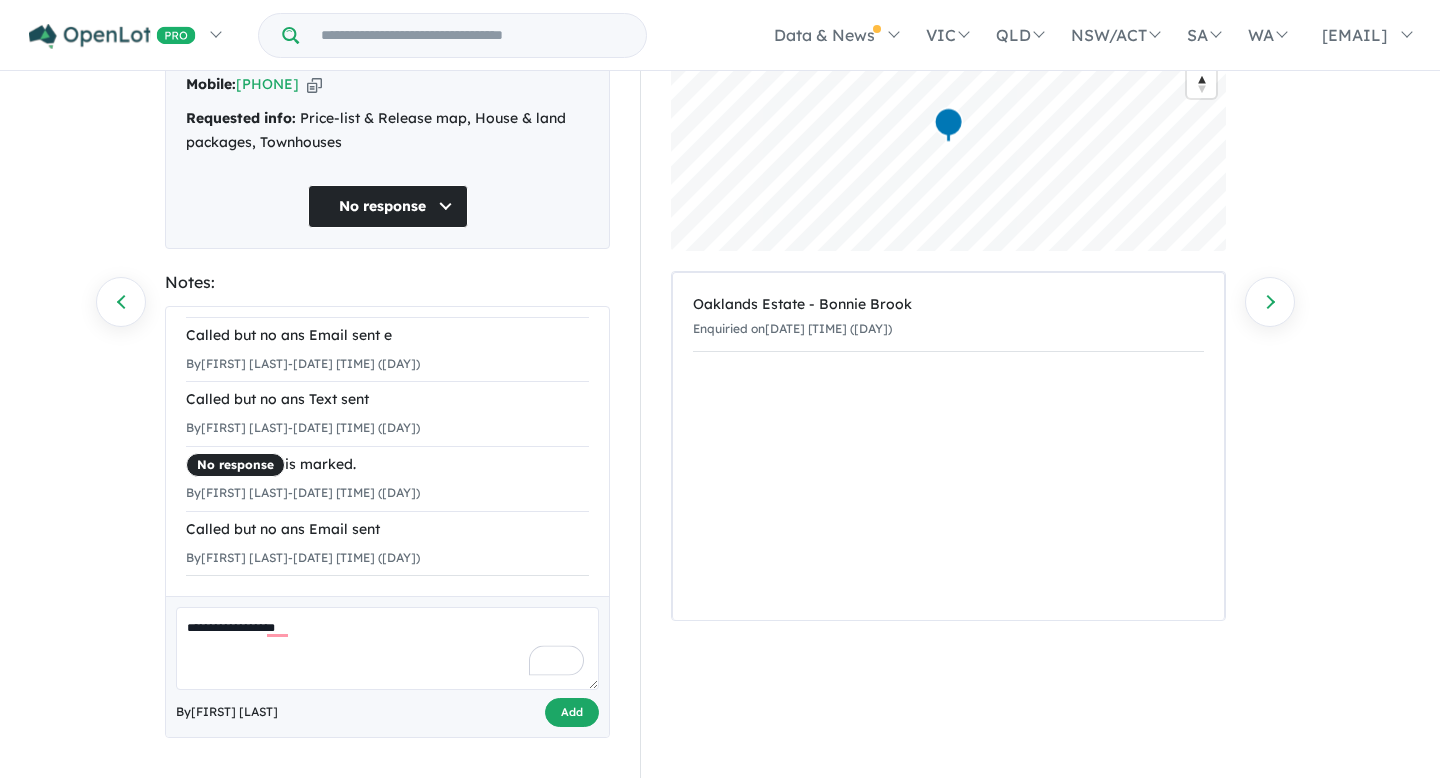 scroll, scrollTop: 112, scrollLeft: 0, axis: vertical 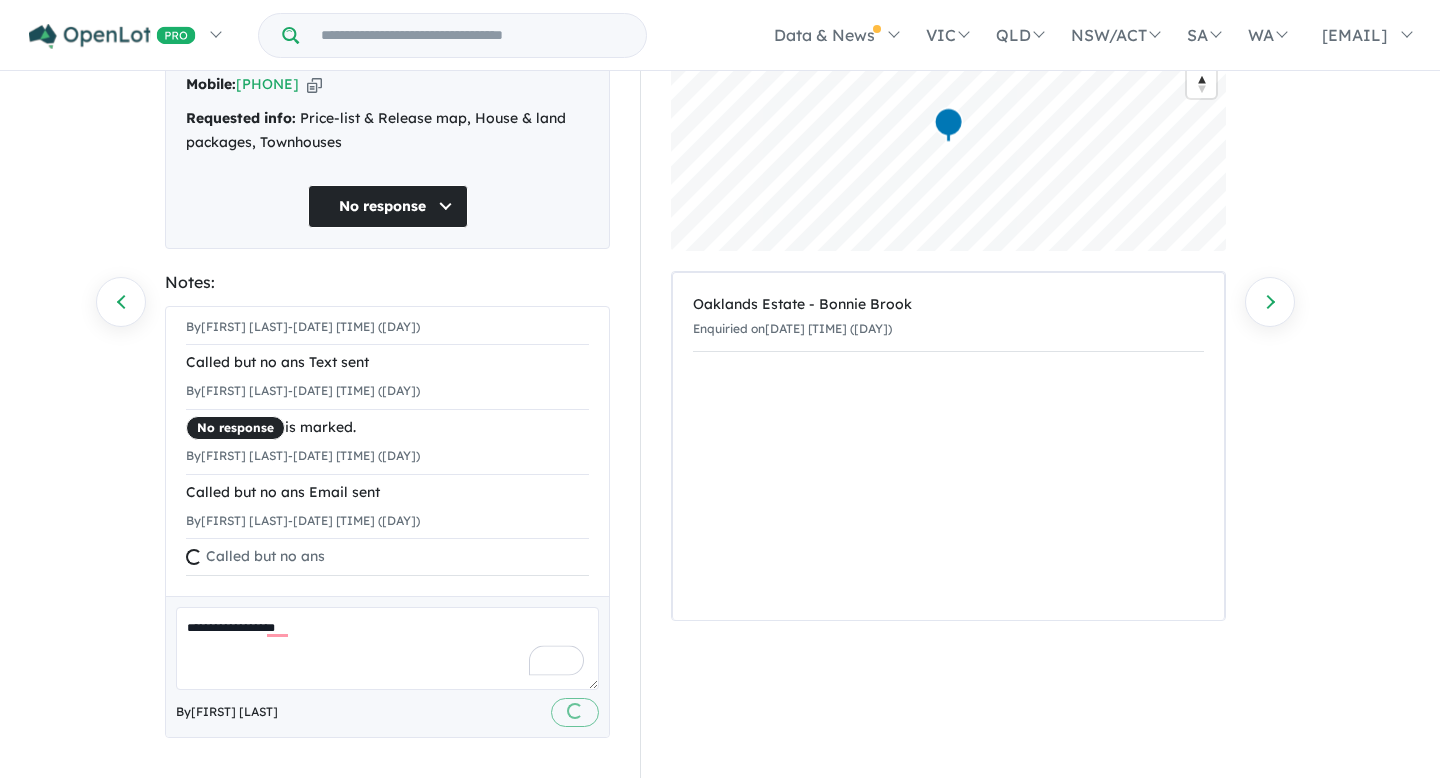 type 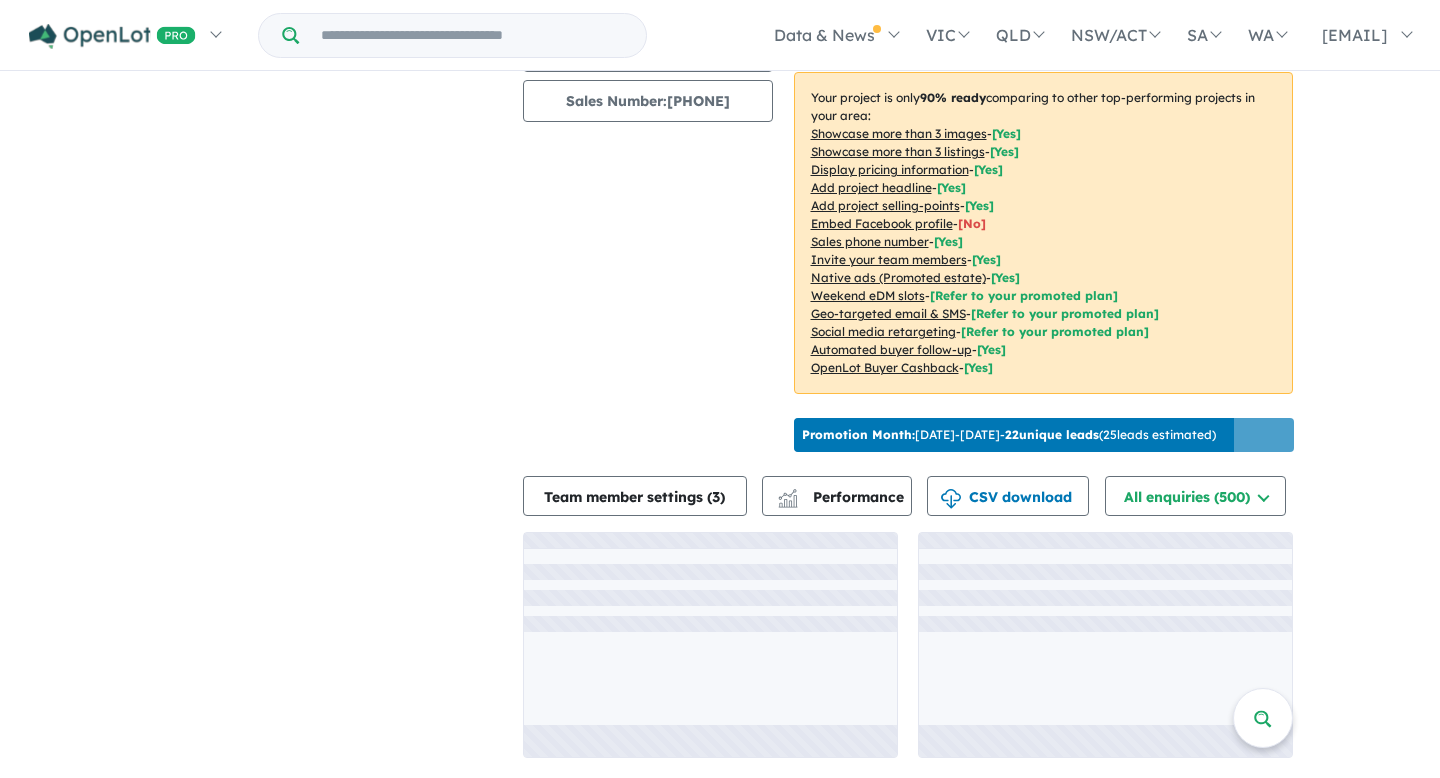 scroll, scrollTop: 2, scrollLeft: 0, axis: vertical 